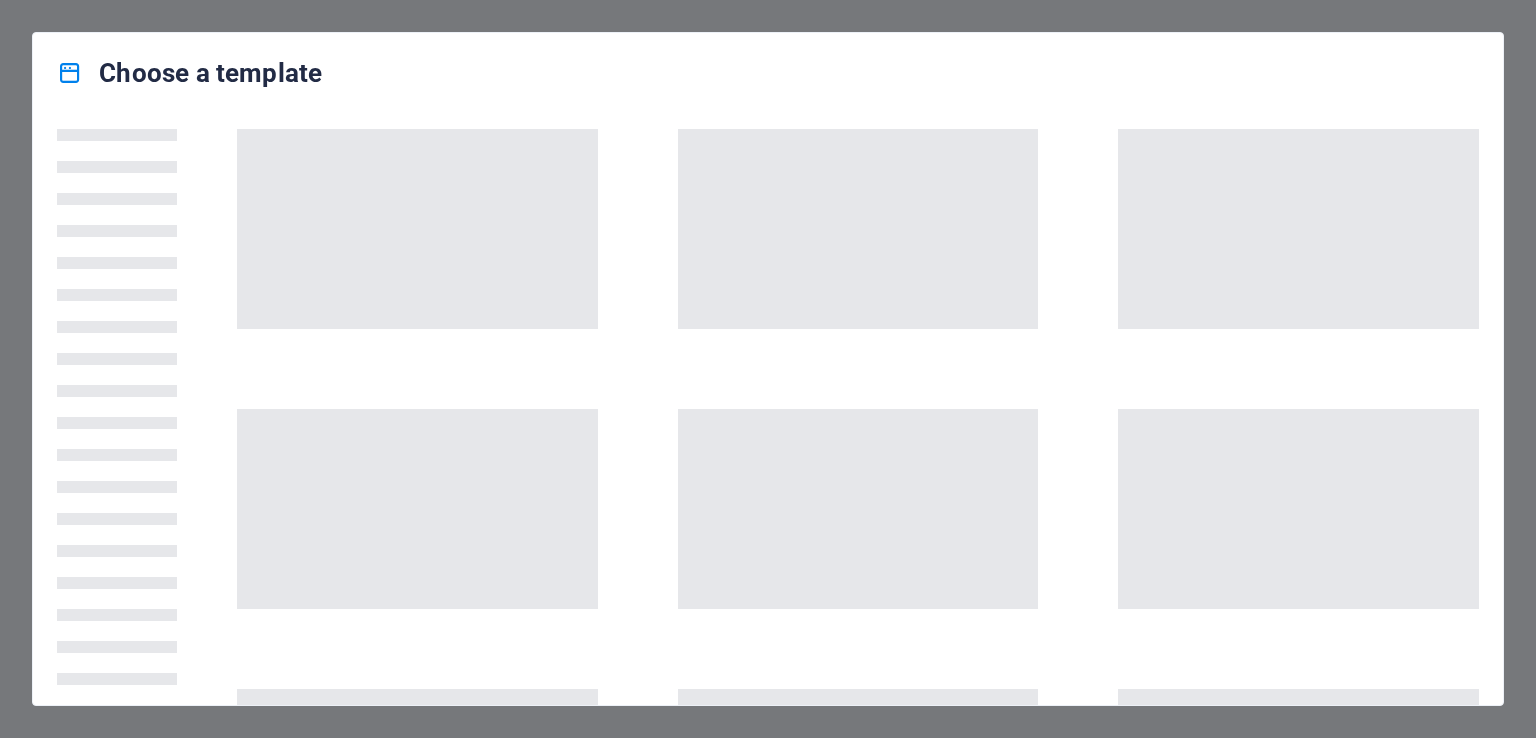 scroll, scrollTop: 0, scrollLeft: 0, axis: both 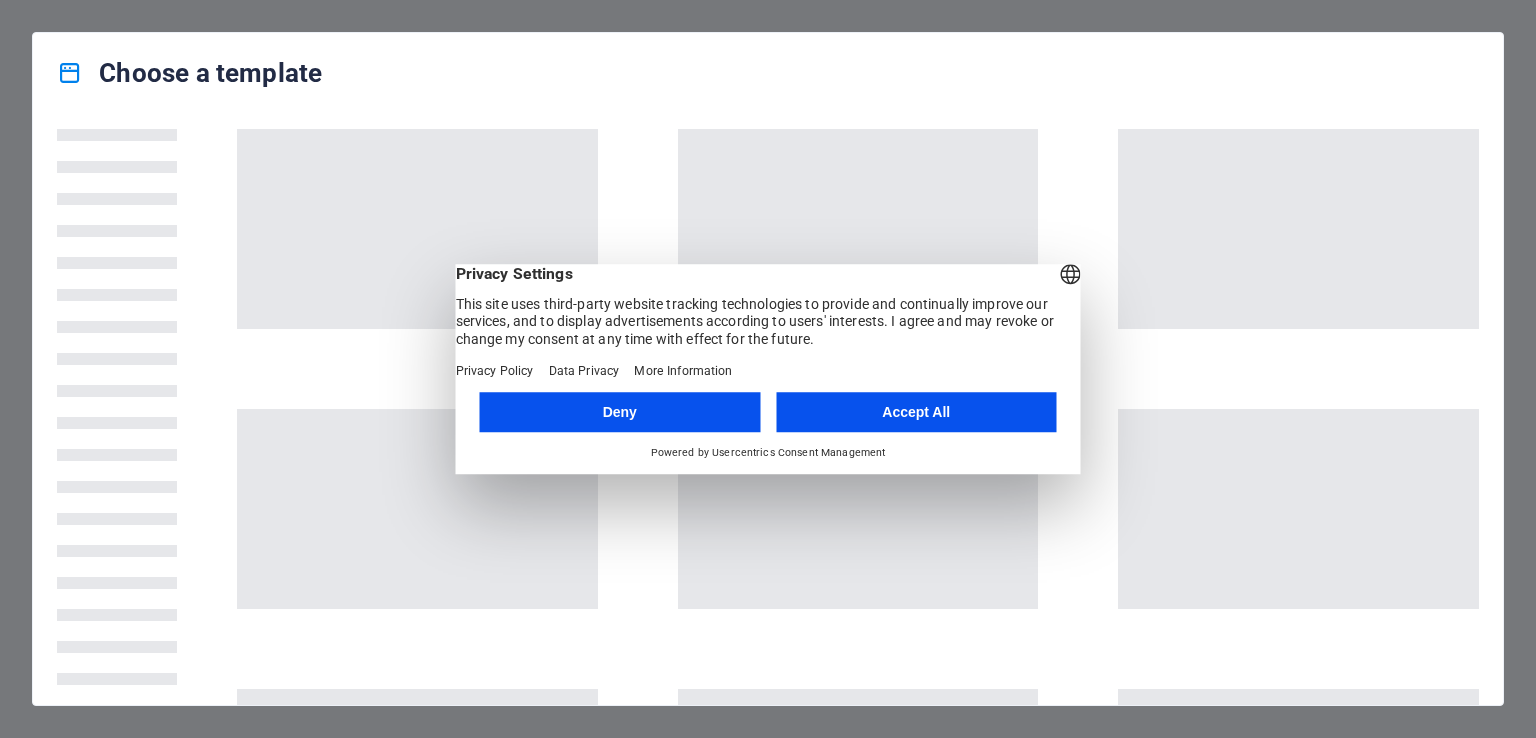 click on "Accept All" at bounding box center (916, 412) 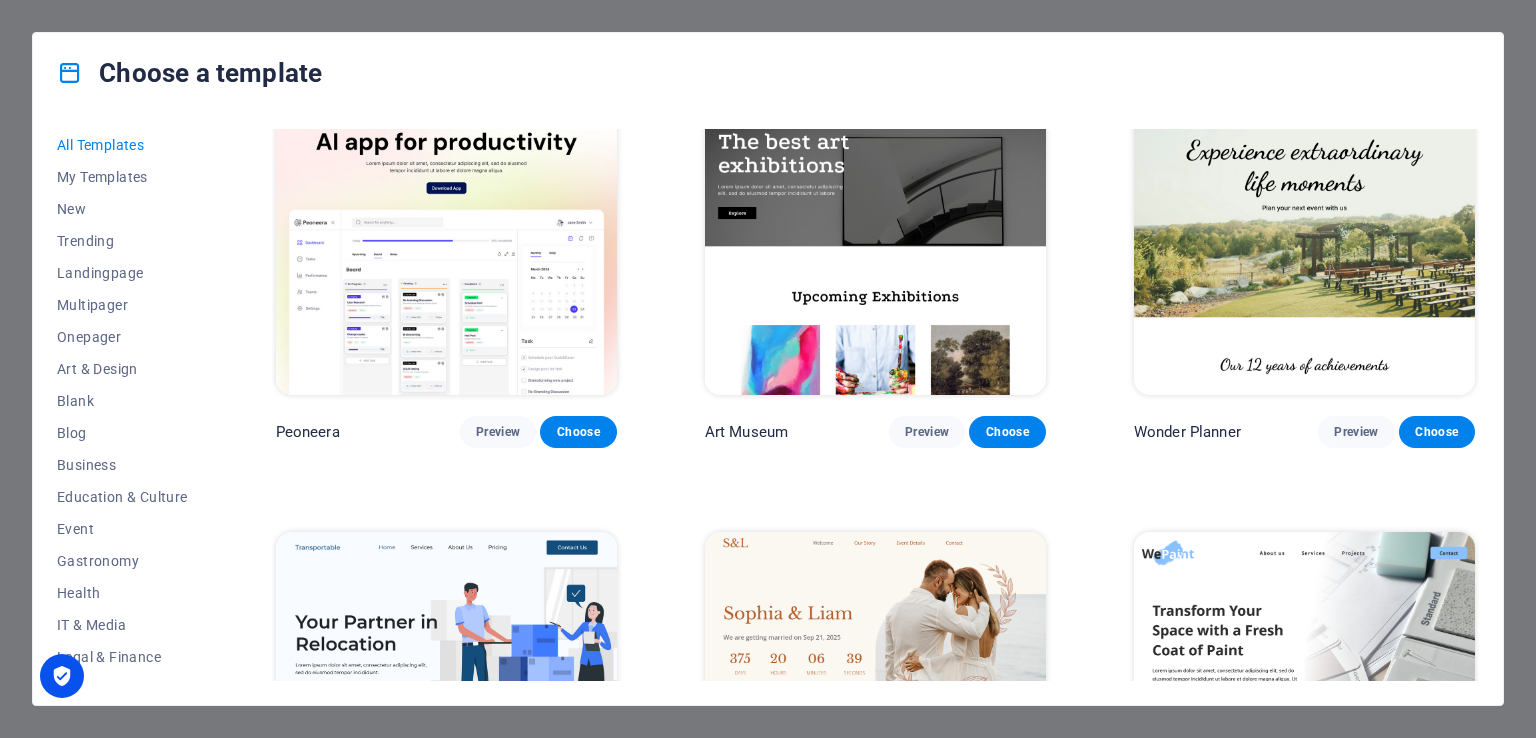 scroll, scrollTop: 0, scrollLeft: 0, axis: both 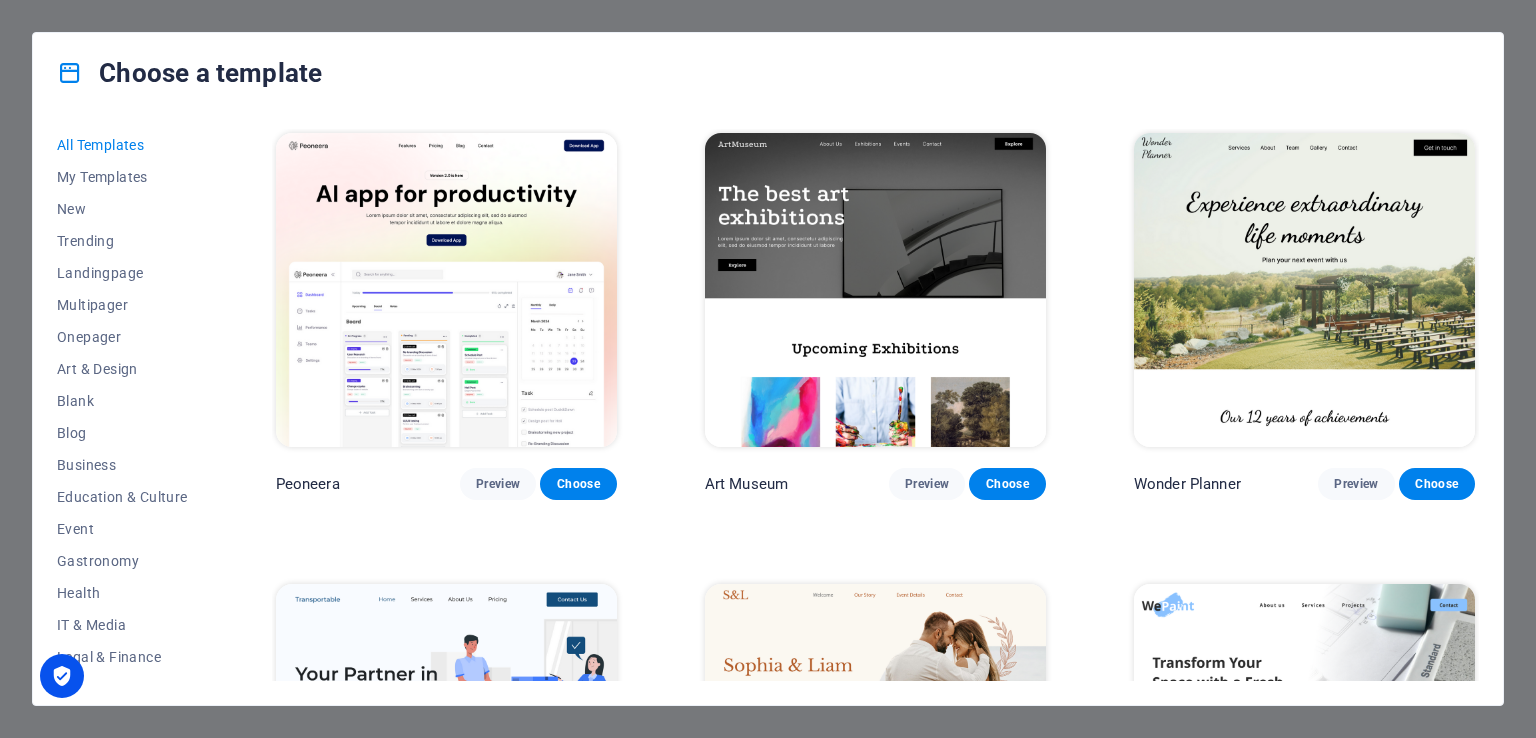 click at bounding box center [875, 290] 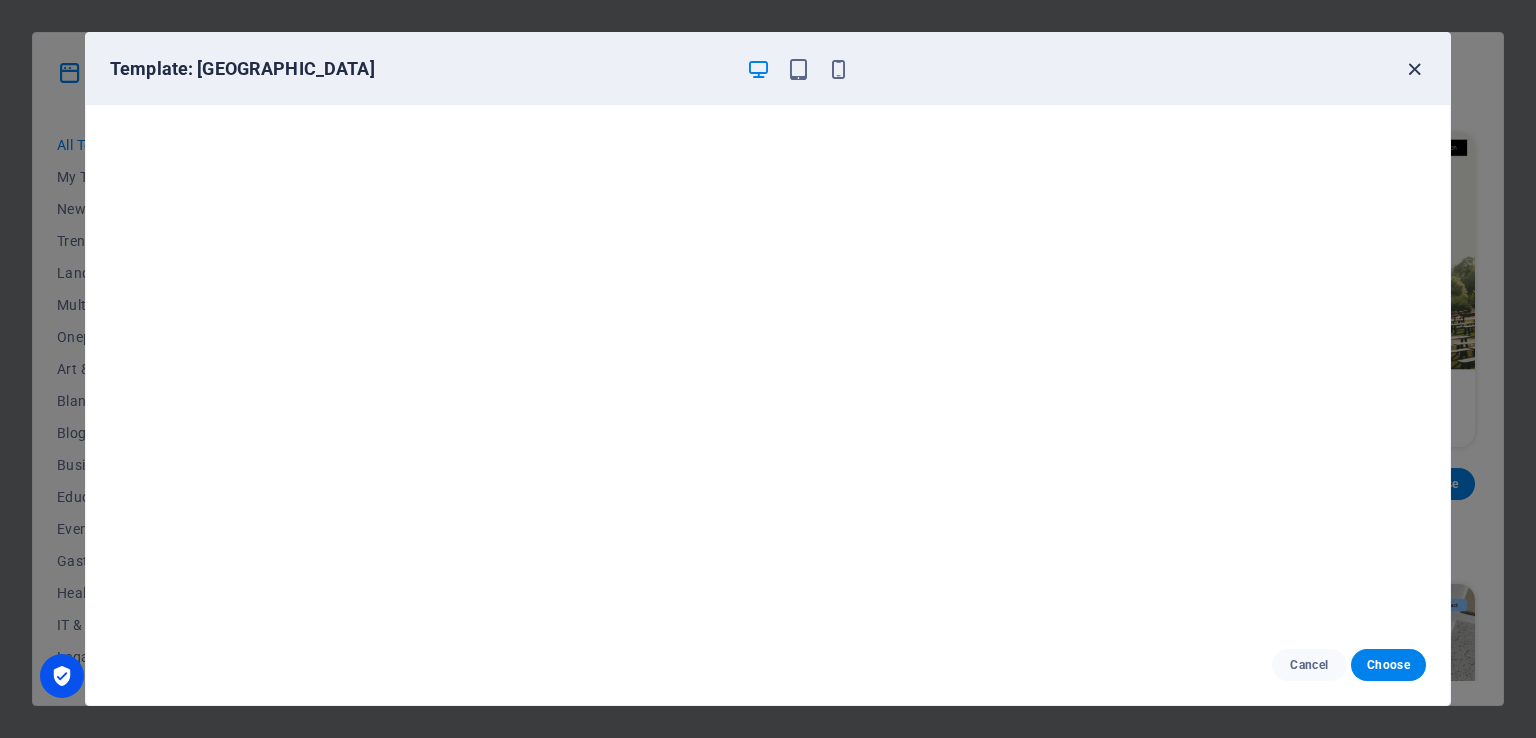 click at bounding box center (1414, 69) 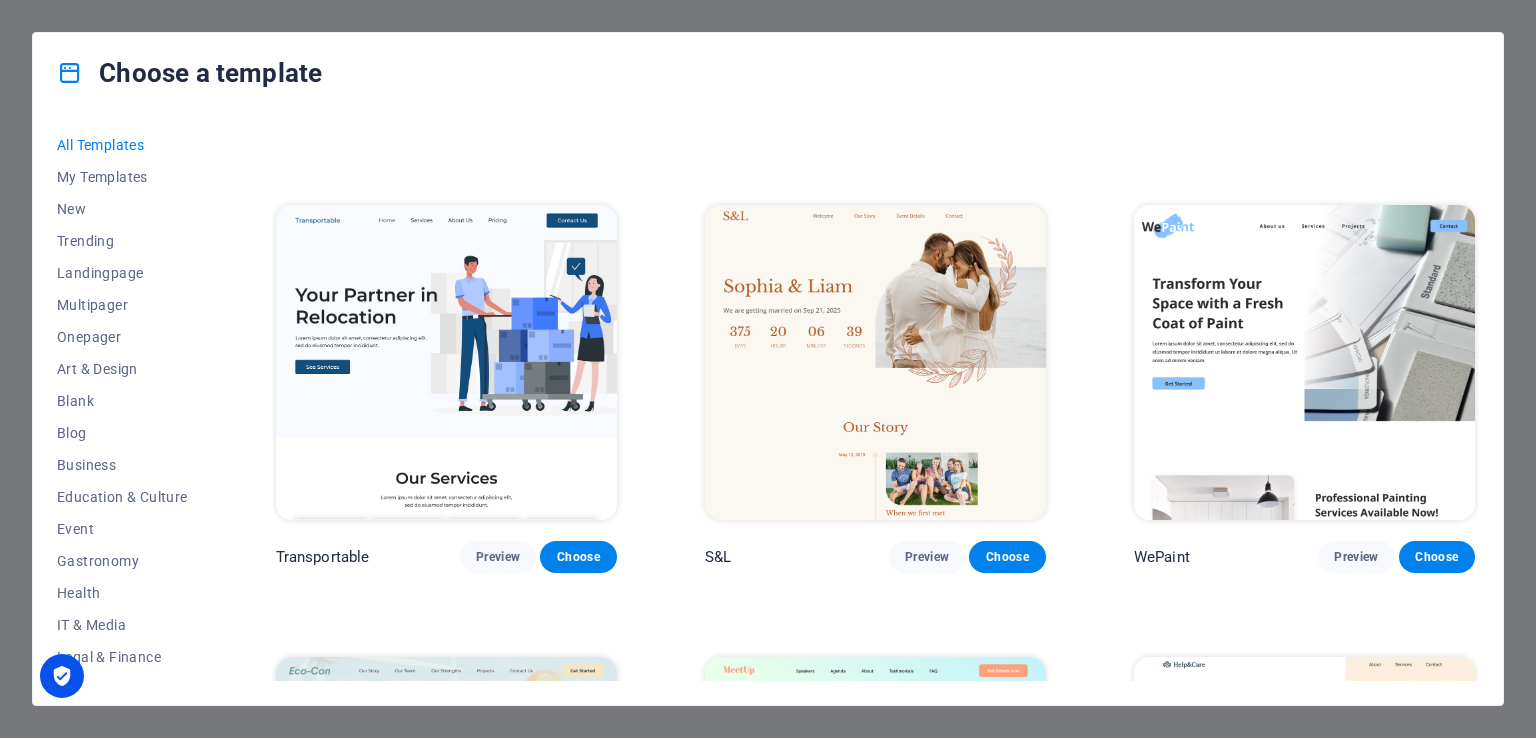 scroll, scrollTop: 380, scrollLeft: 0, axis: vertical 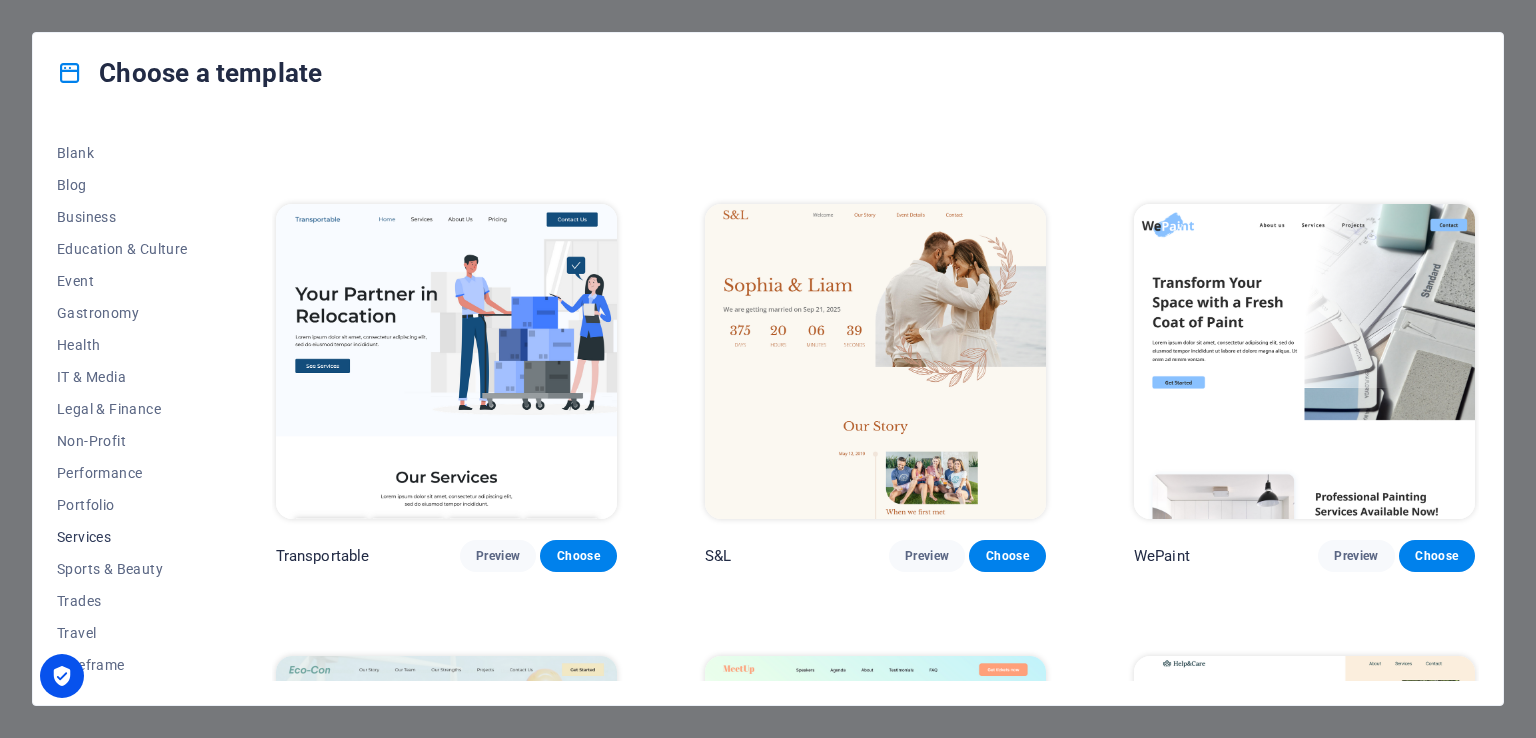 click on "Services" at bounding box center (122, 537) 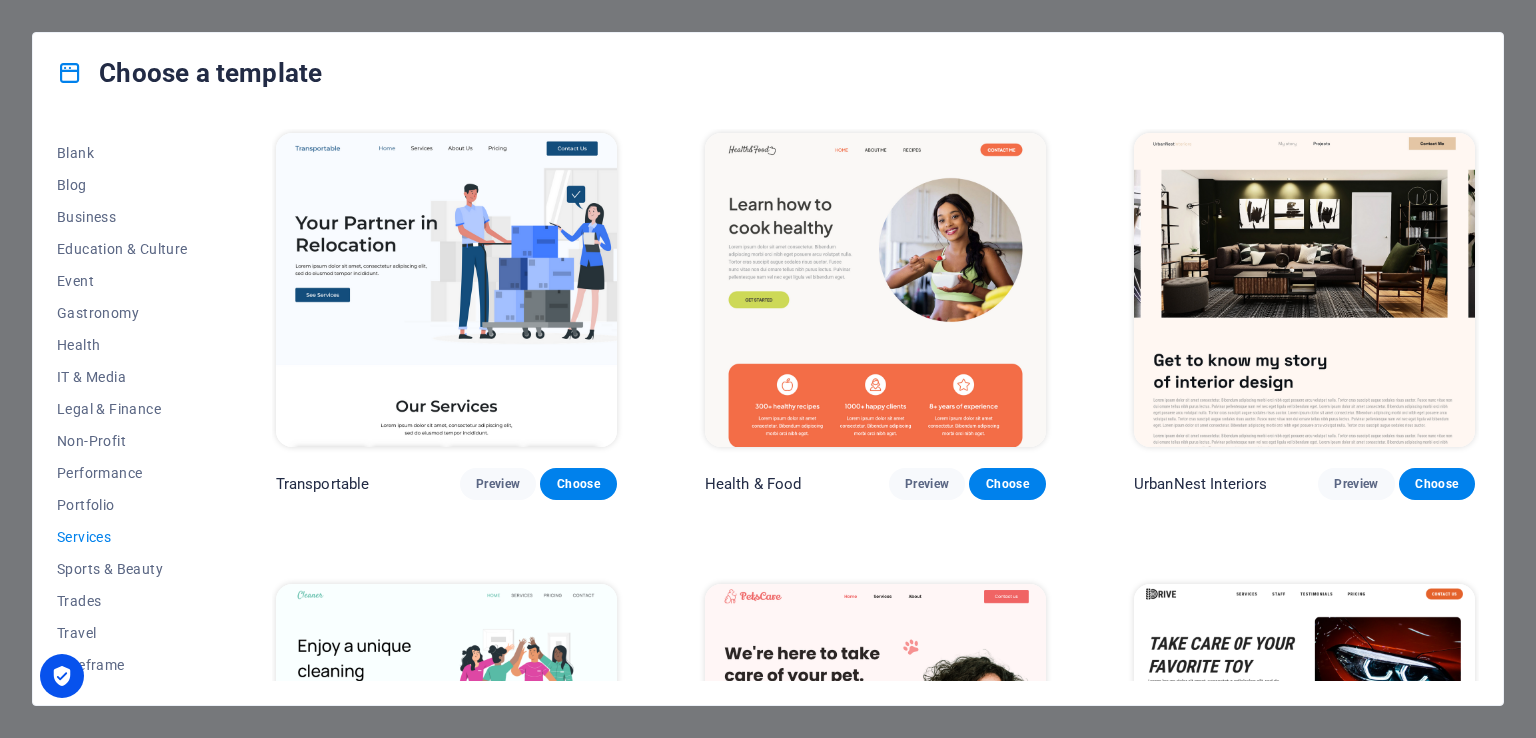 click at bounding box center (1304, 290) 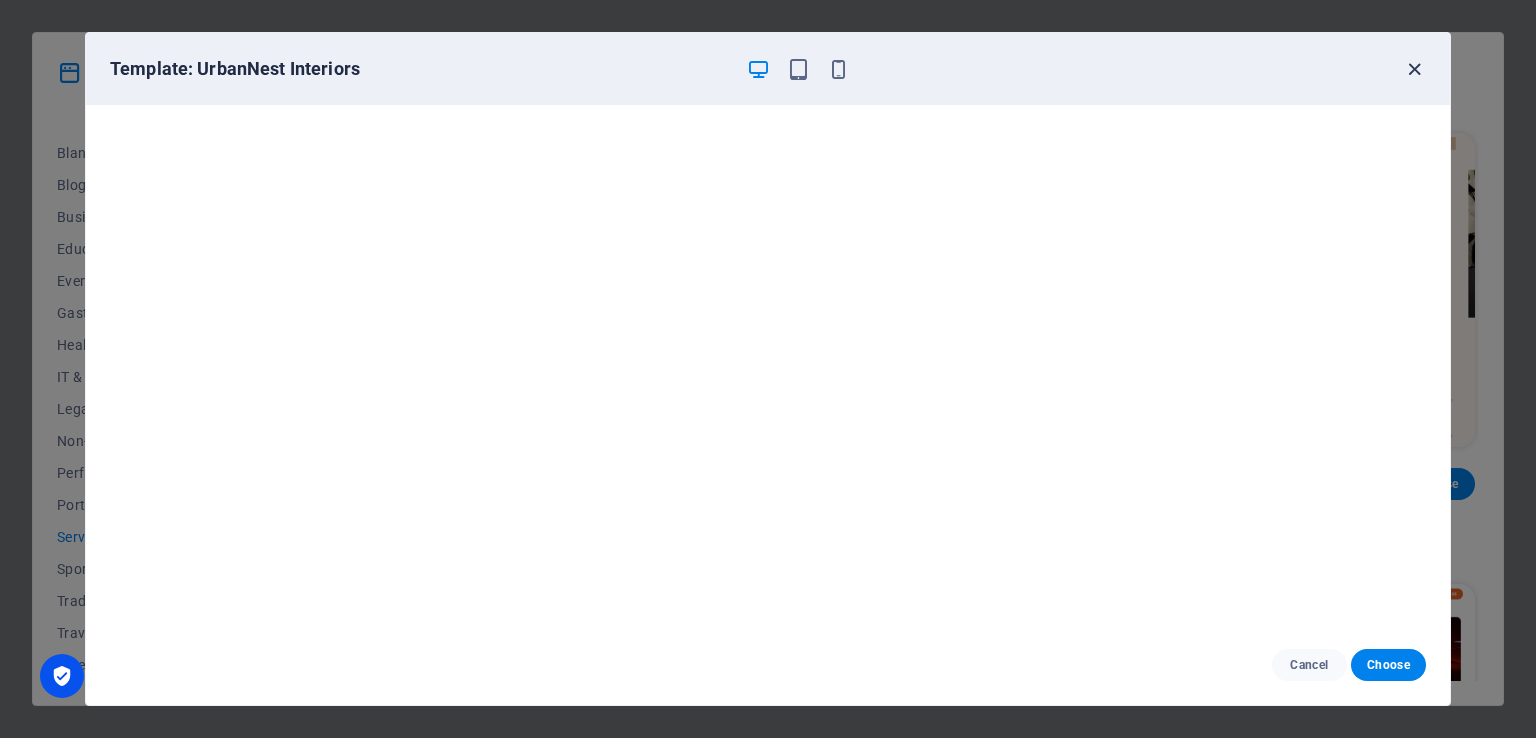 click at bounding box center [1414, 69] 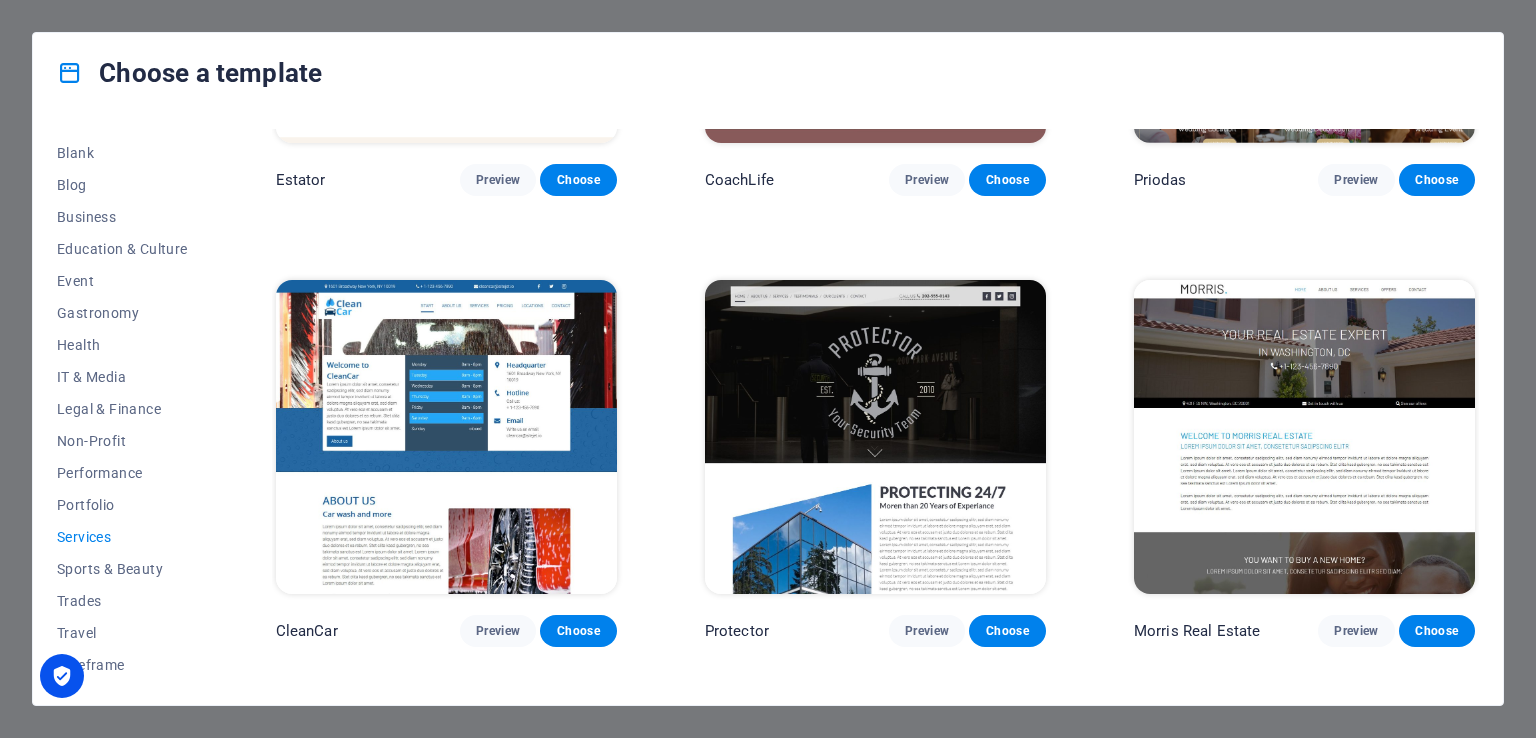 scroll, scrollTop: 1209, scrollLeft: 0, axis: vertical 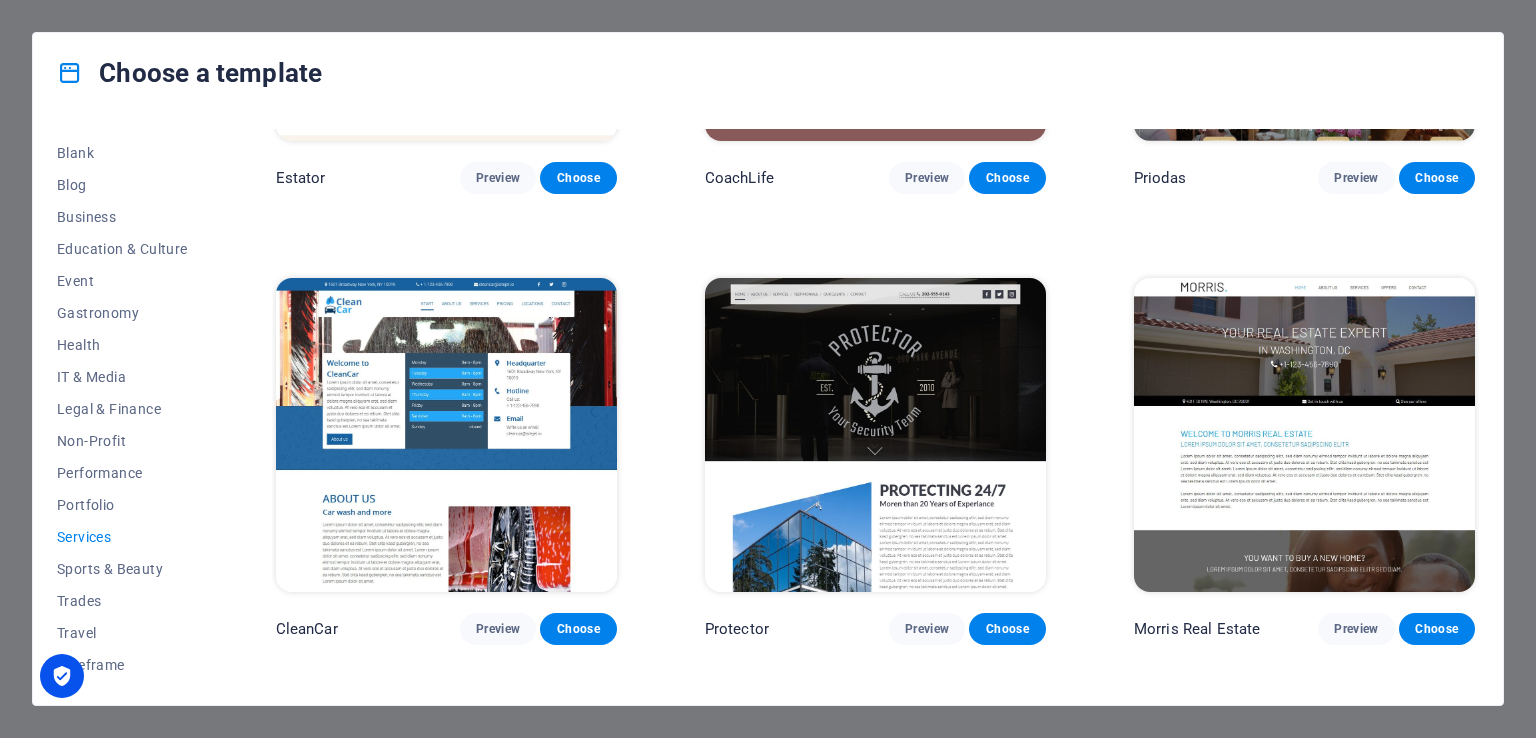 click at bounding box center [875, 435] 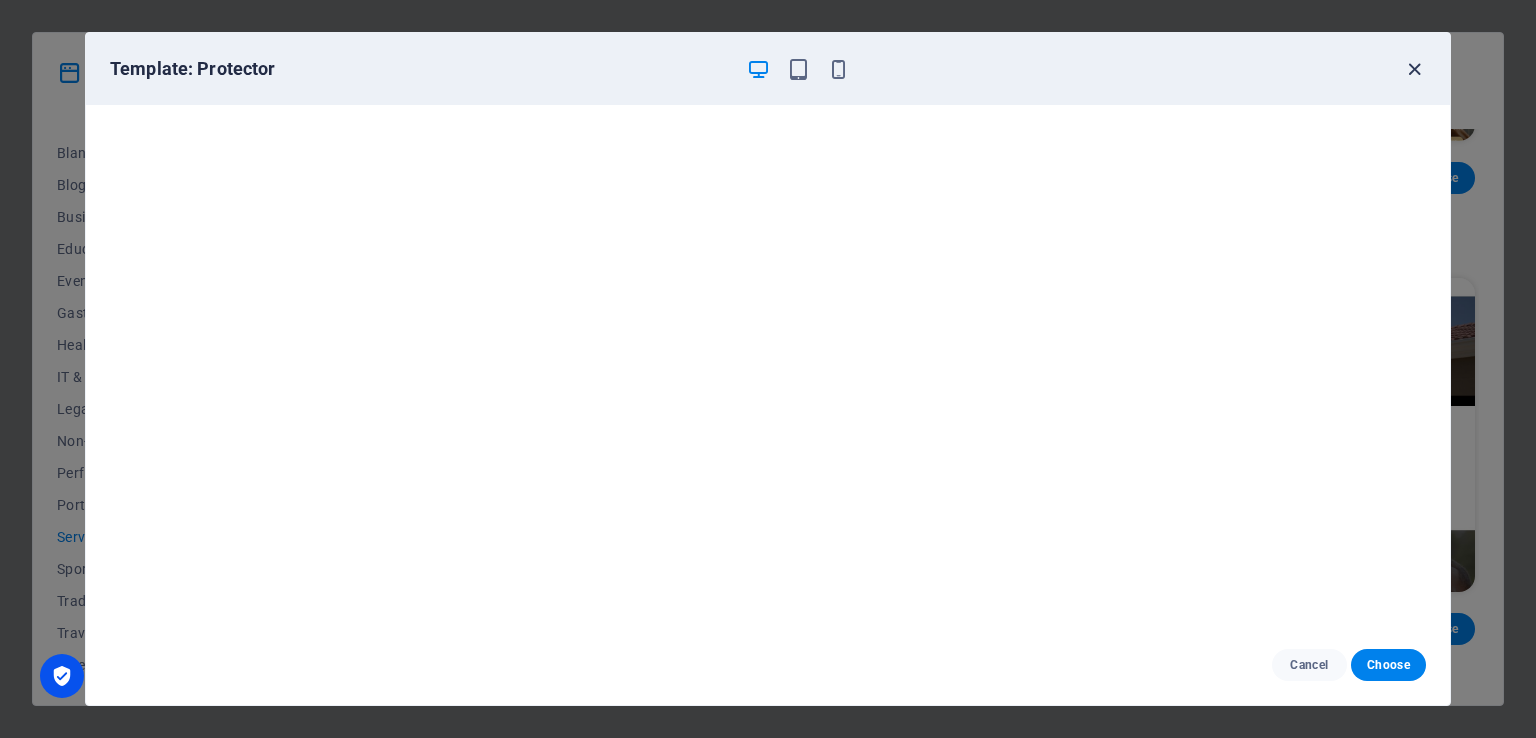 click at bounding box center [1414, 69] 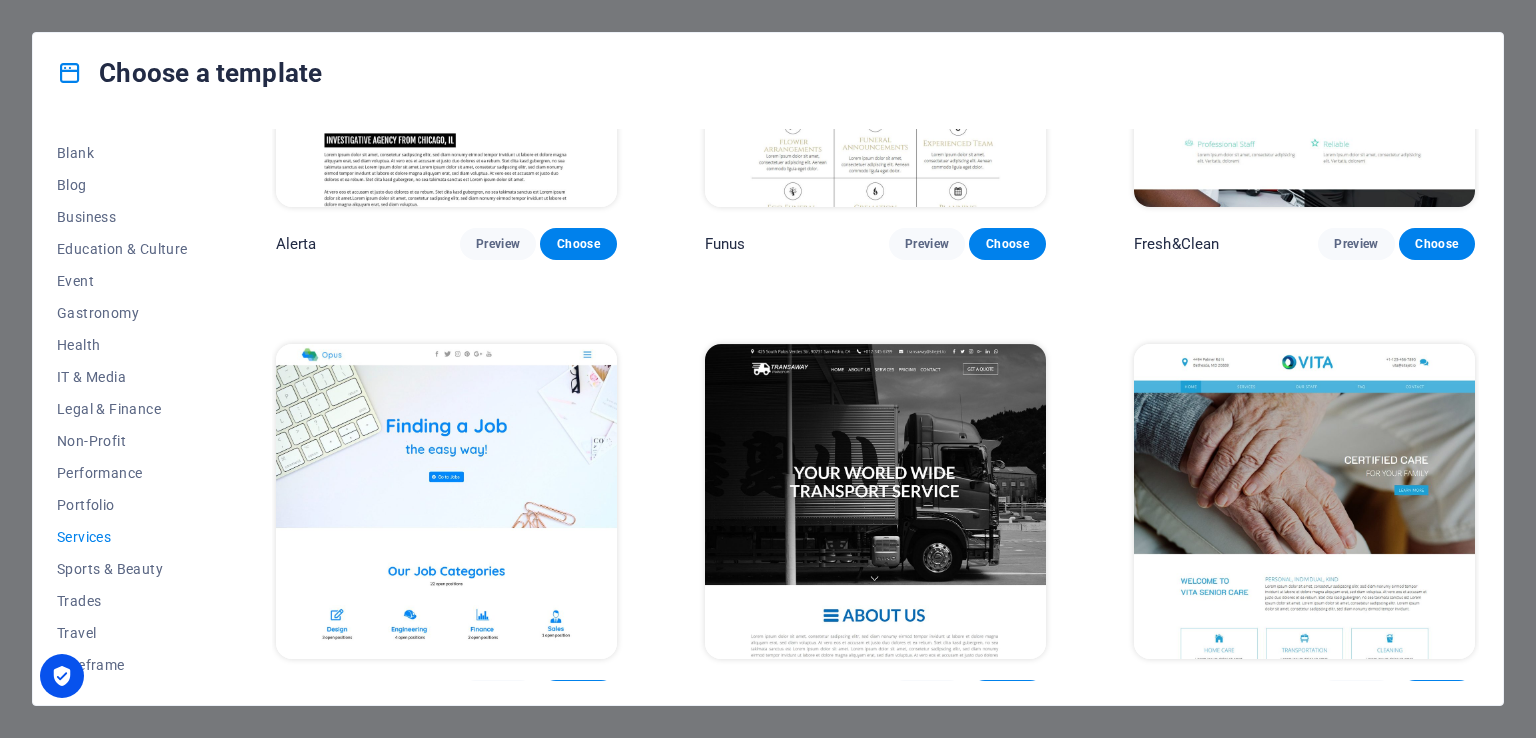 scroll, scrollTop: 2046, scrollLeft: 0, axis: vertical 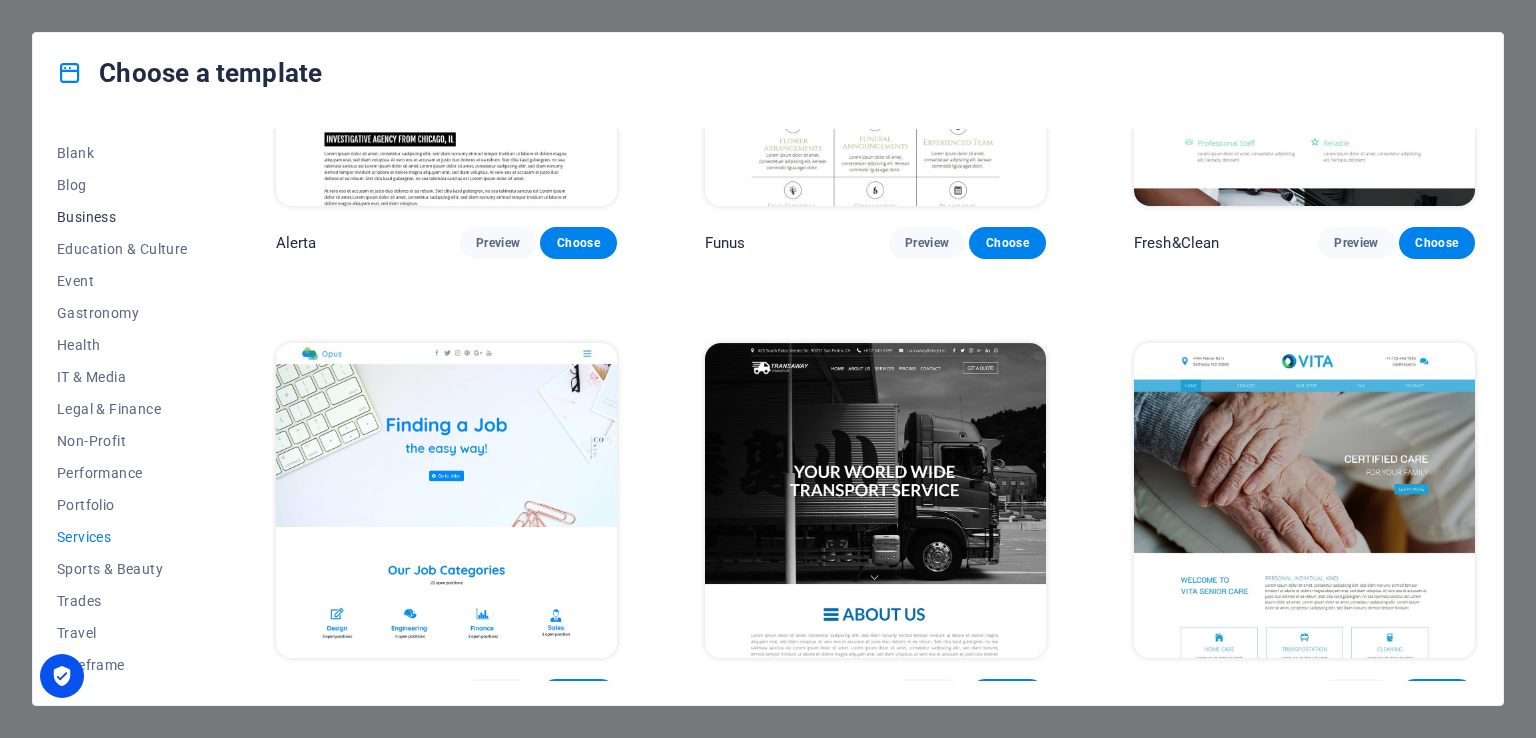 click on "Business" at bounding box center [122, 217] 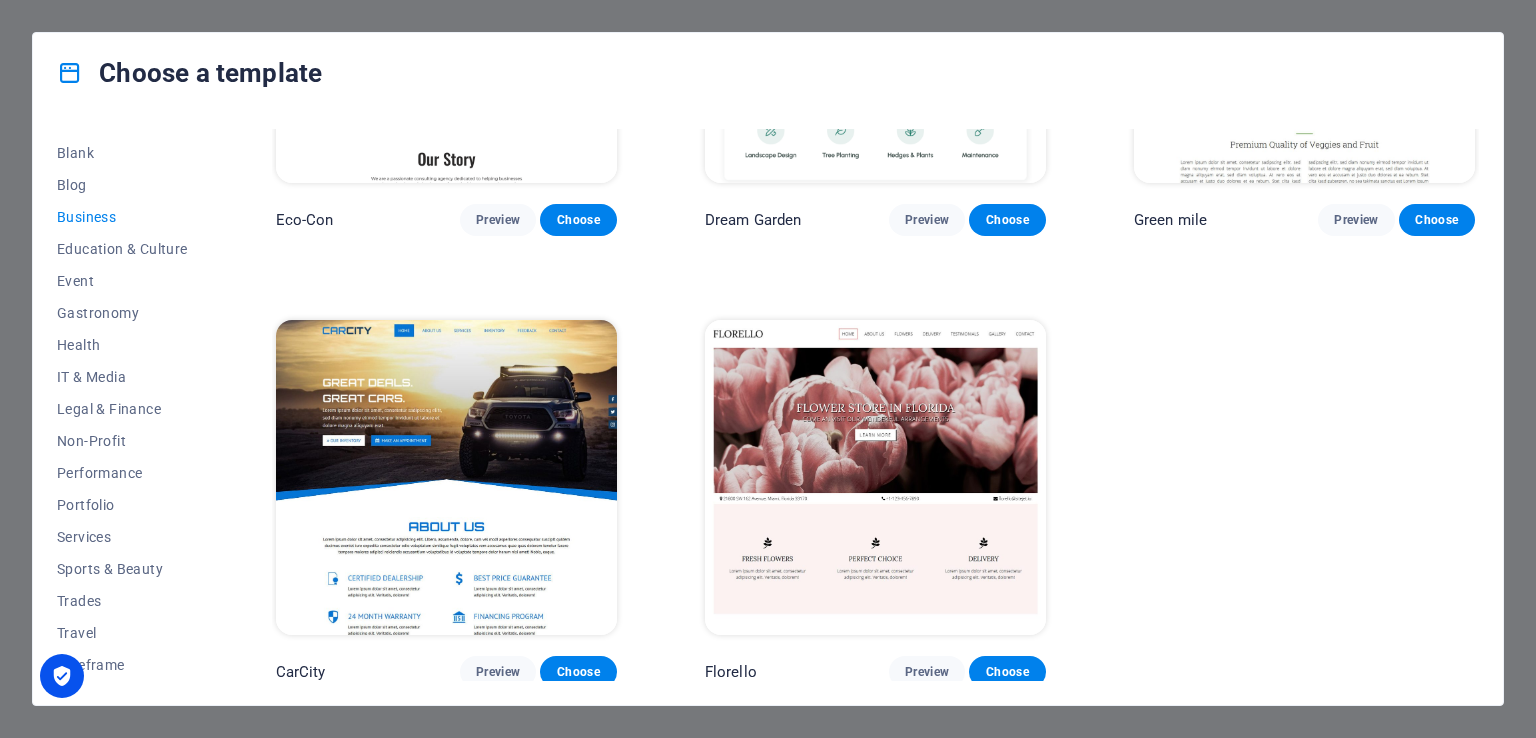scroll, scrollTop: 266, scrollLeft: 0, axis: vertical 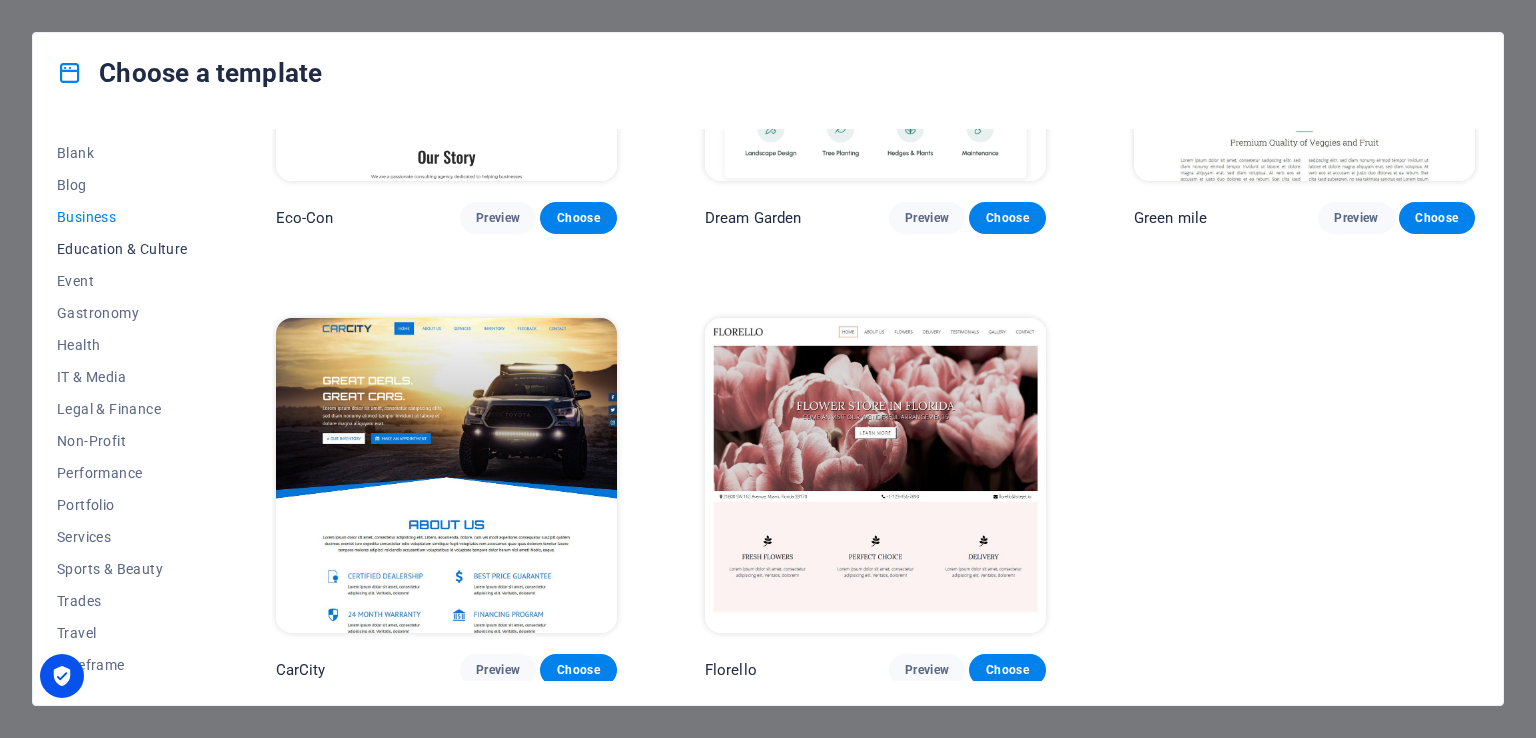 click on "Education & Culture" at bounding box center [122, 249] 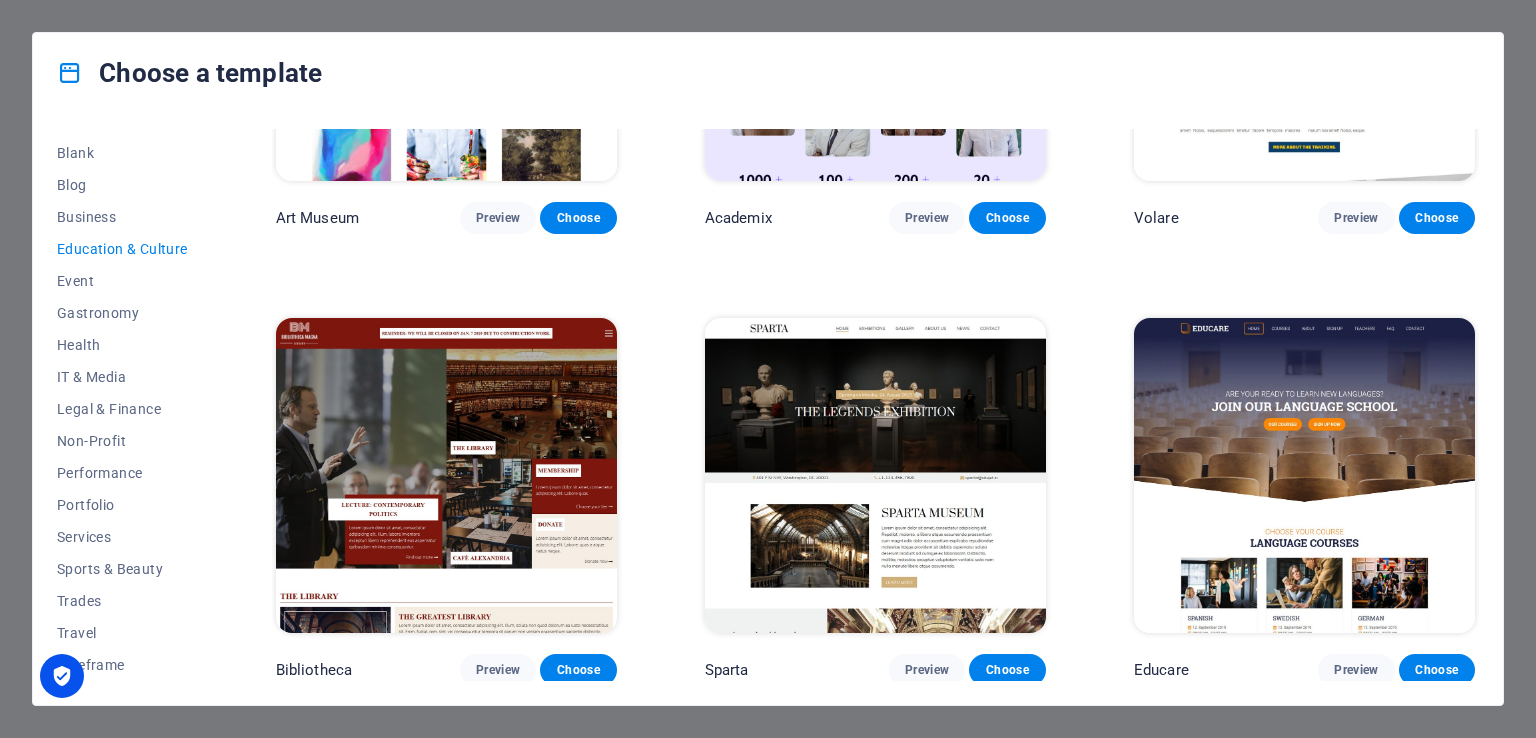 scroll, scrollTop: 0, scrollLeft: 0, axis: both 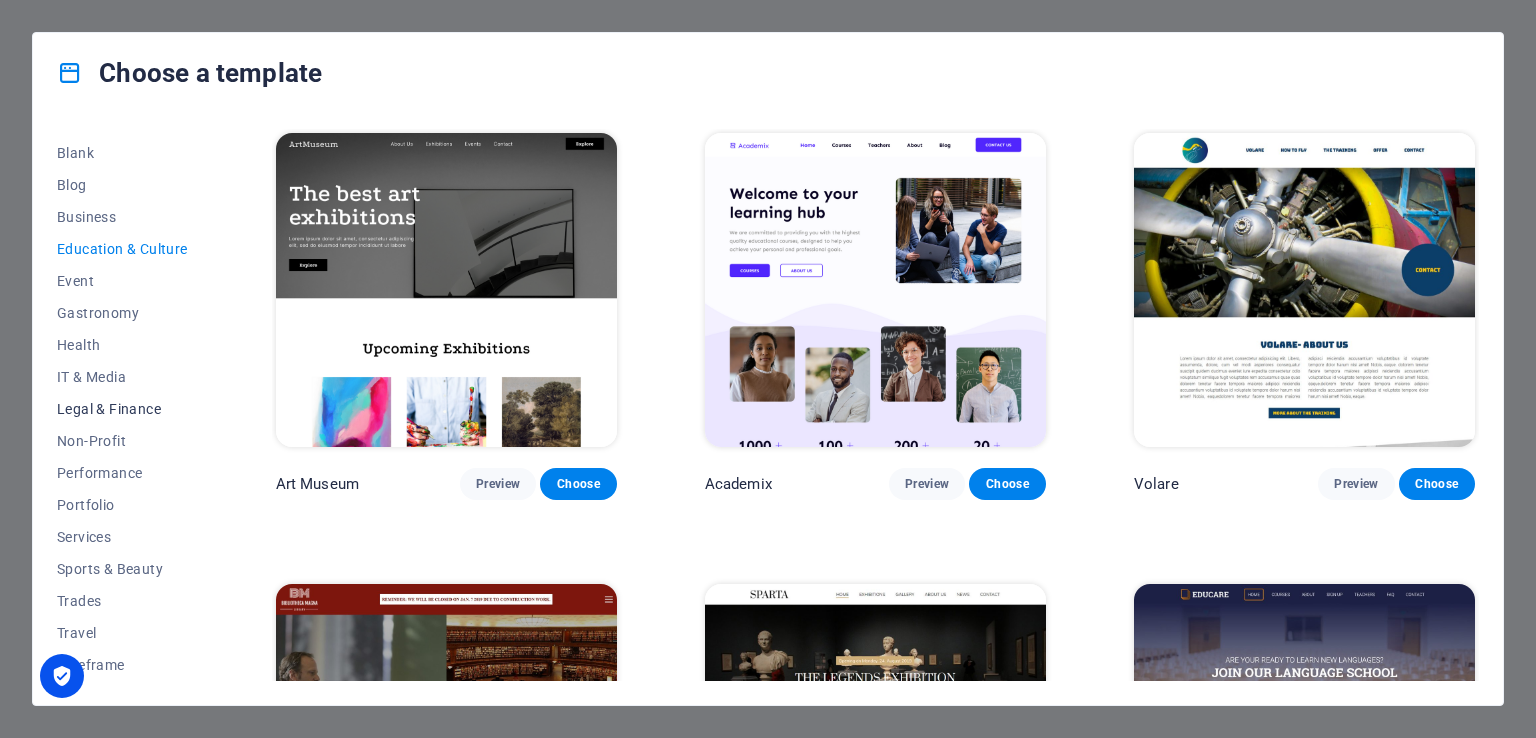 click on "Legal & Finance" at bounding box center [122, 409] 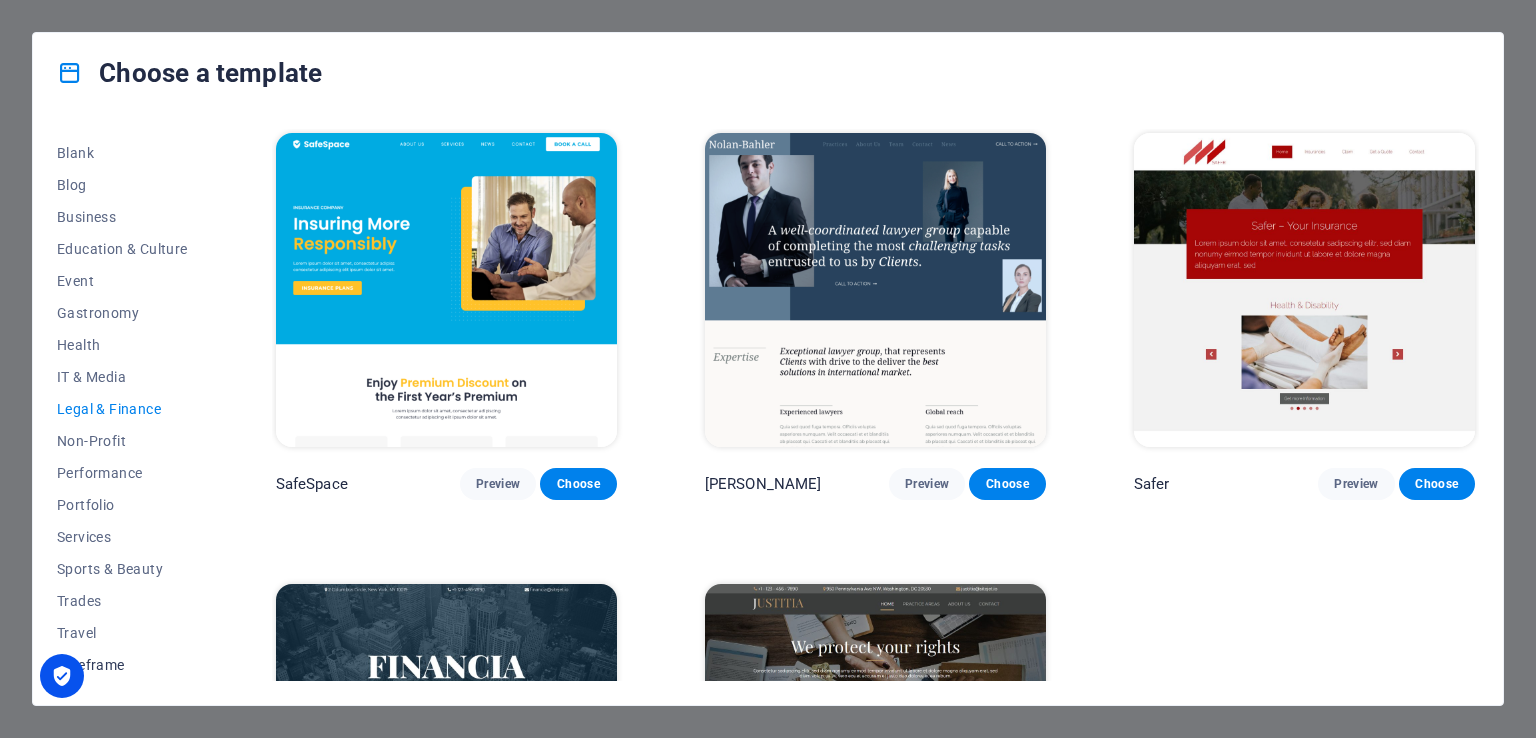 click on "Wireframe" at bounding box center [122, 665] 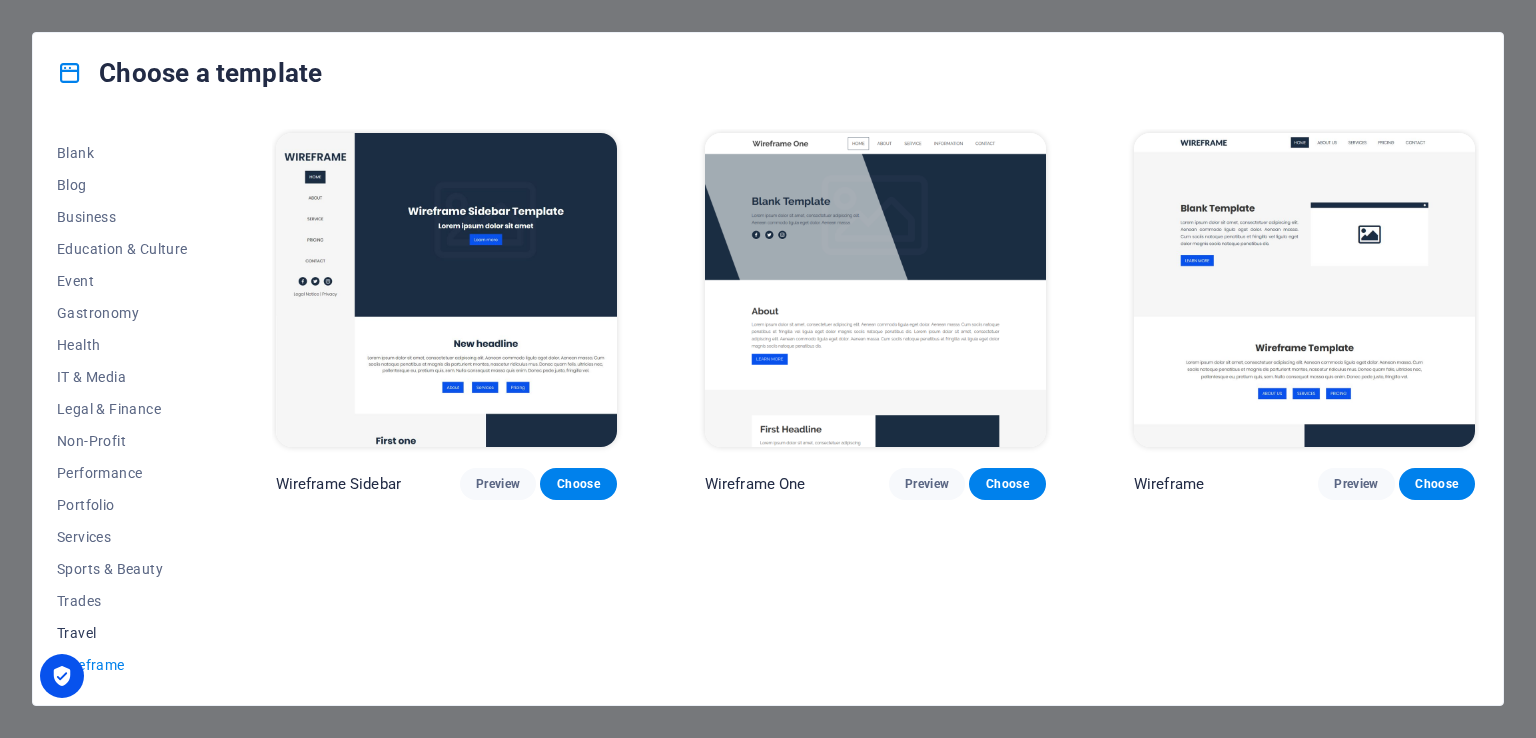 click on "Travel" at bounding box center (122, 633) 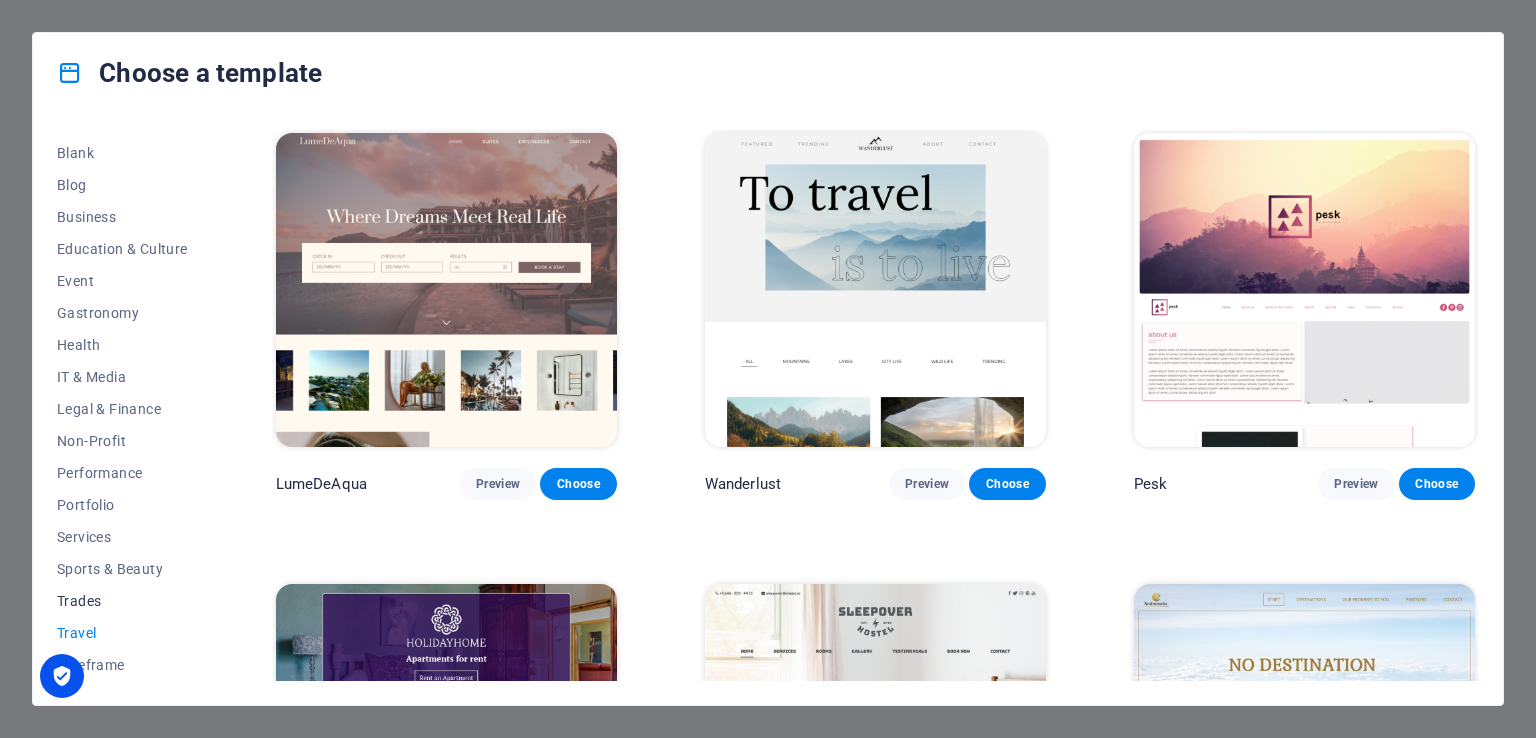click on "Trades" at bounding box center (122, 601) 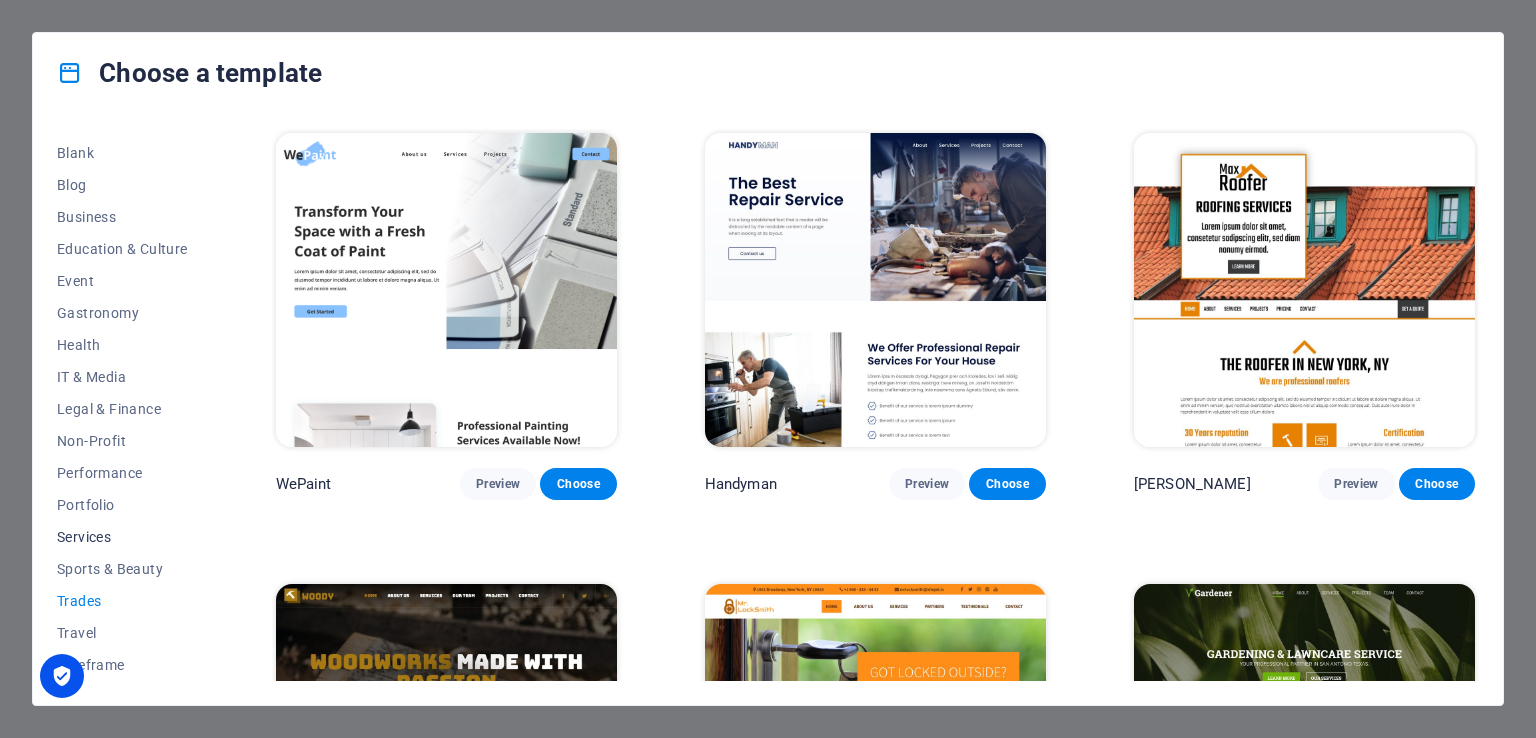 click on "Services" at bounding box center [122, 537] 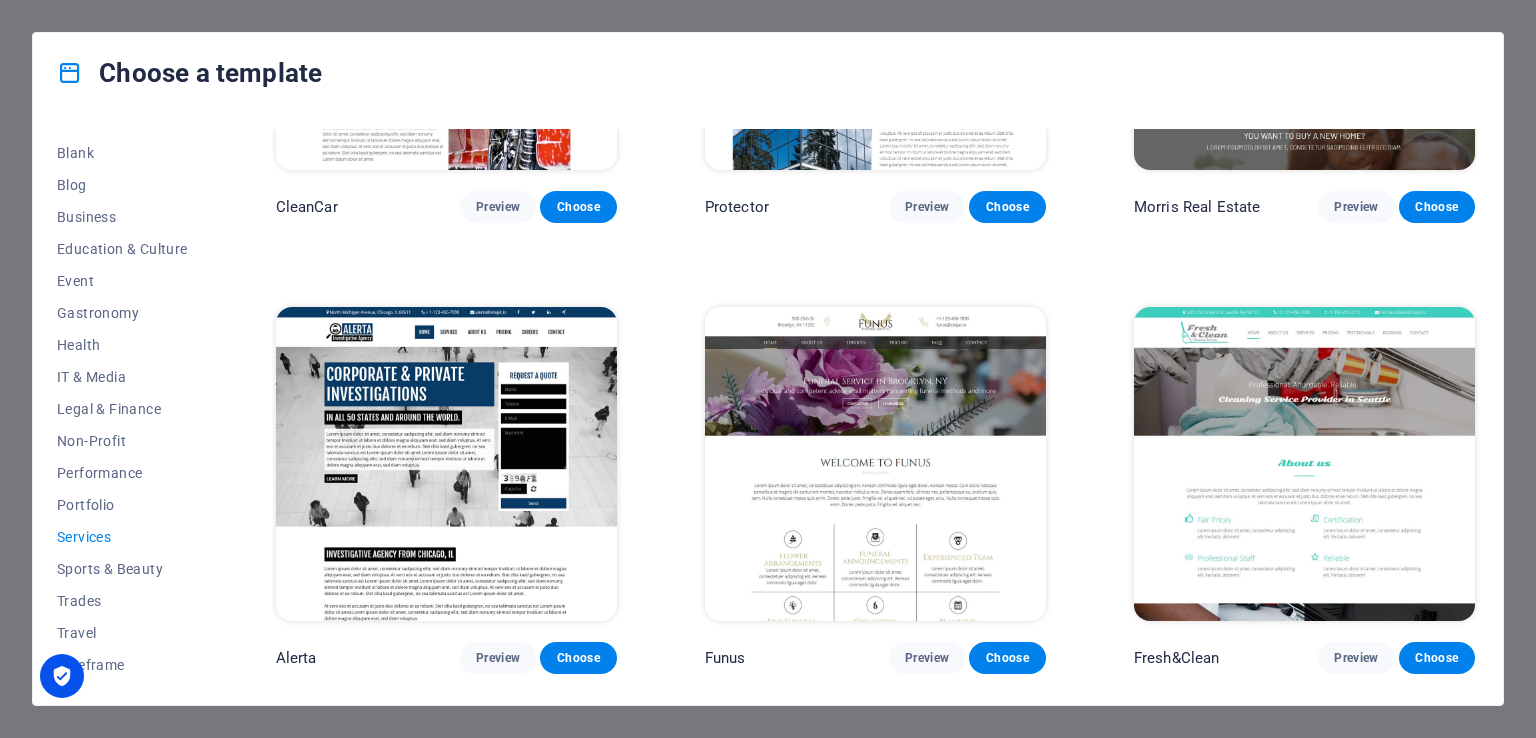 scroll, scrollTop: 1628, scrollLeft: 0, axis: vertical 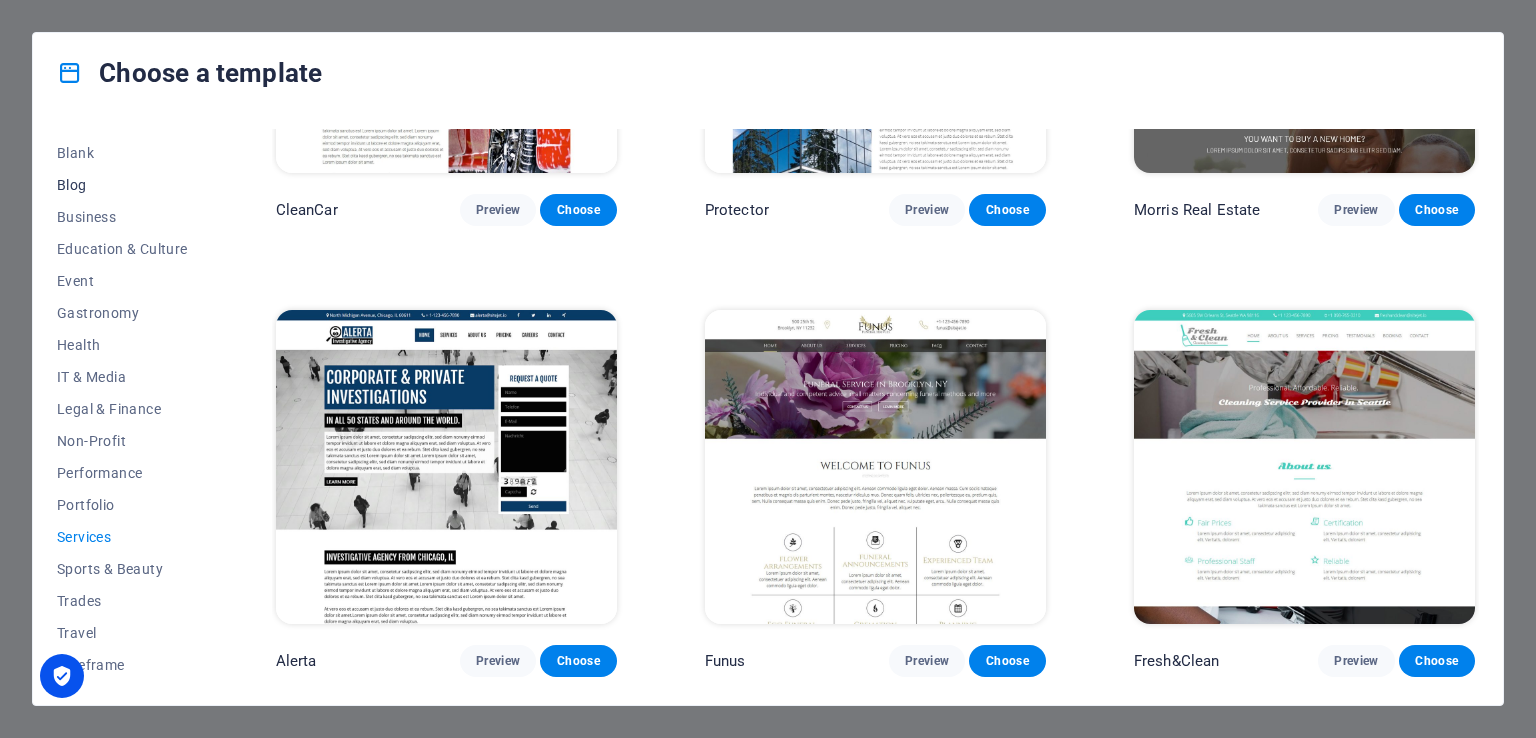 click on "Blog" at bounding box center [122, 185] 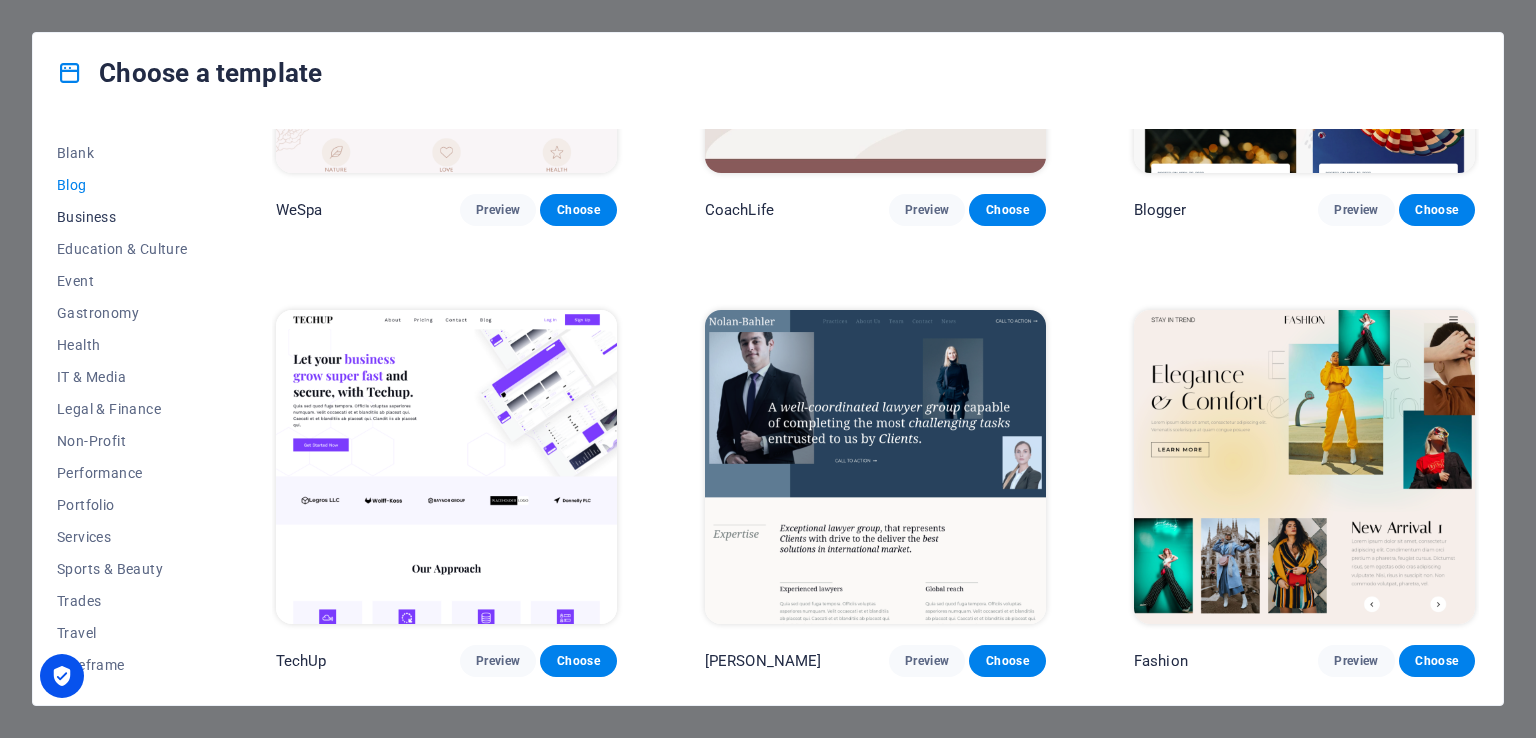 scroll, scrollTop: 0, scrollLeft: 0, axis: both 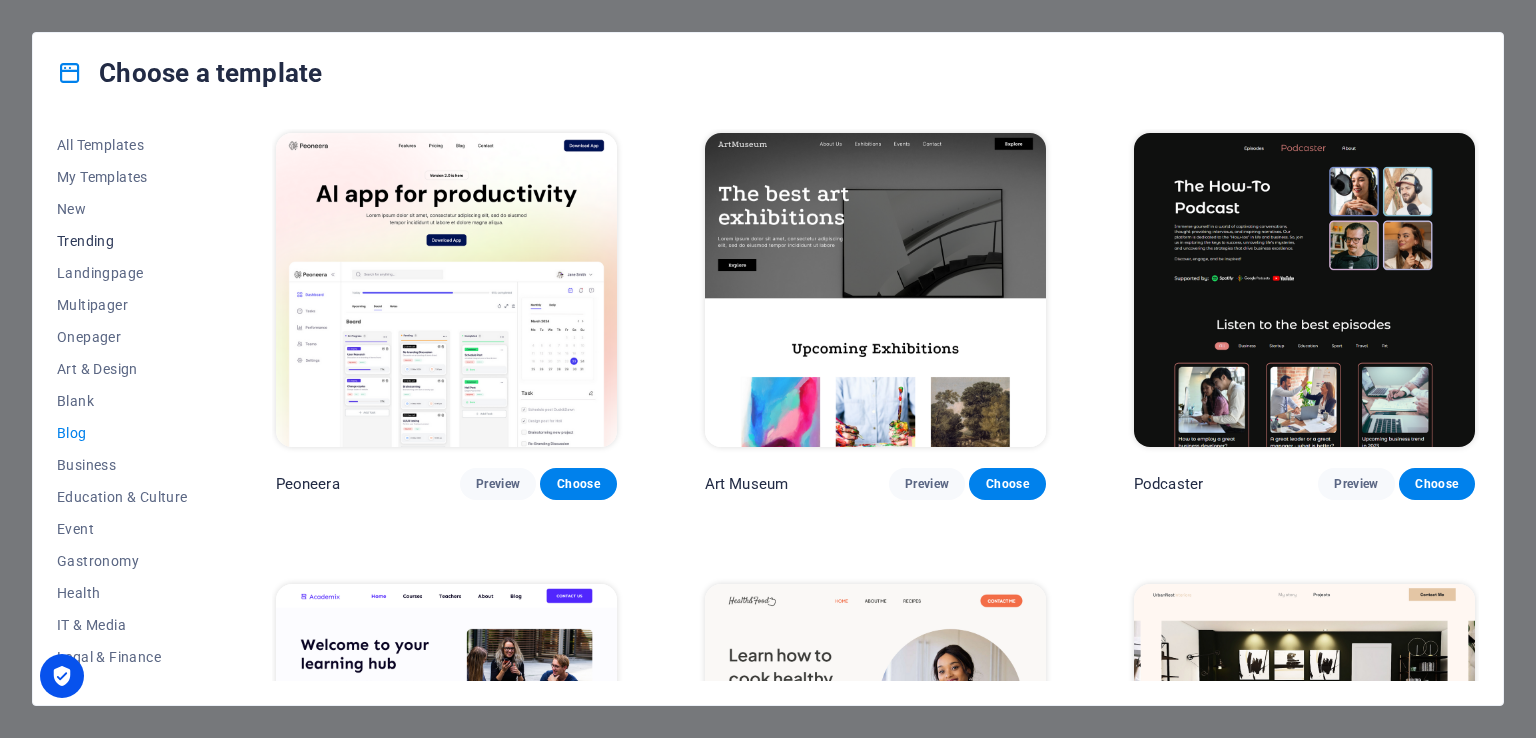 click on "Trending" at bounding box center [122, 241] 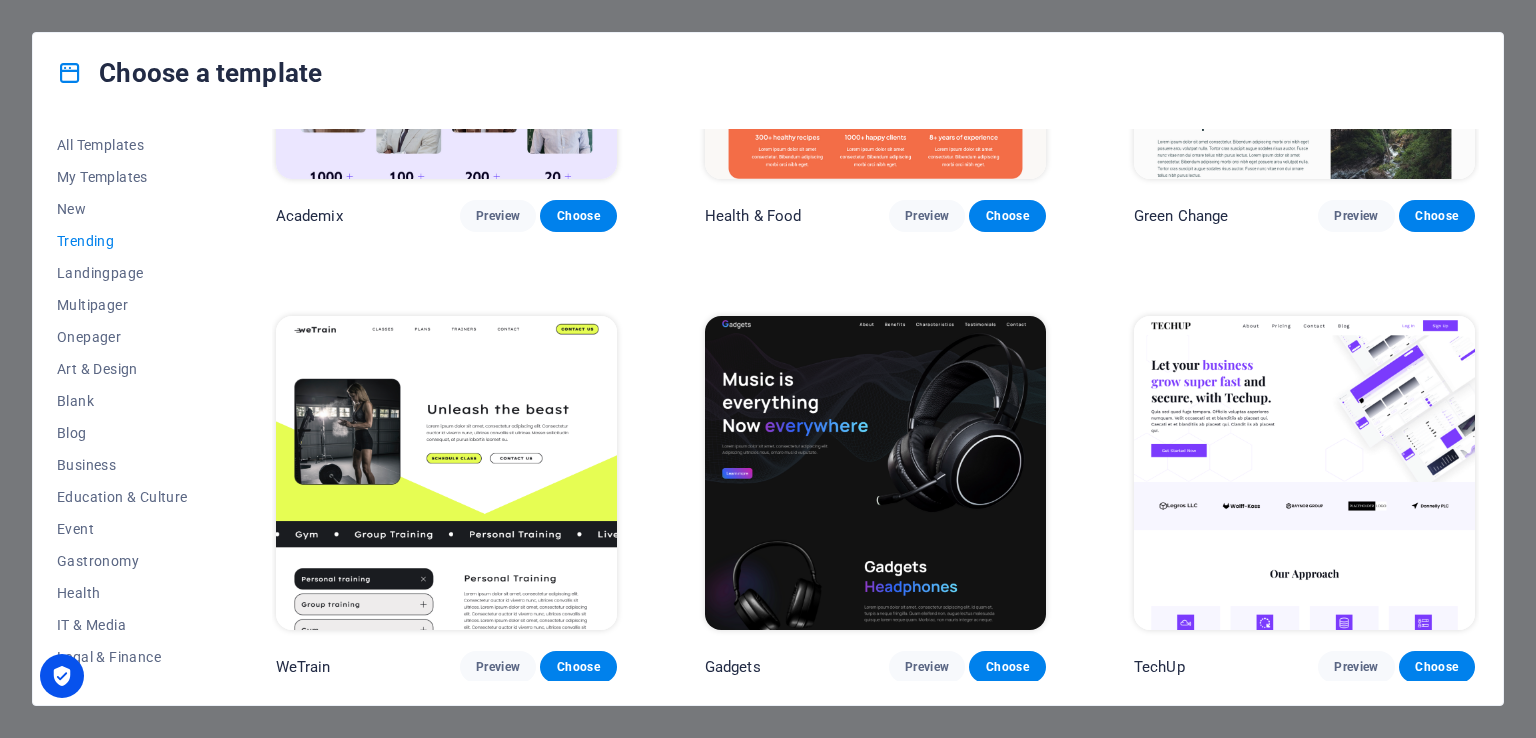 scroll, scrollTop: 1172, scrollLeft: 0, axis: vertical 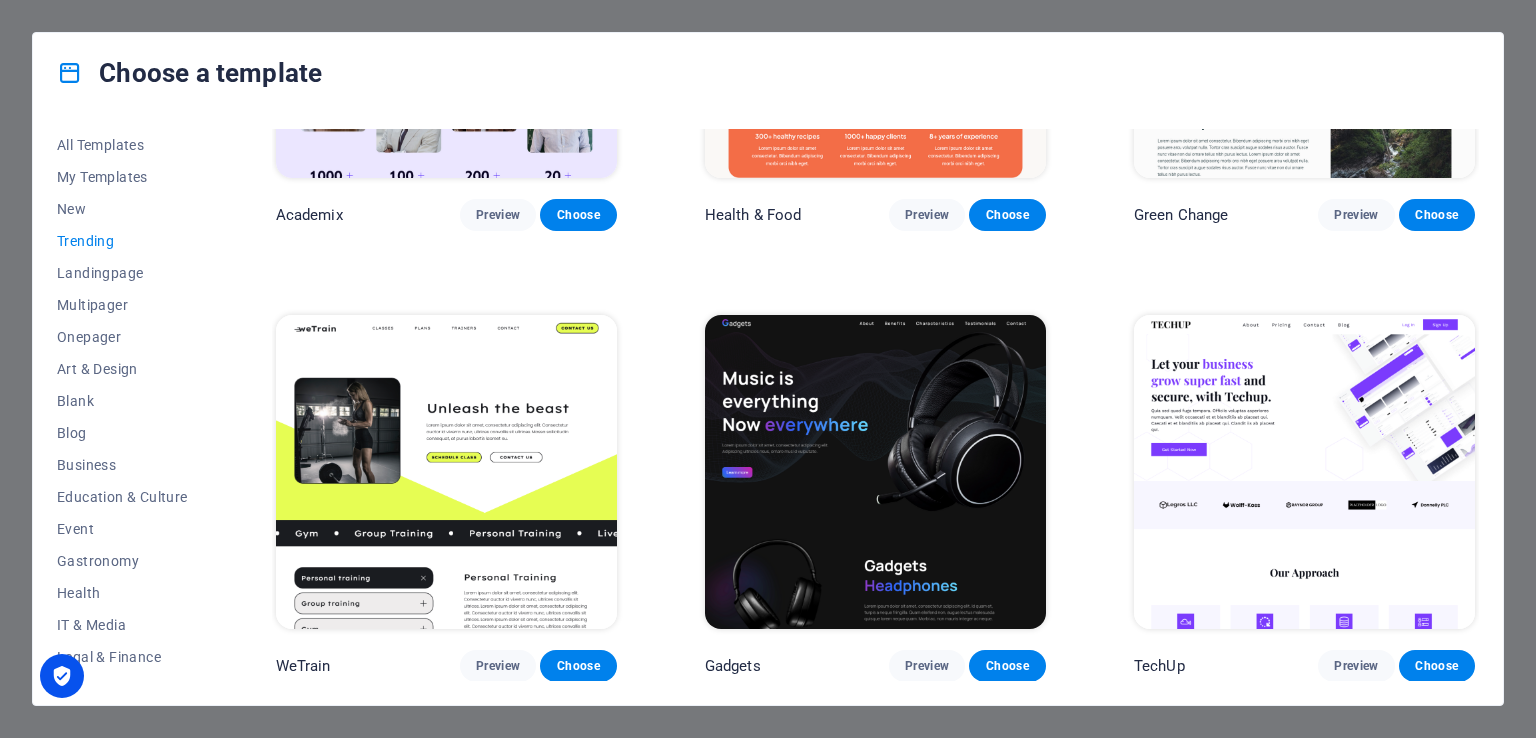 click at bounding box center [875, 472] 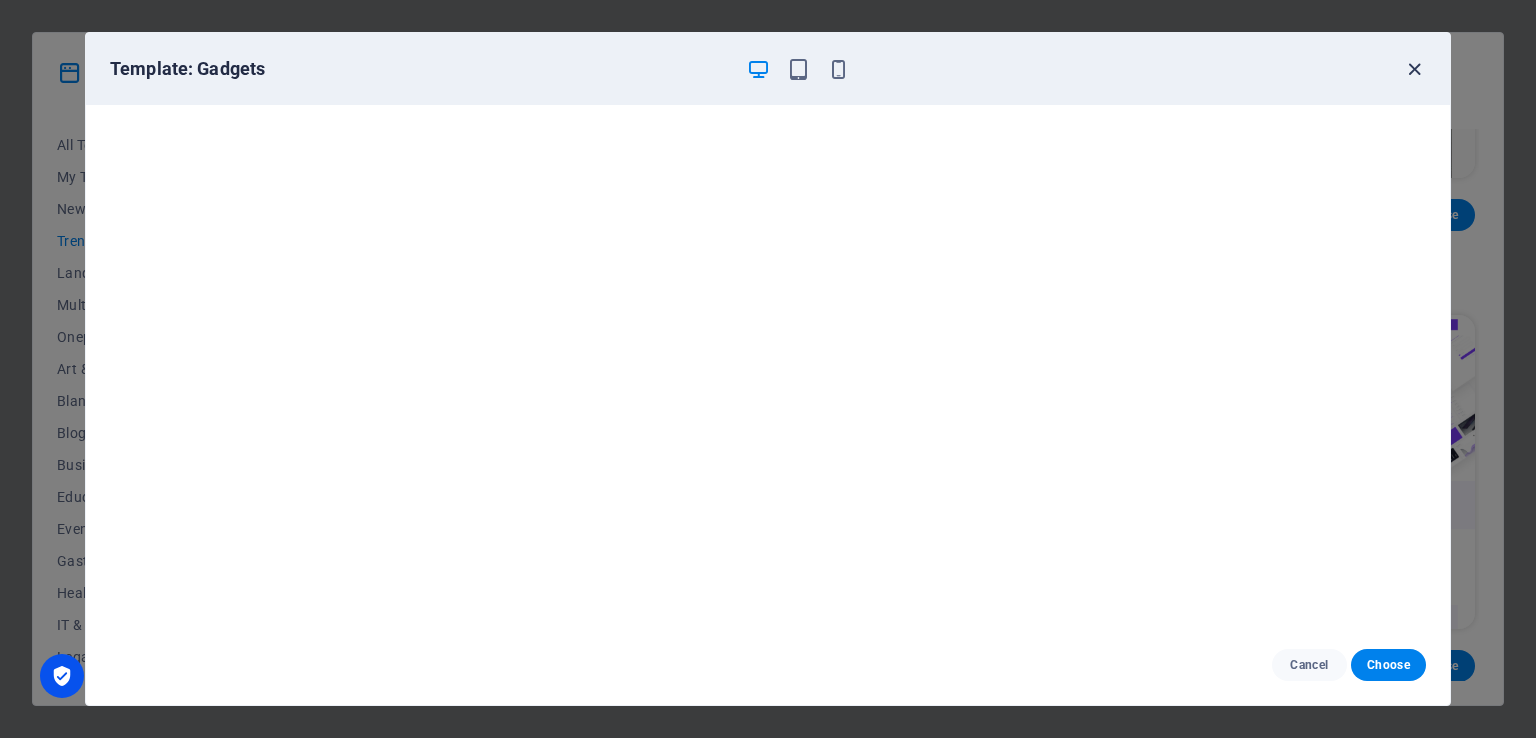 click at bounding box center [1414, 69] 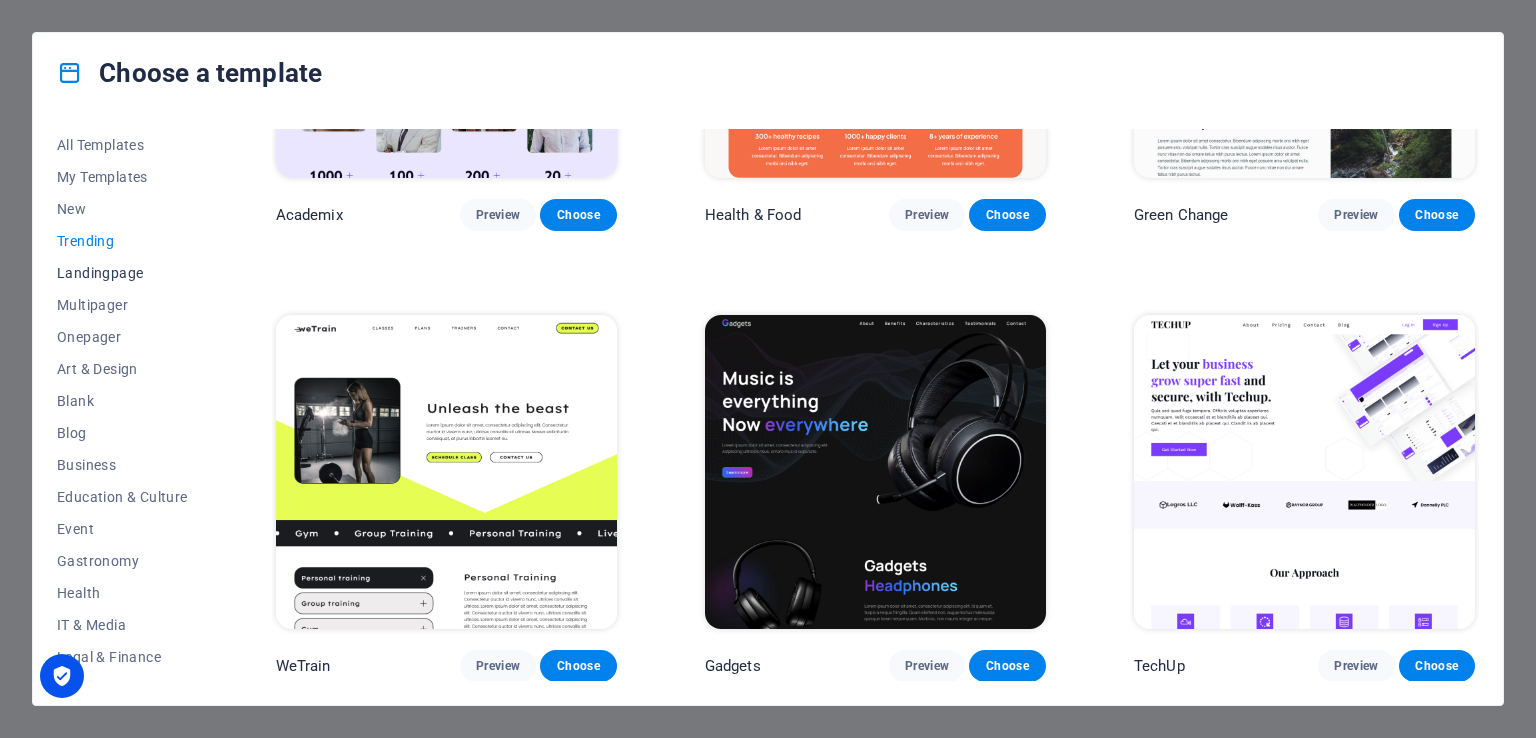 click on "Landingpage" at bounding box center (122, 273) 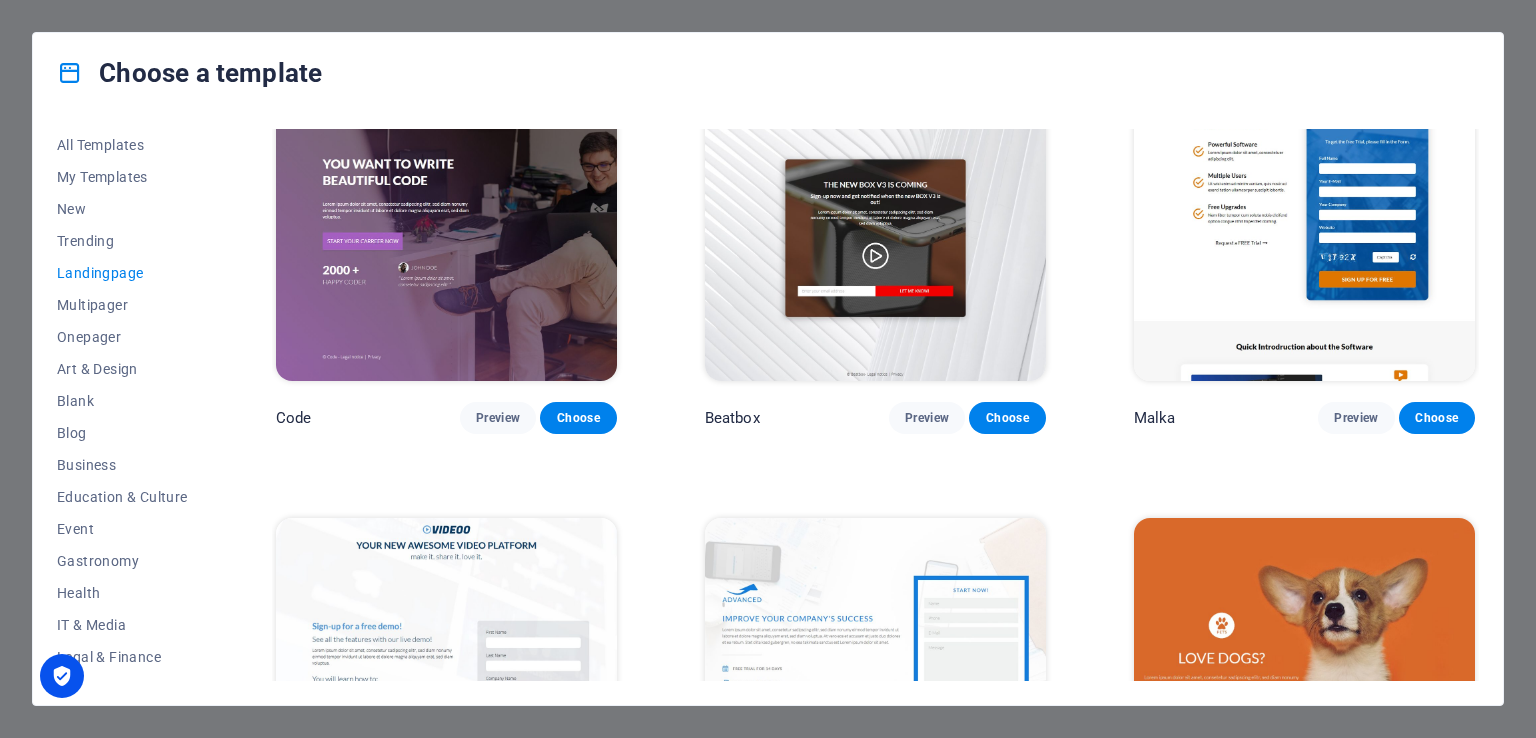 scroll, scrollTop: 516, scrollLeft: 0, axis: vertical 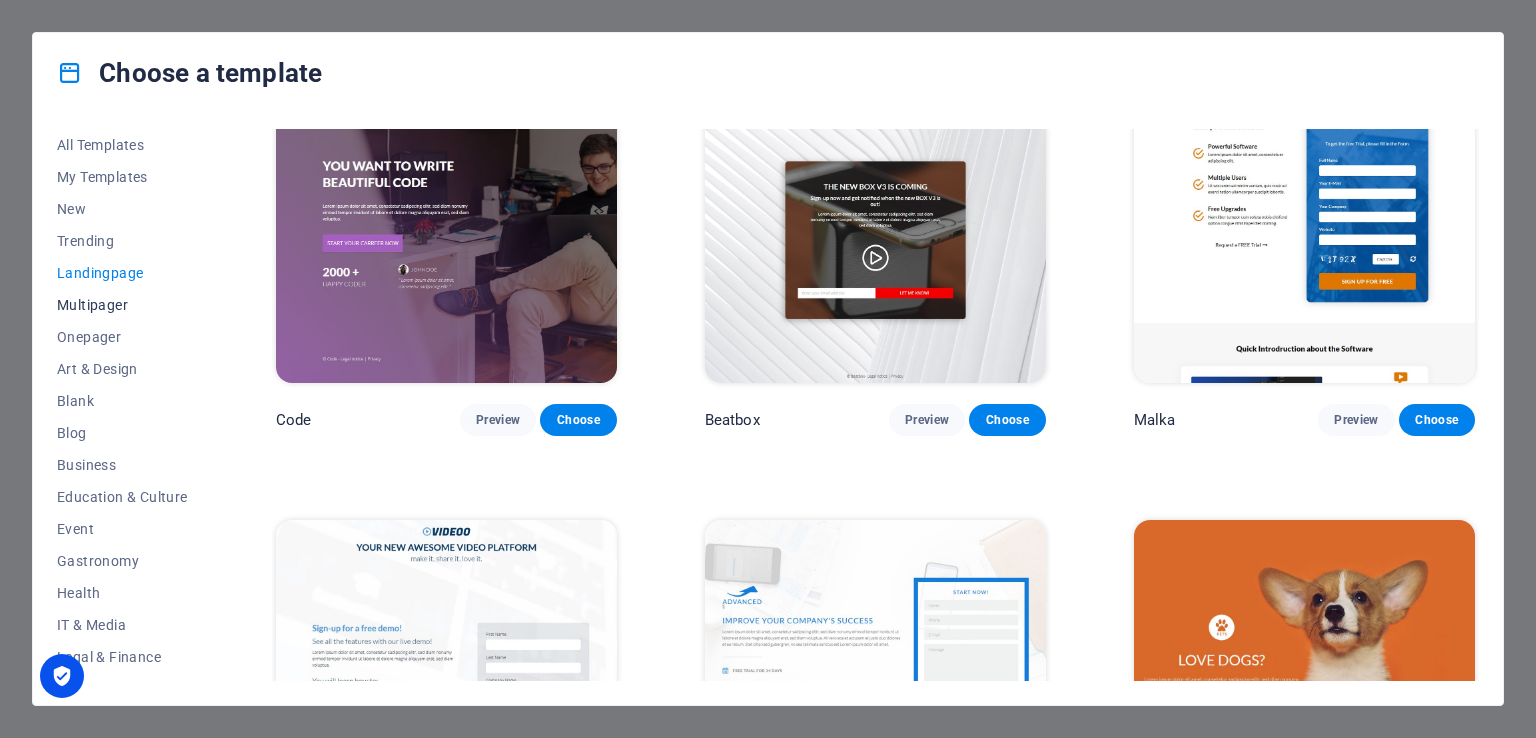 click on "Multipager" at bounding box center (122, 305) 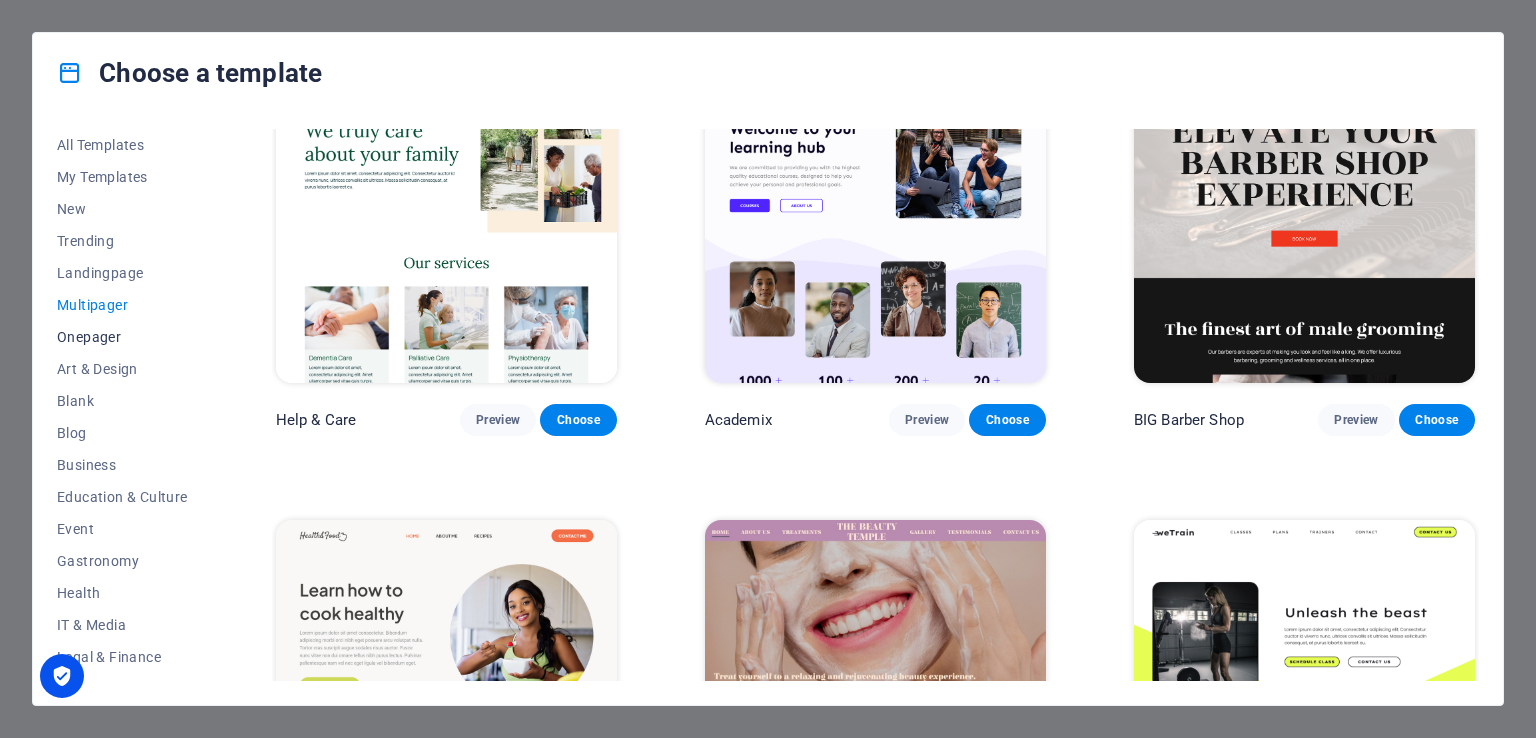 click on "Onepager" at bounding box center (122, 337) 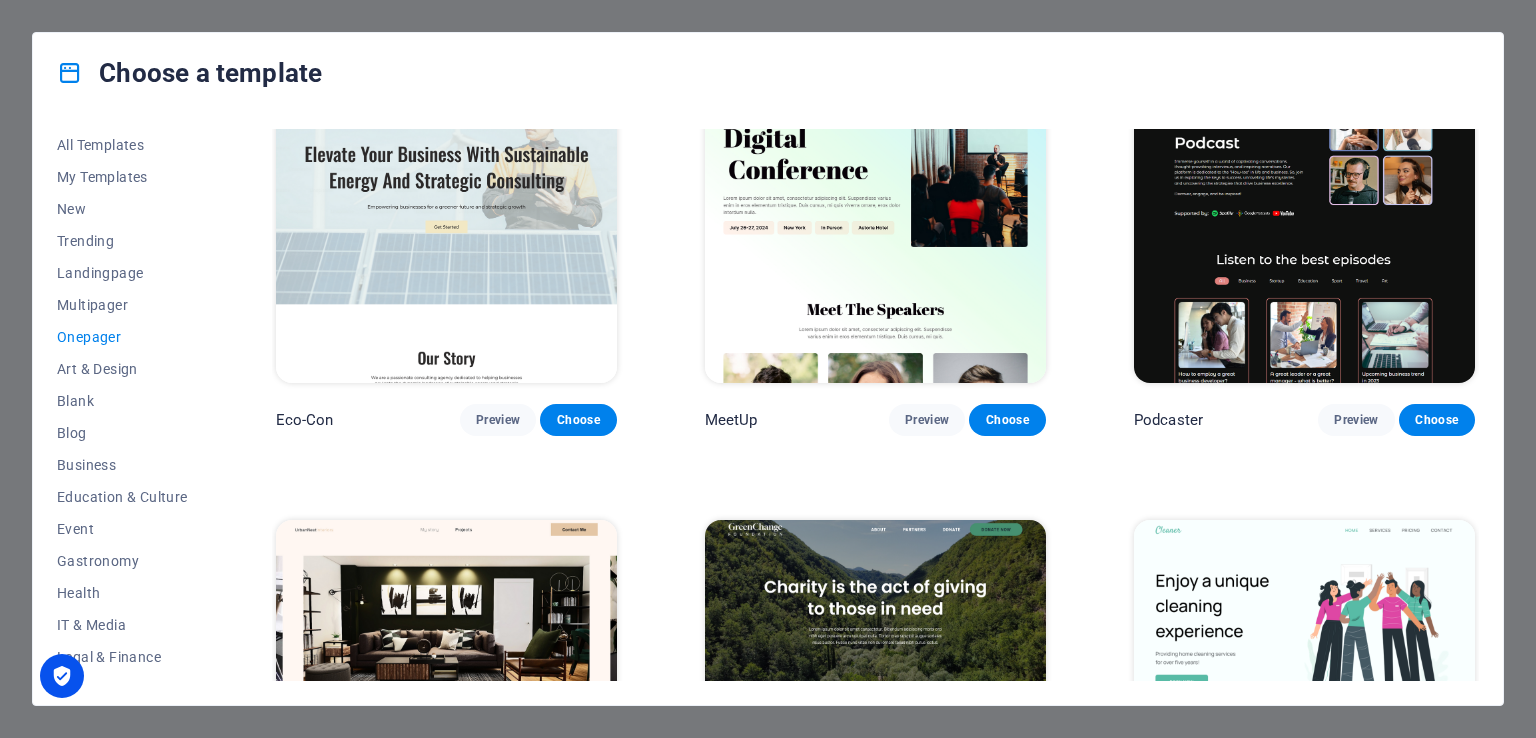 scroll, scrollTop: 0, scrollLeft: 0, axis: both 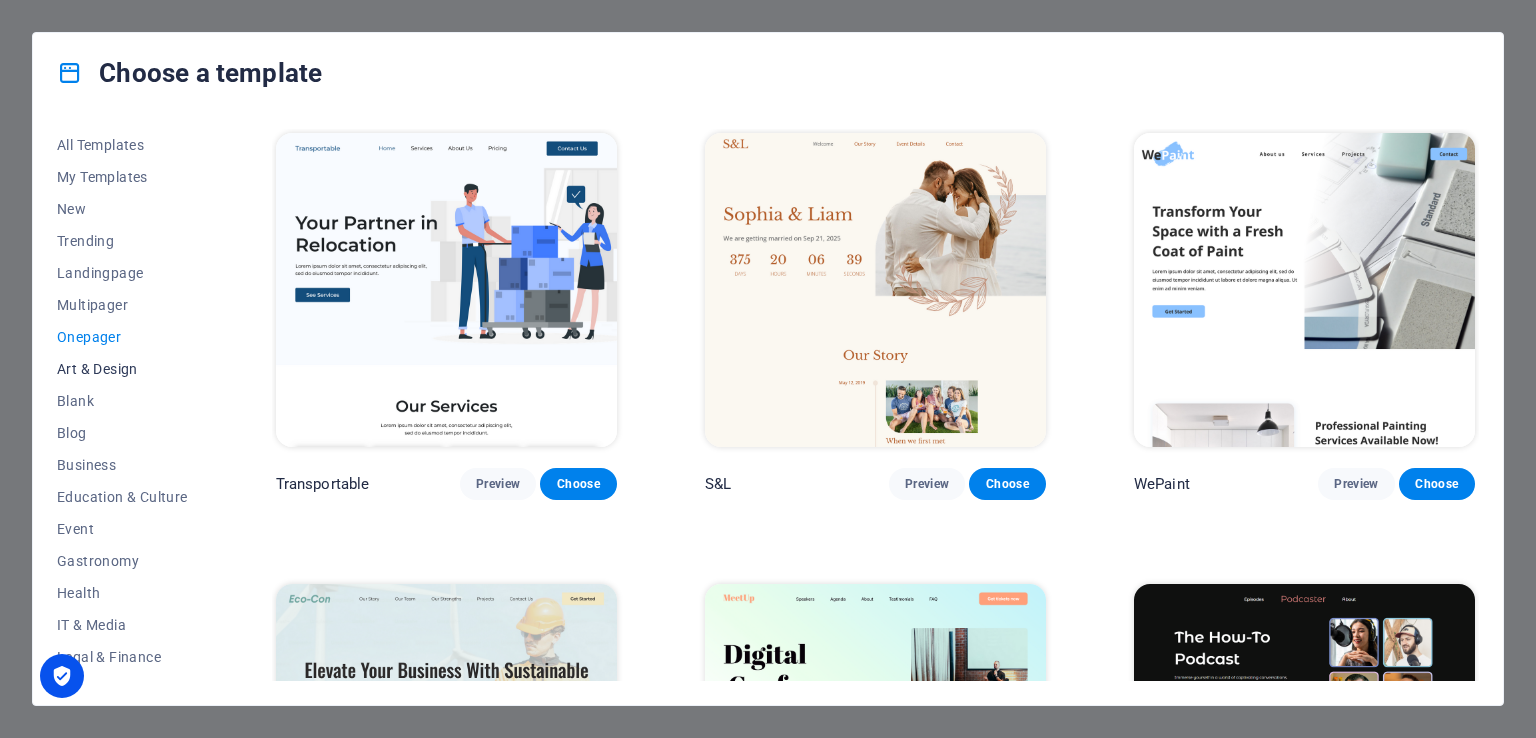 click on "Art & Design" at bounding box center (122, 369) 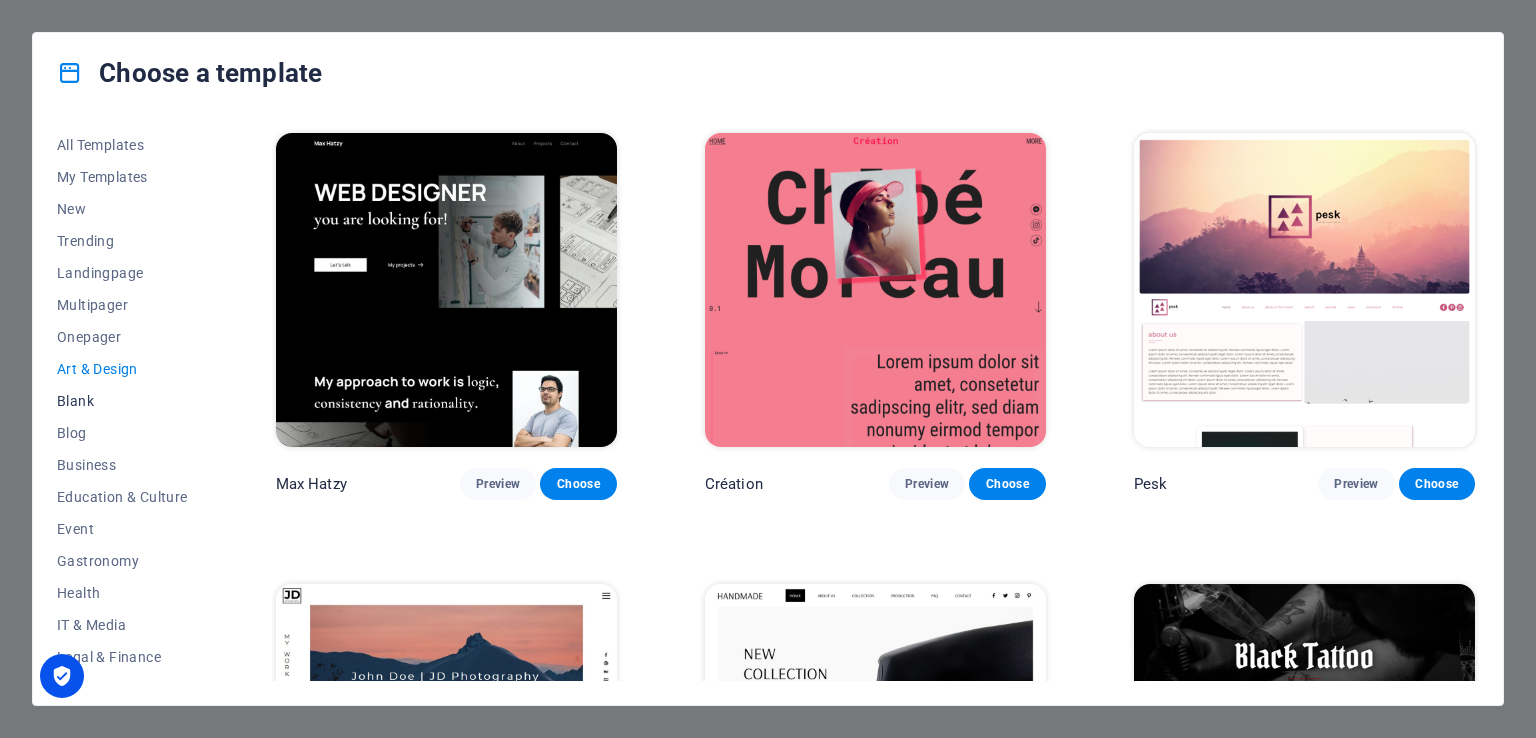 click on "Blank" at bounding box center (122, 401) 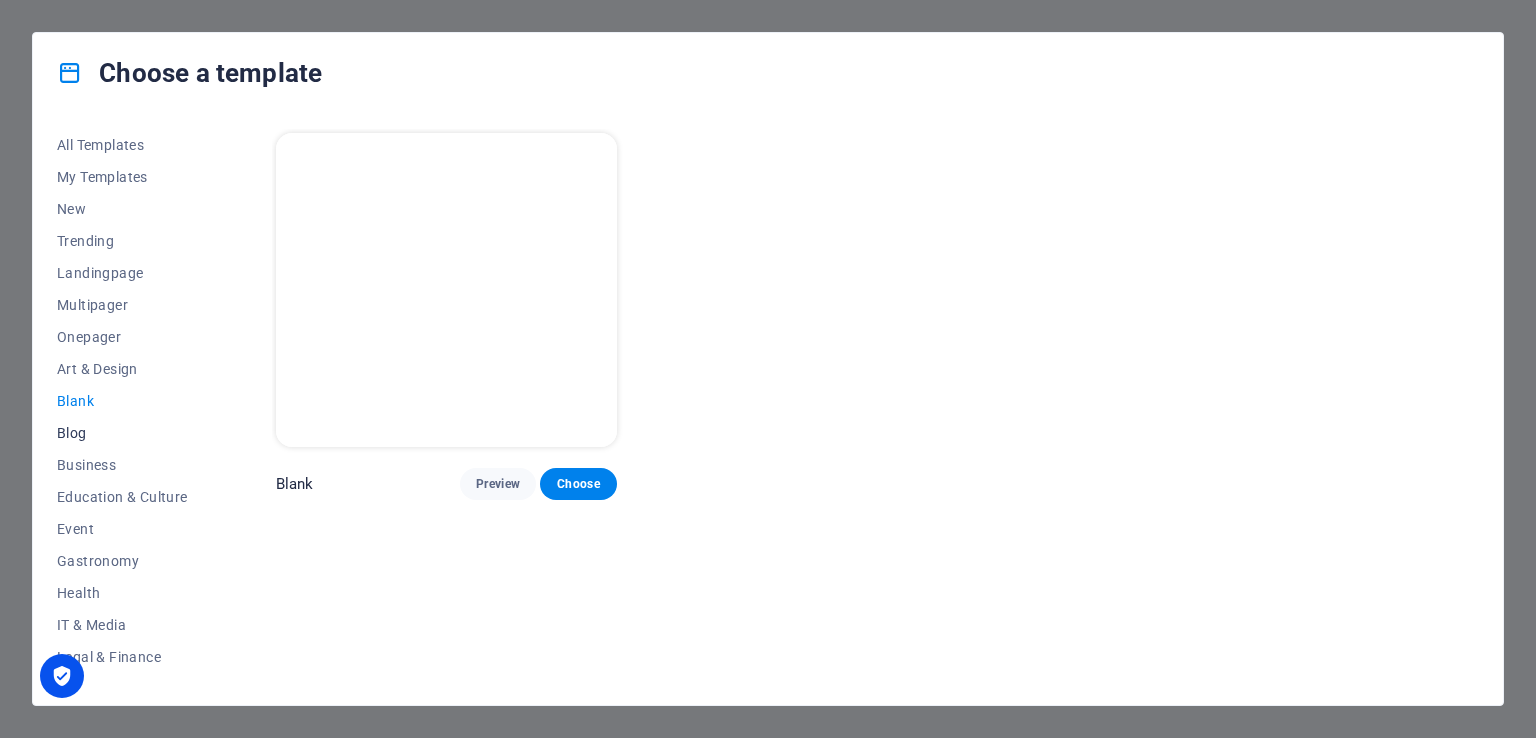click on "Blog" at bounding box center (122, 433) 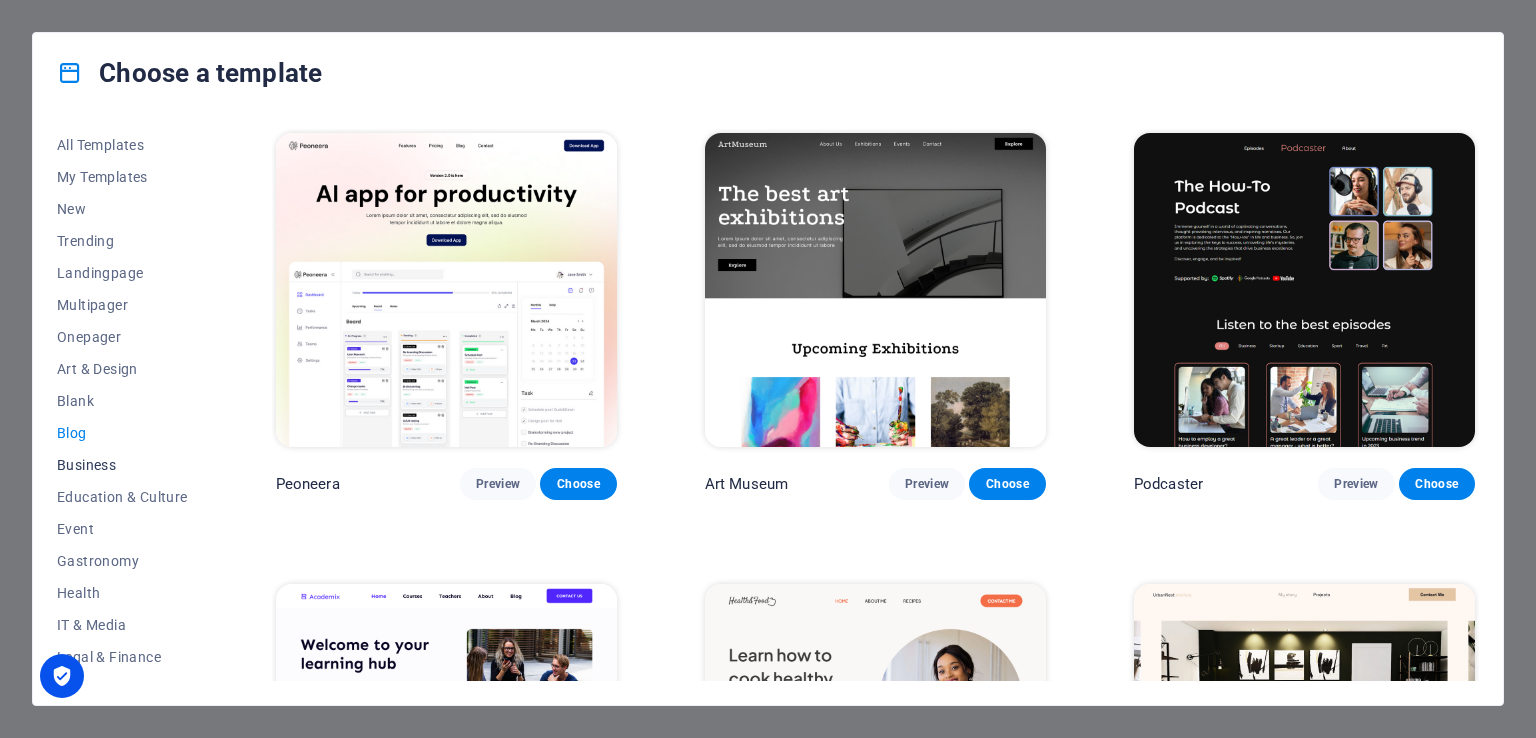 click on "Business" at bounding box center (122, 465) 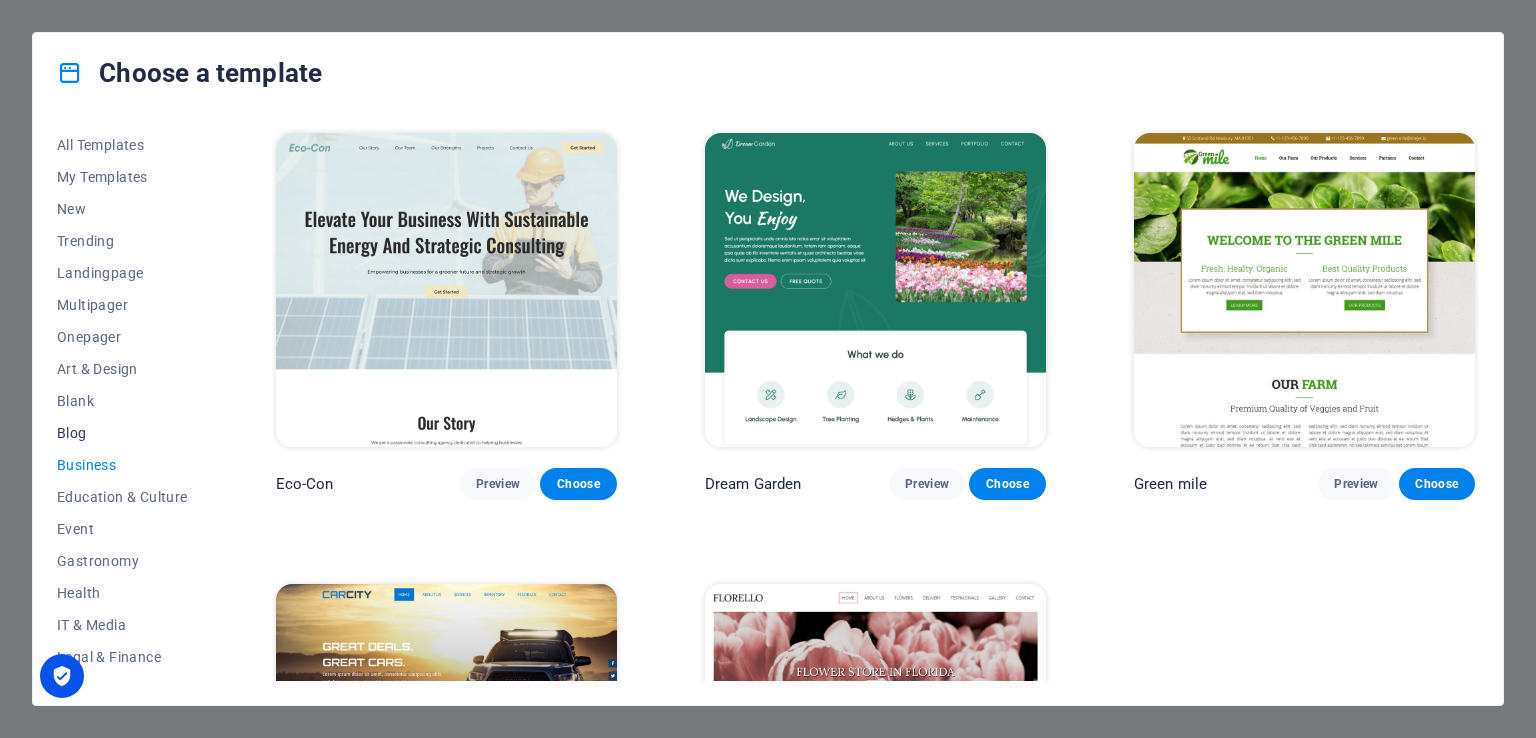 click on "Blog" at bounding box center (122, 433) 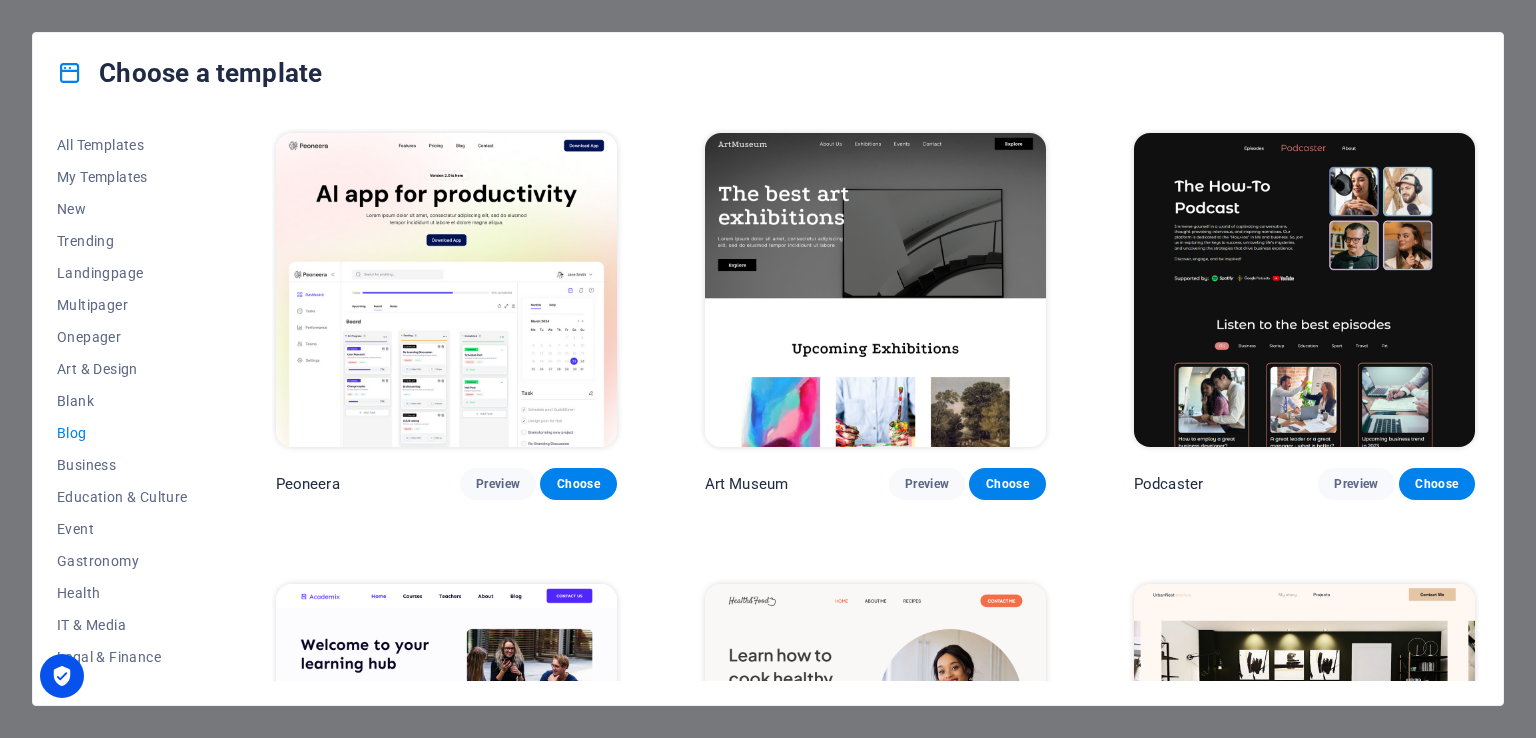click at bounding box center [875, 290] 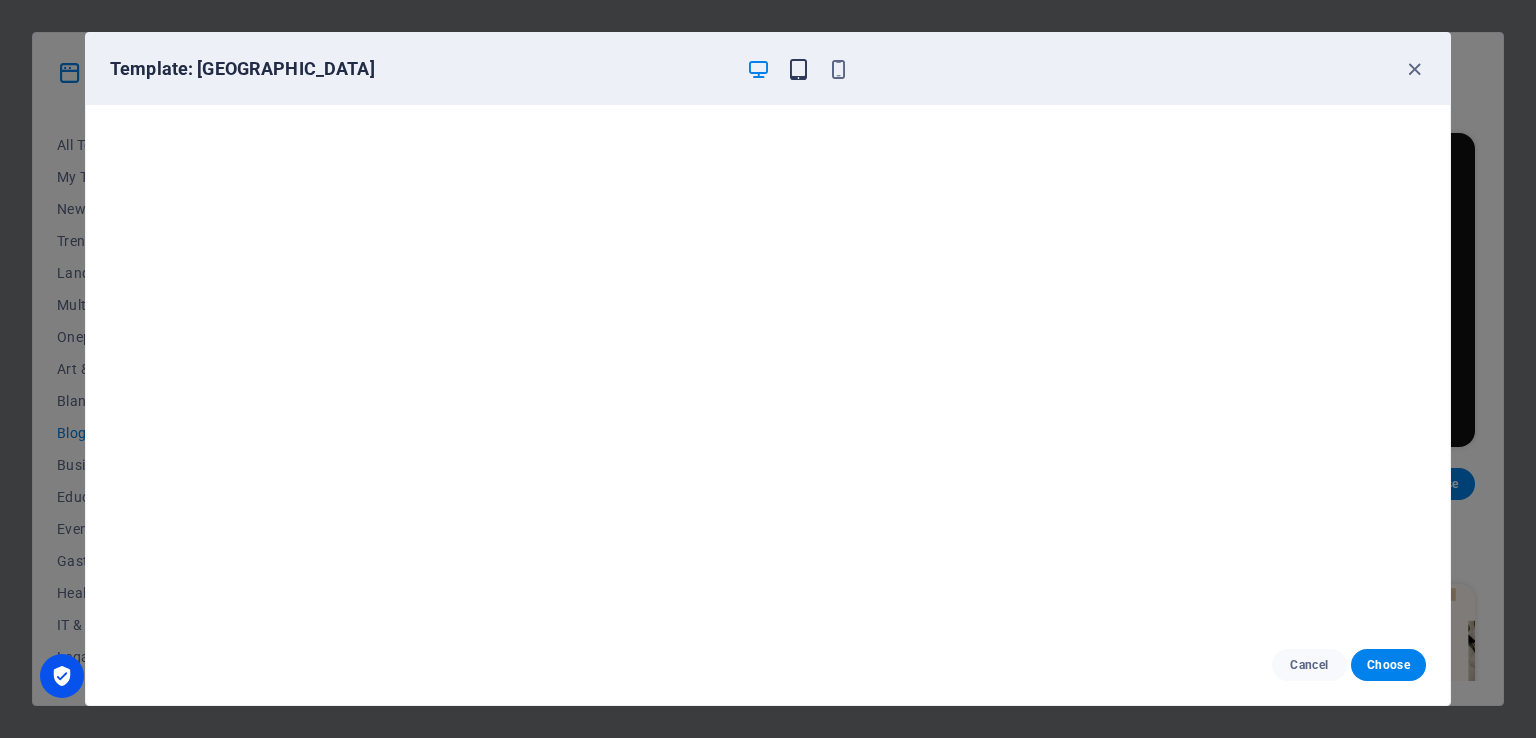 click at bounding box center [798, 69] 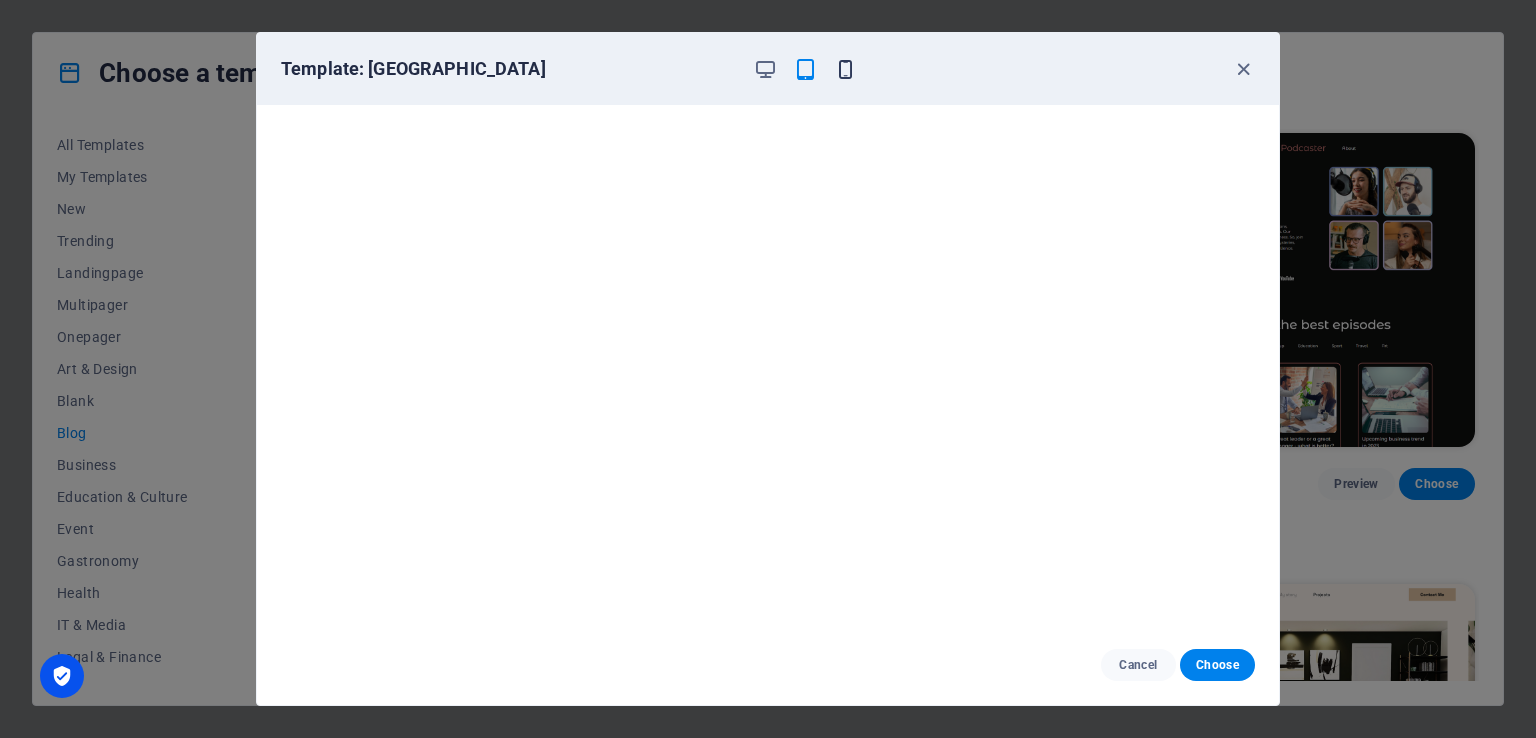 click at bounding box center [845, 69] 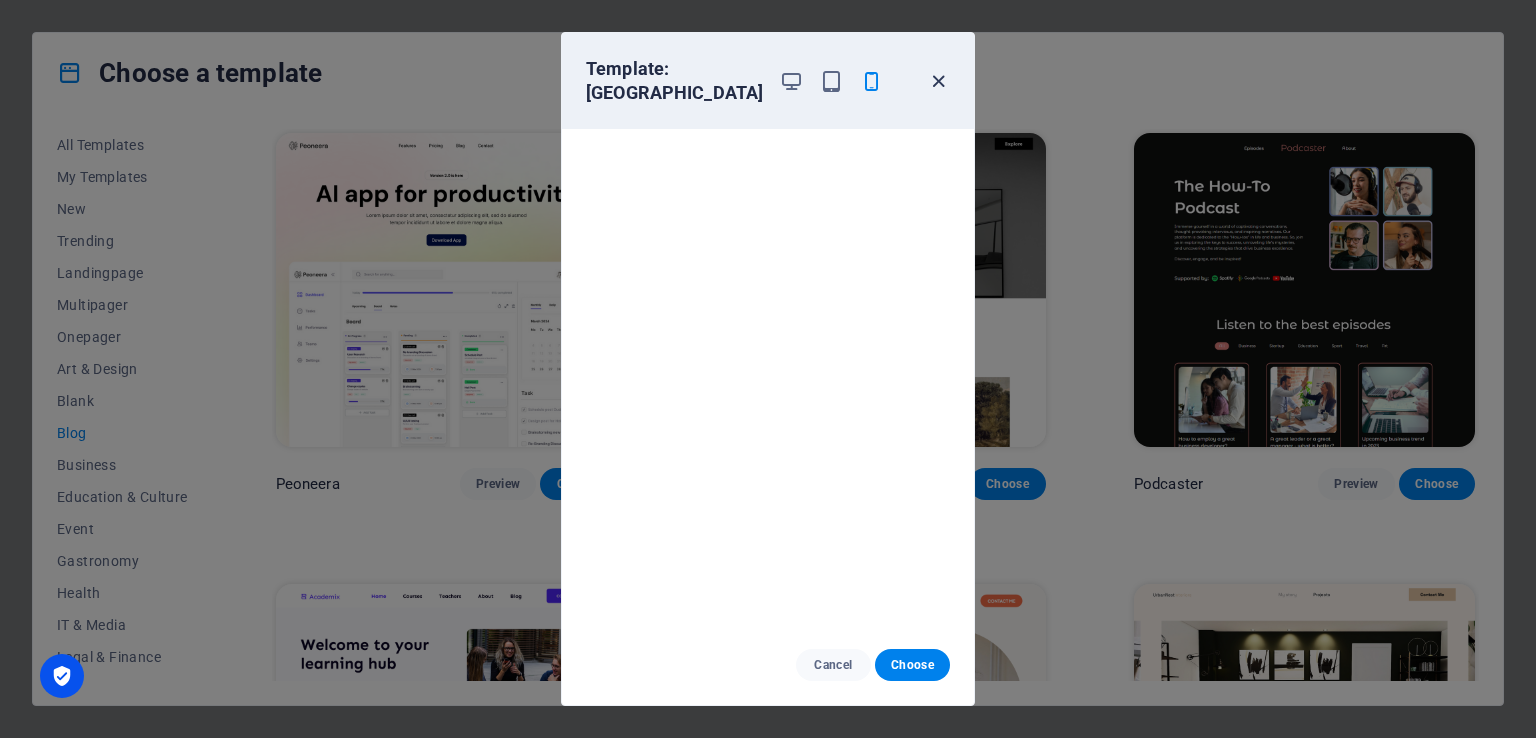 click at bounding box center (938, 81) 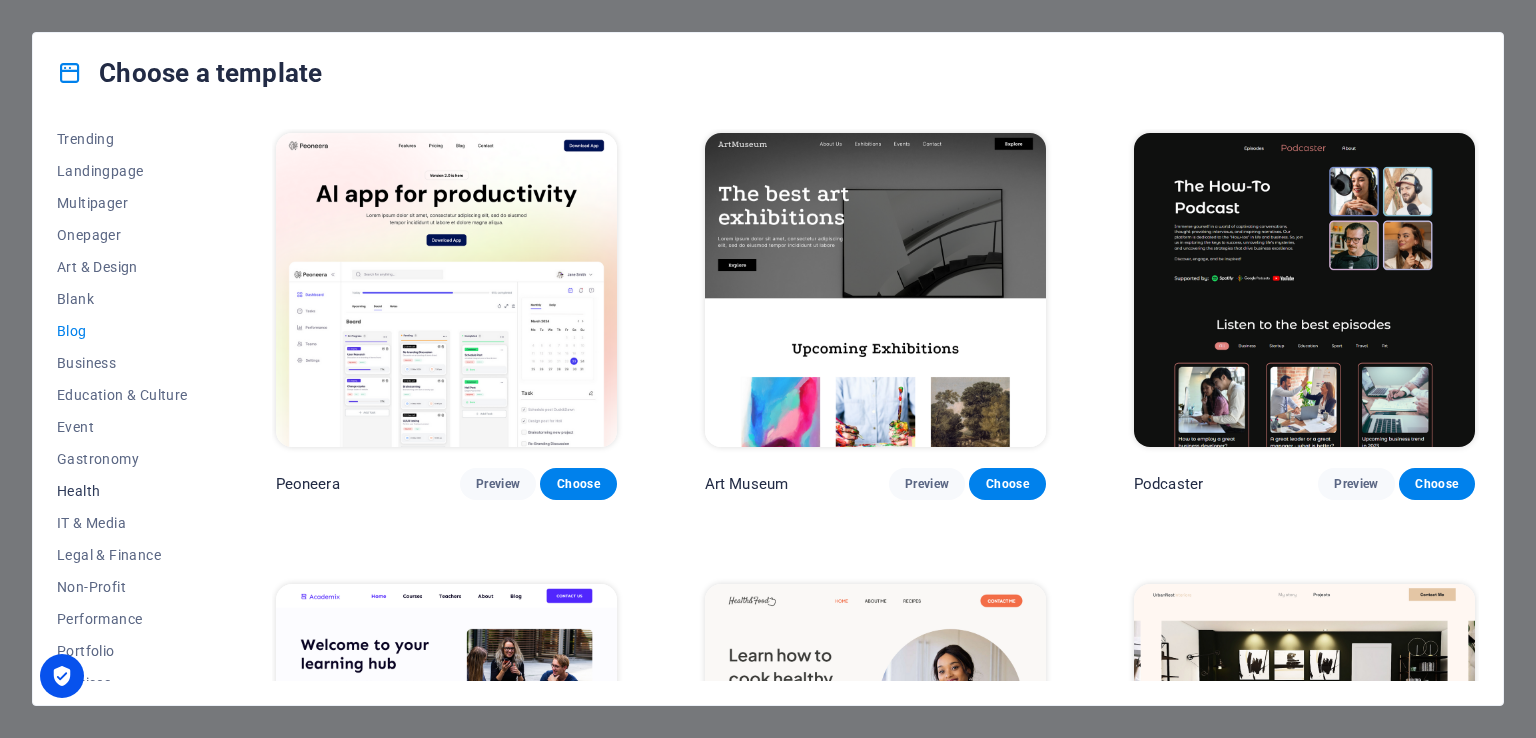 scroll, scrollTop: 108, scrollLeft: 0, axis: vertical 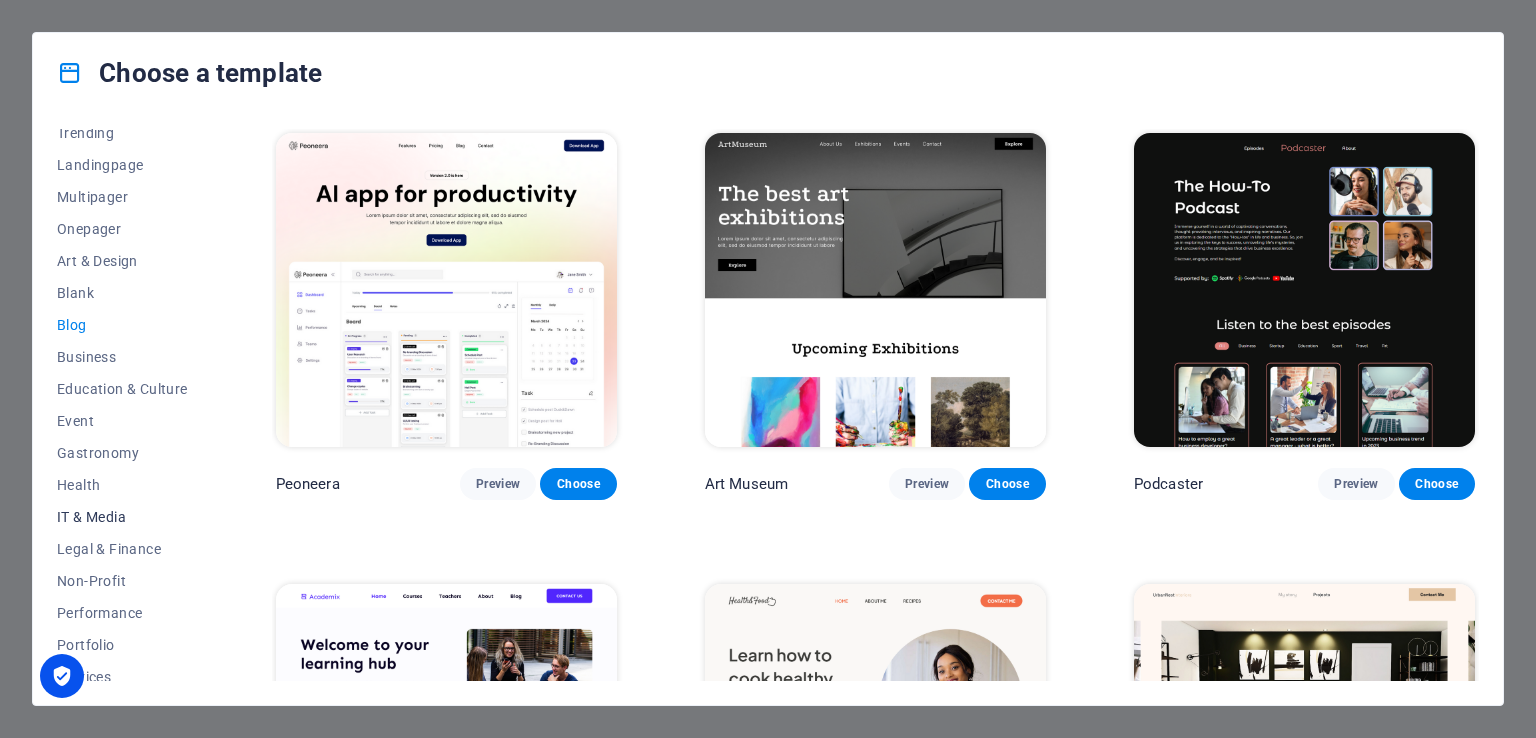 click on "IT & Media" at bounding box center (122, 517) 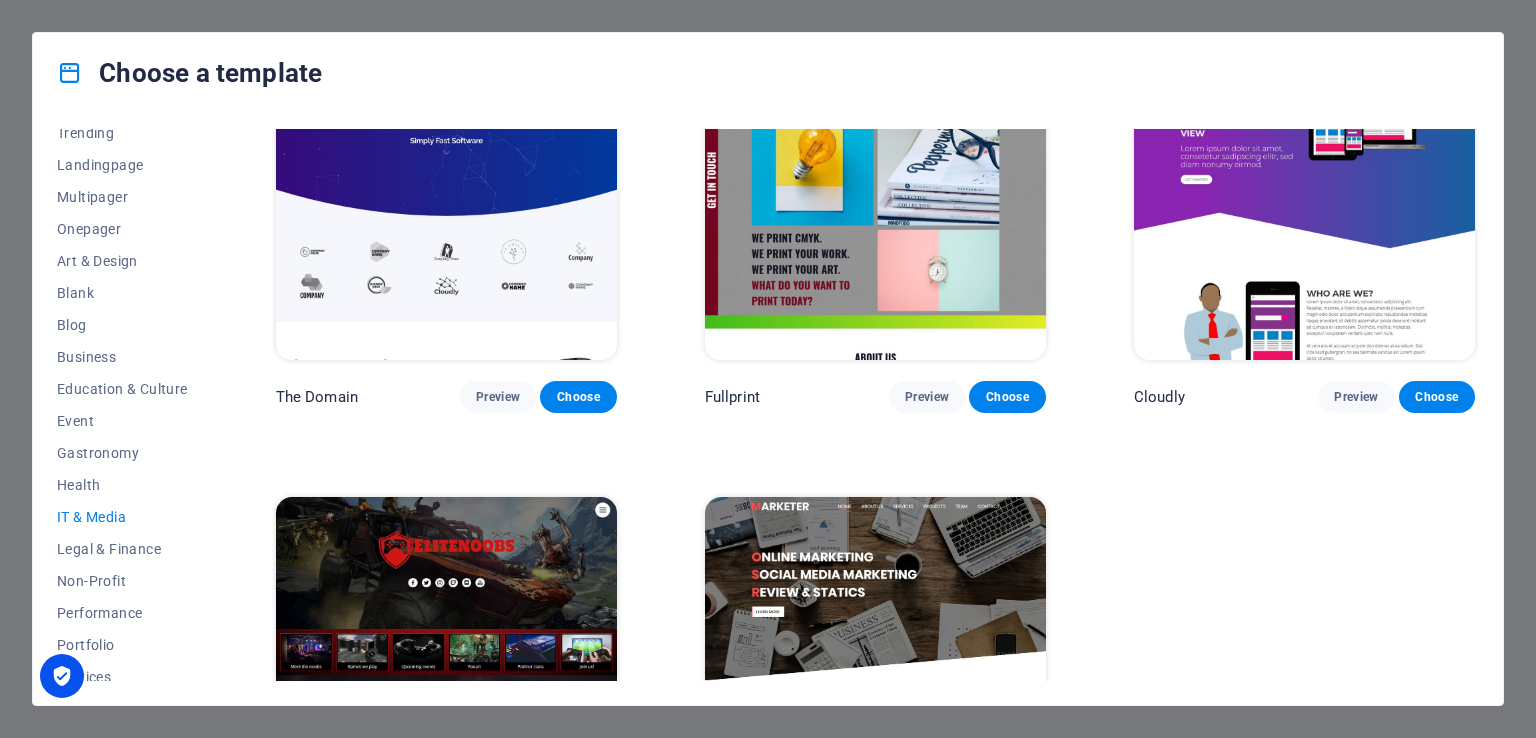 scroll, scrollTop: 1165, scrollLeft: 0, axis: vertical 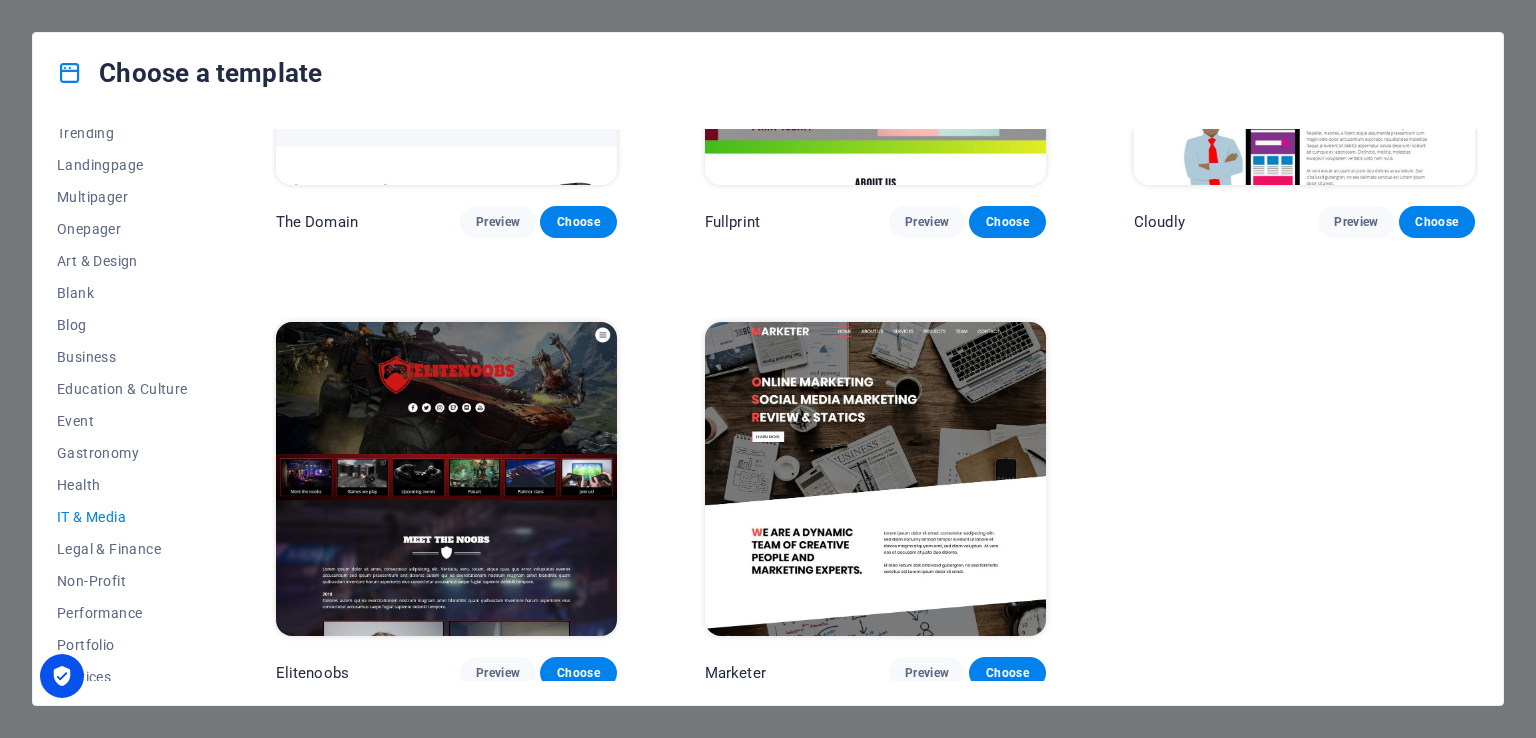 click at bounding box center [446, 479] 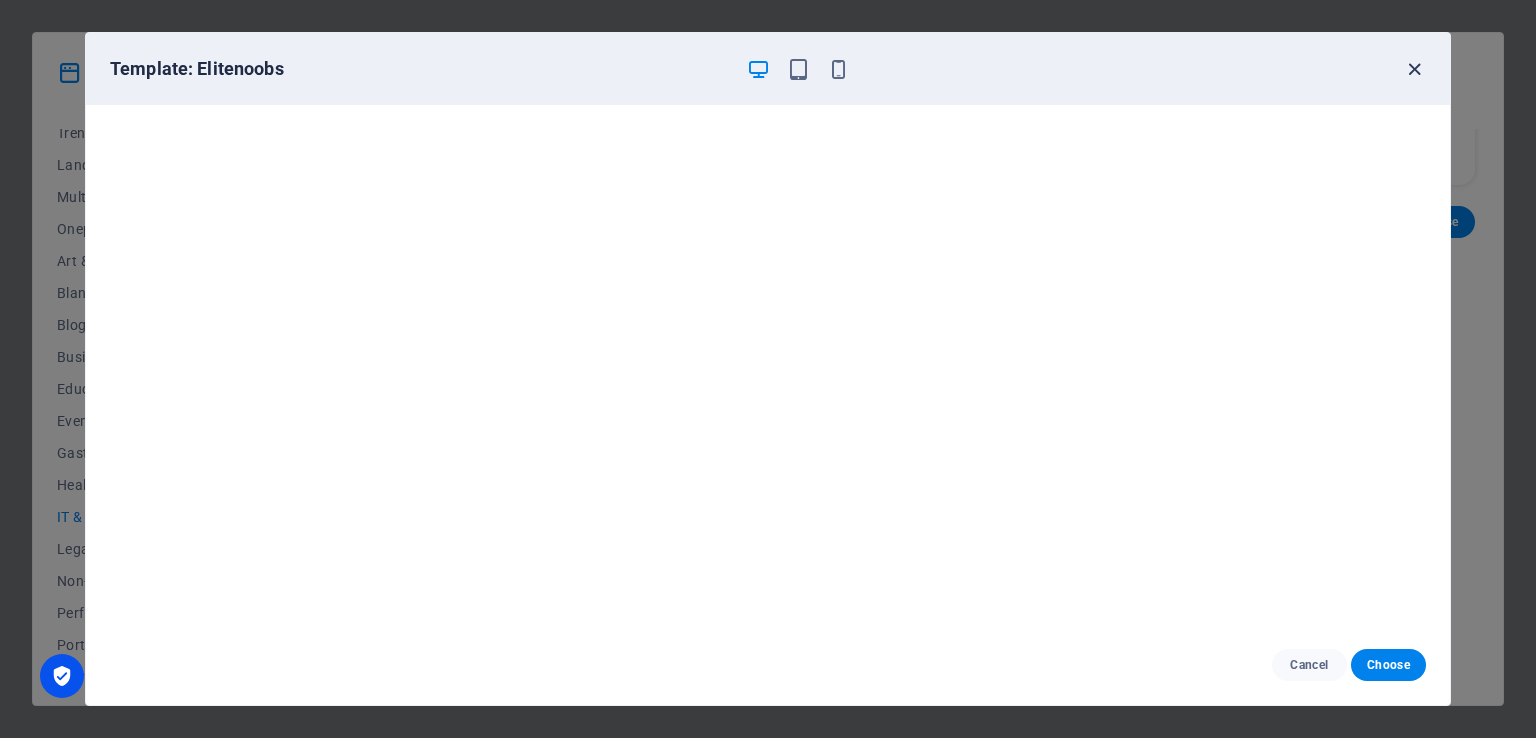 click at bounding box center [1414, 69] 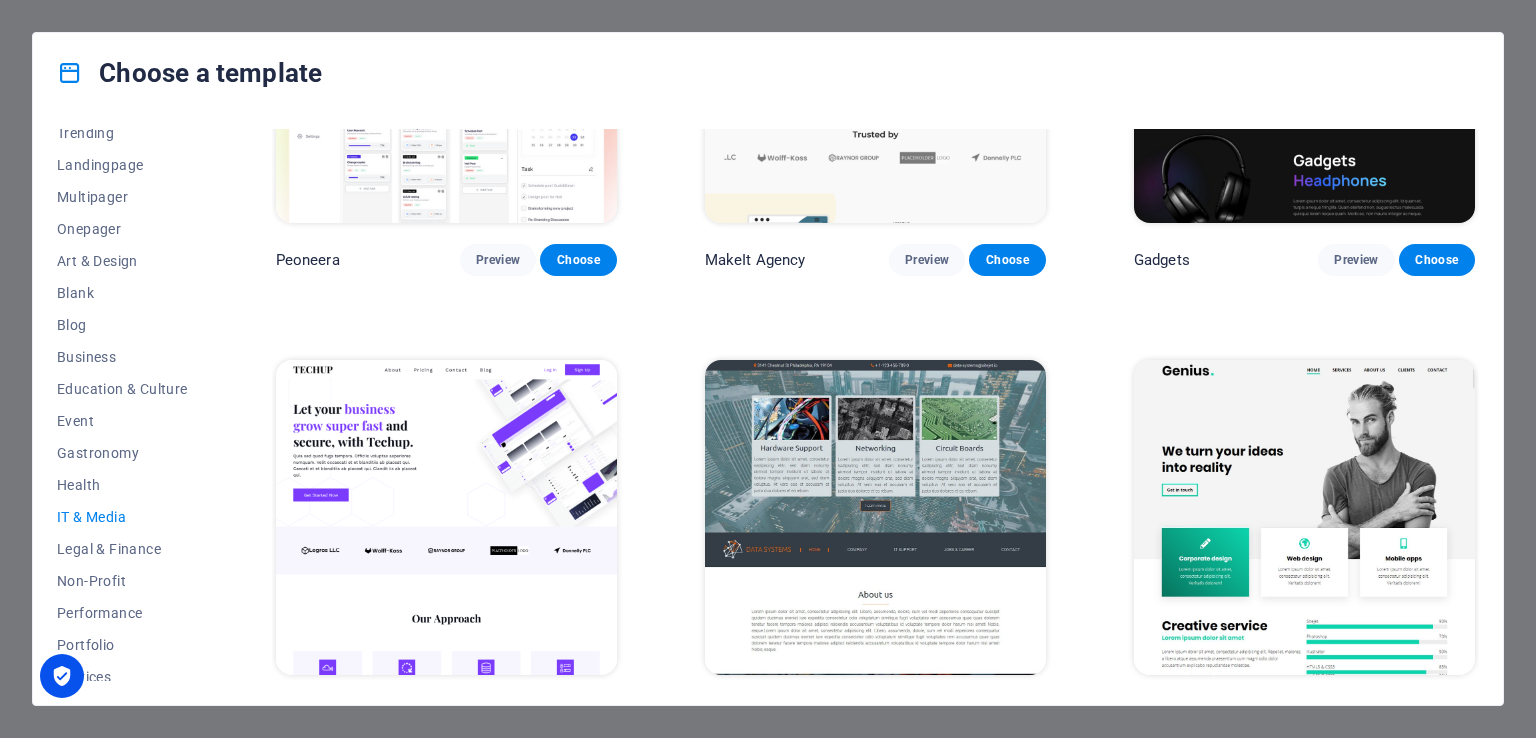 scroll, scrollTop: 0, scrollLeft: 0, axis: both 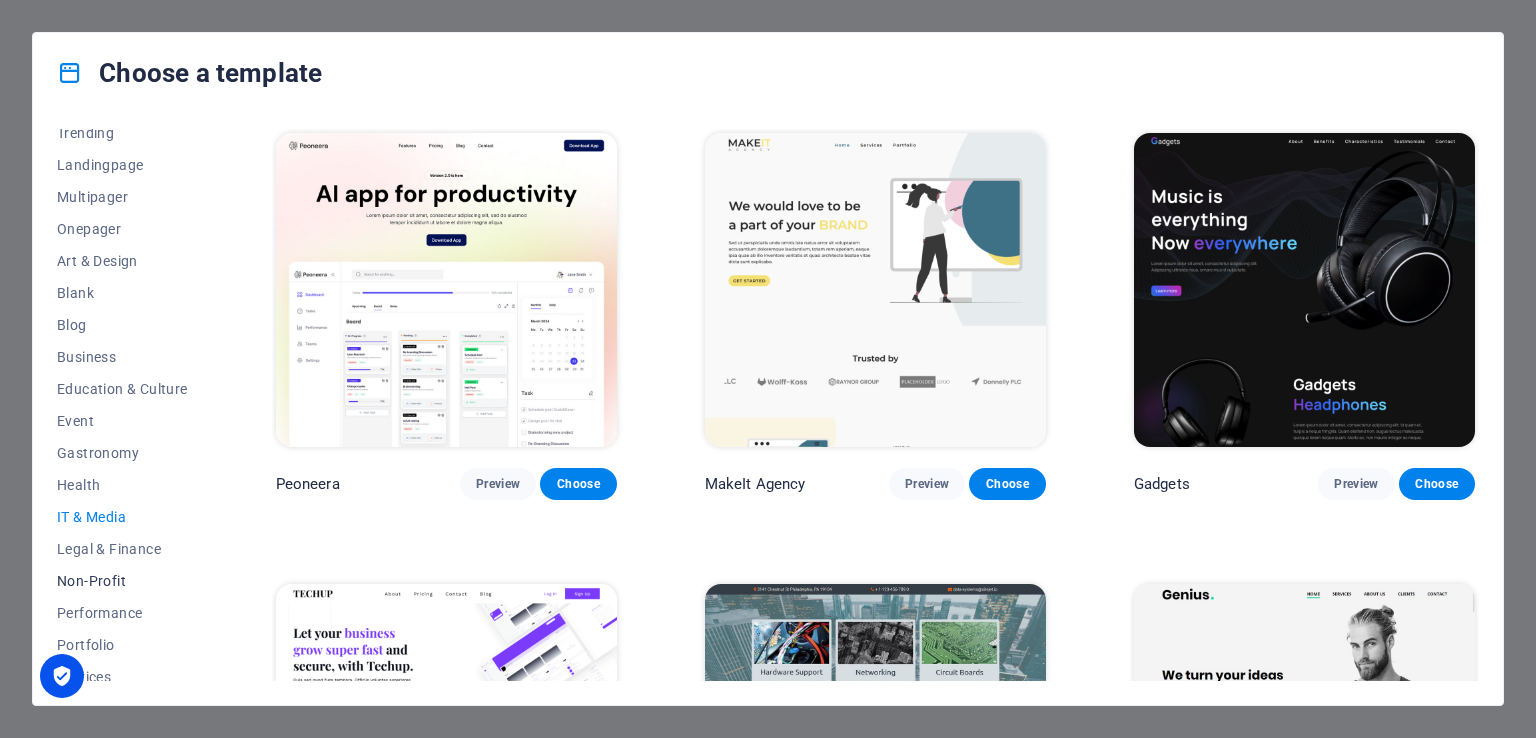 click on "Non-Profit" at bounding box center [122, 581] 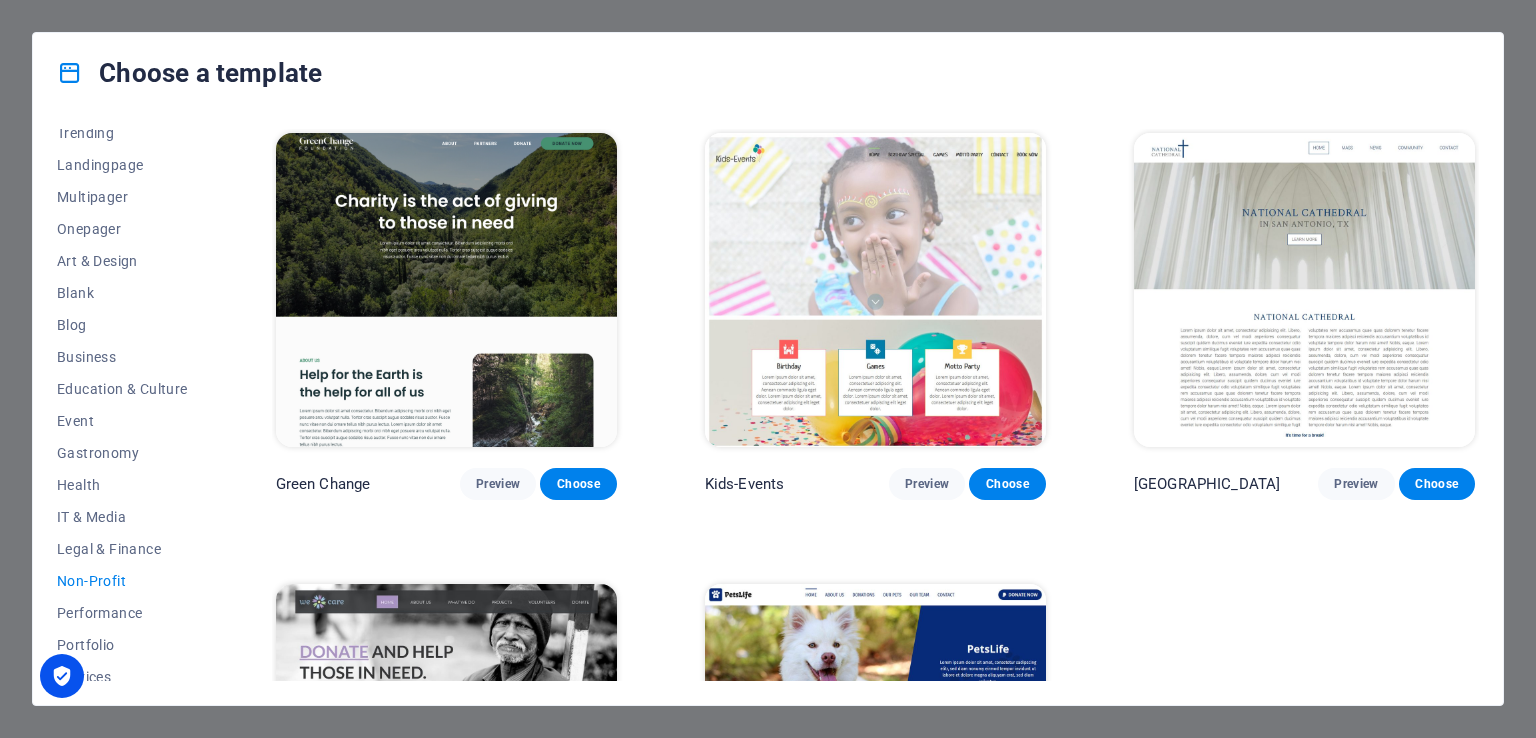 scroll, scrollTop: 248, scrollLeft: 0, axis: vertical 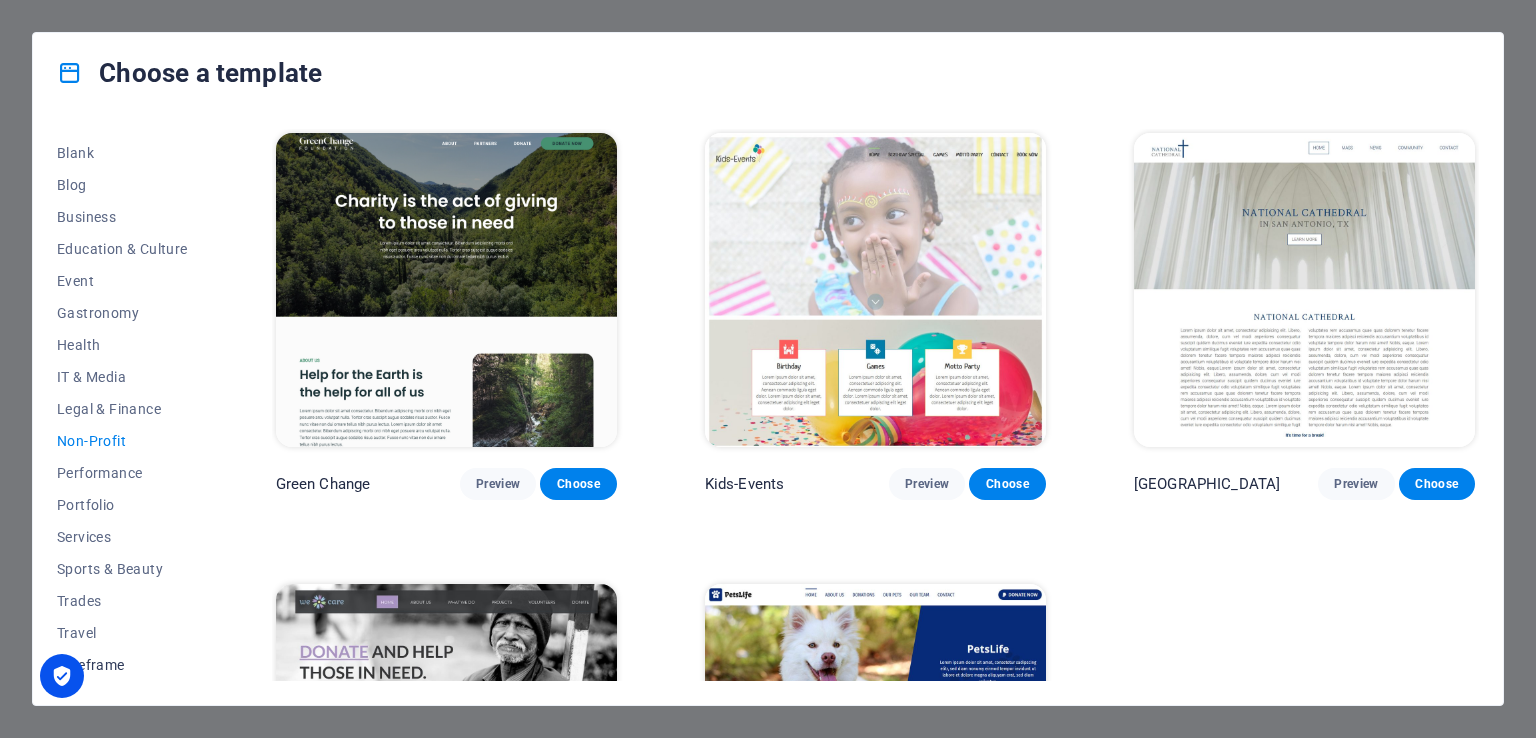 click on "Wireframe" at bounding box center (122, 665) 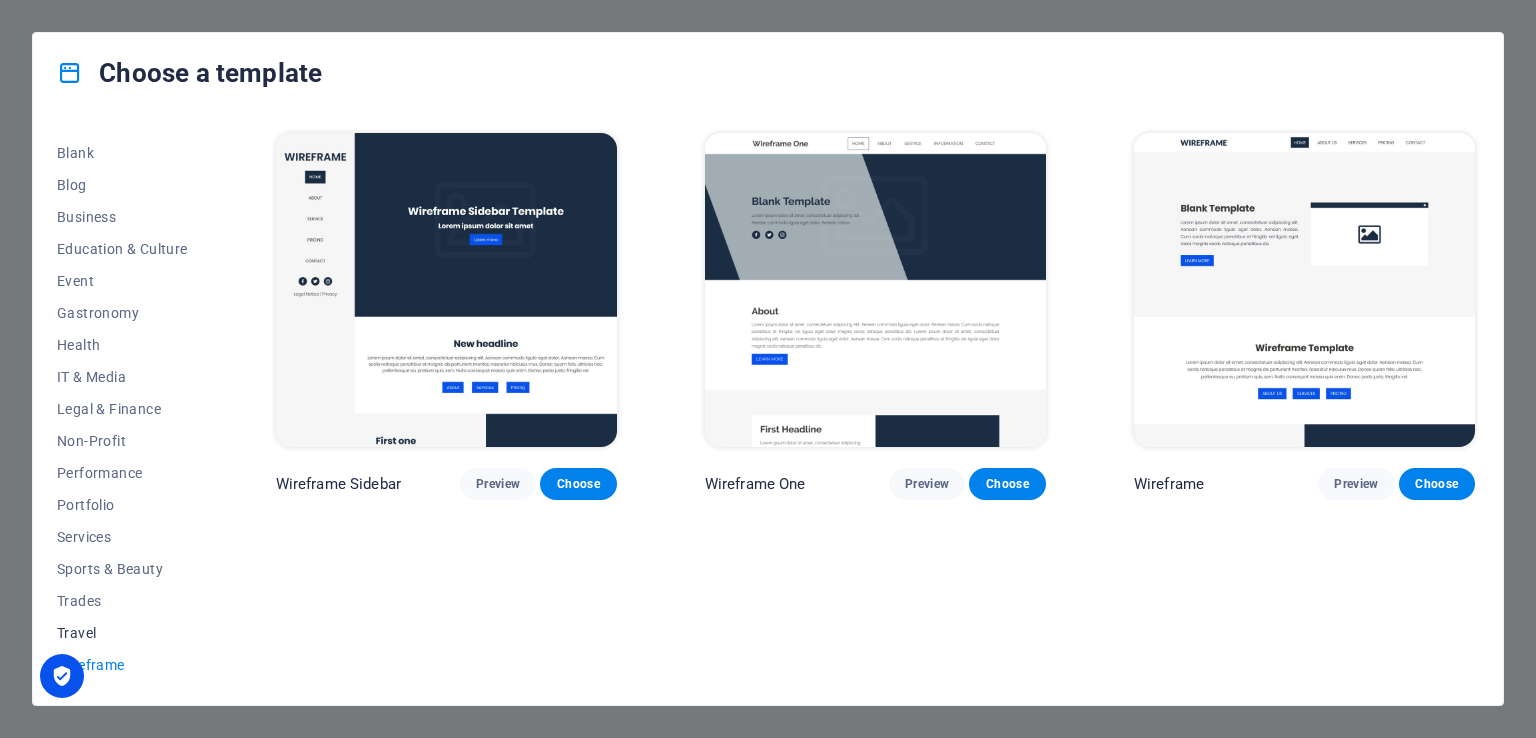 click on "Travel" at bounding box center (122, 633) 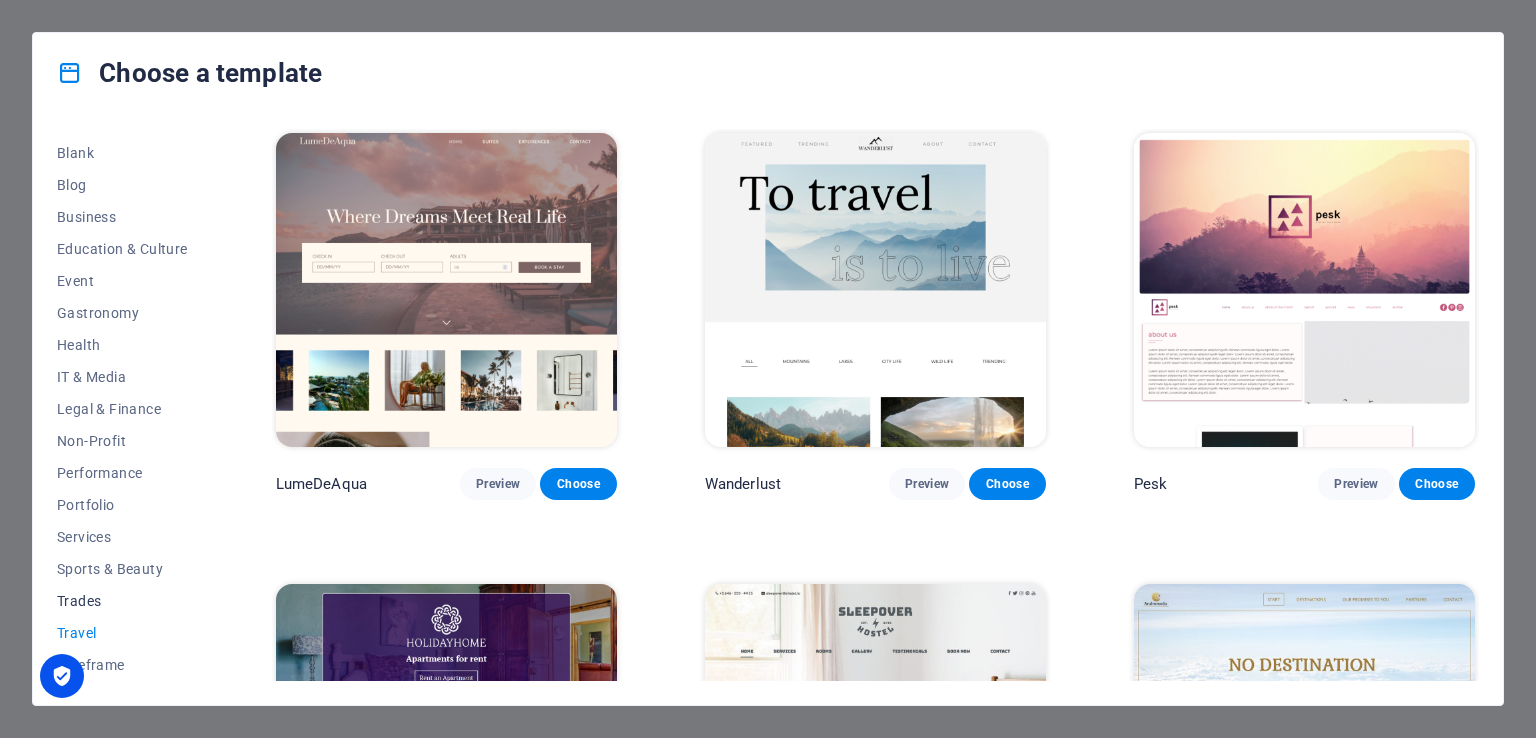 click on "Trades" at bounding box center (122, 601) 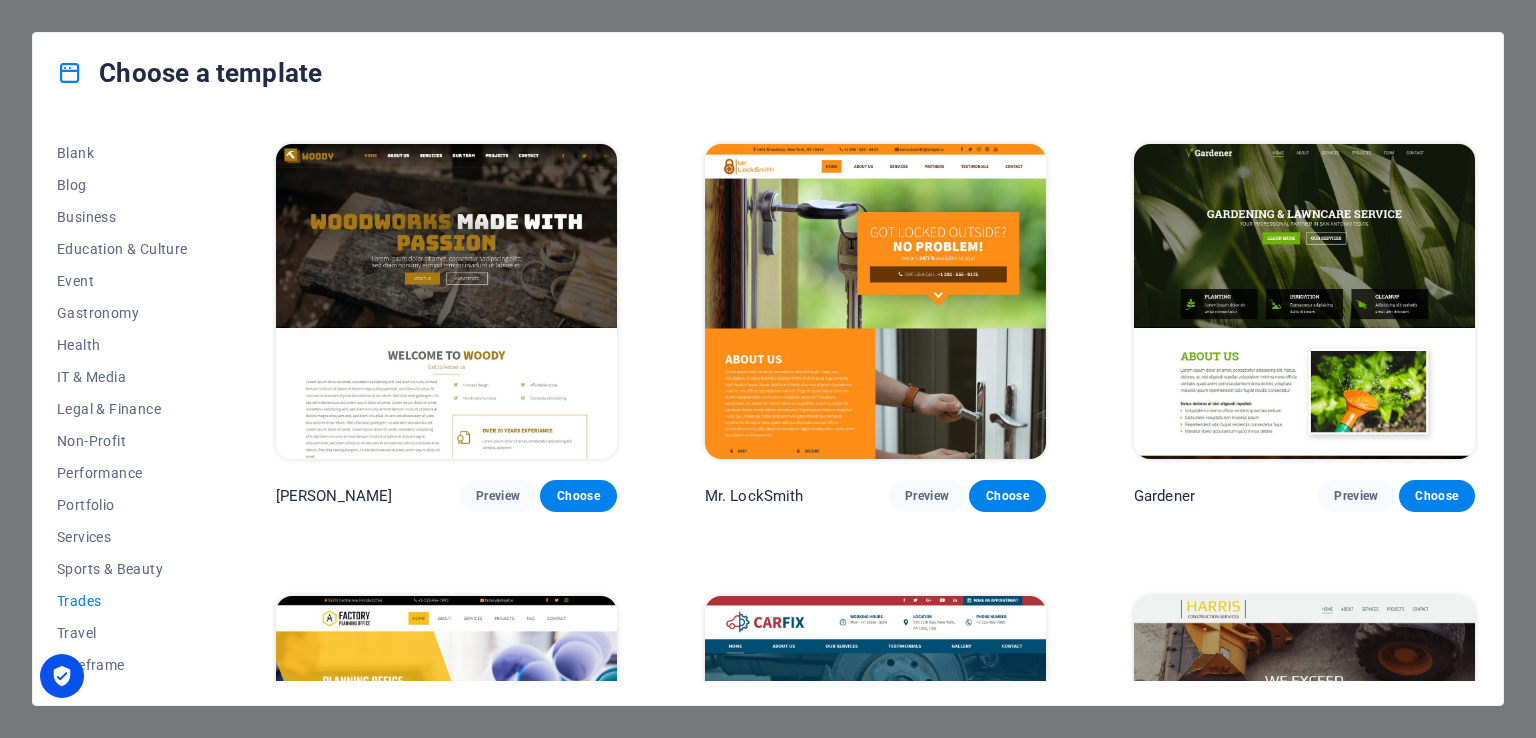 scroll, scrollTop: 716, scrollLeft: 0, axis: vertical 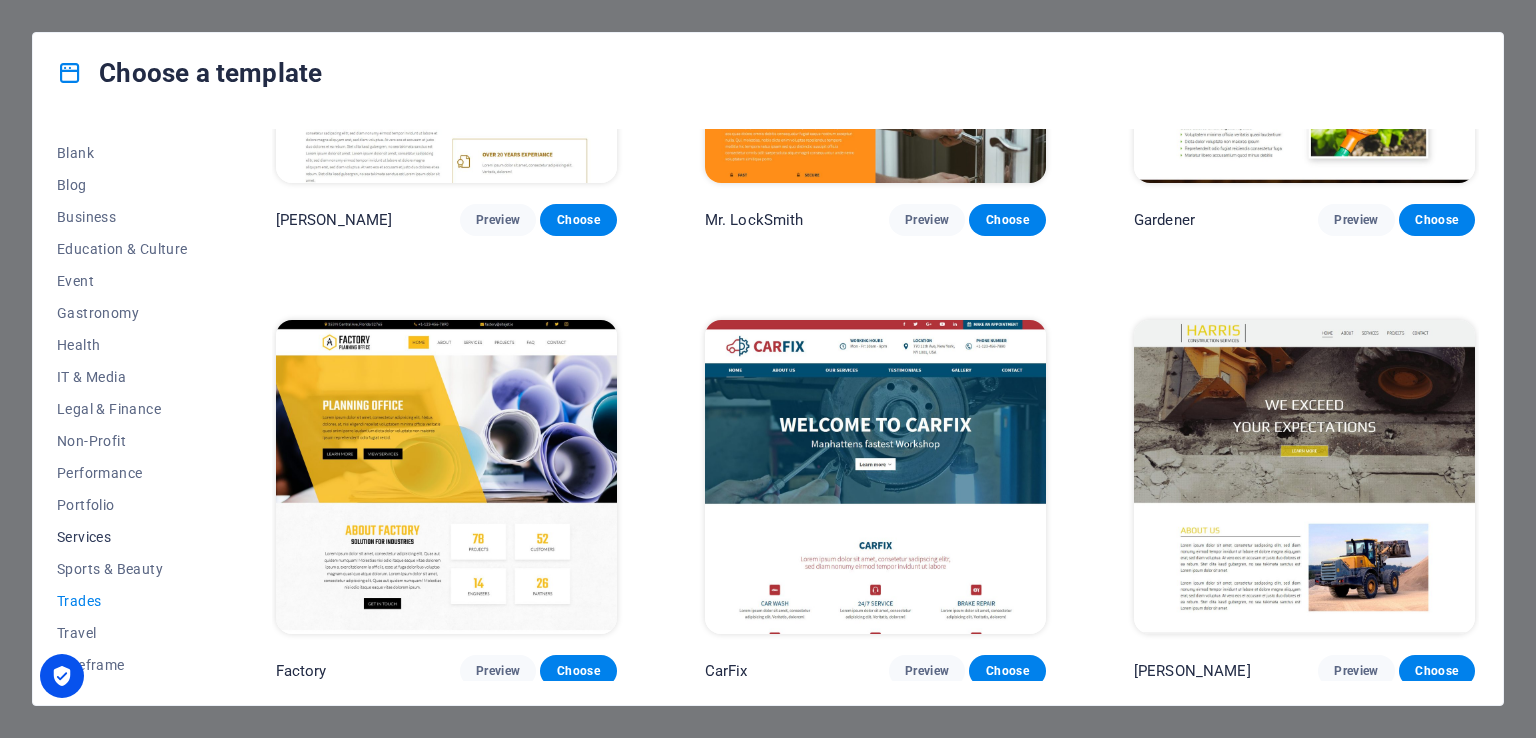 click on "Services" at bounding box center [122, 537] 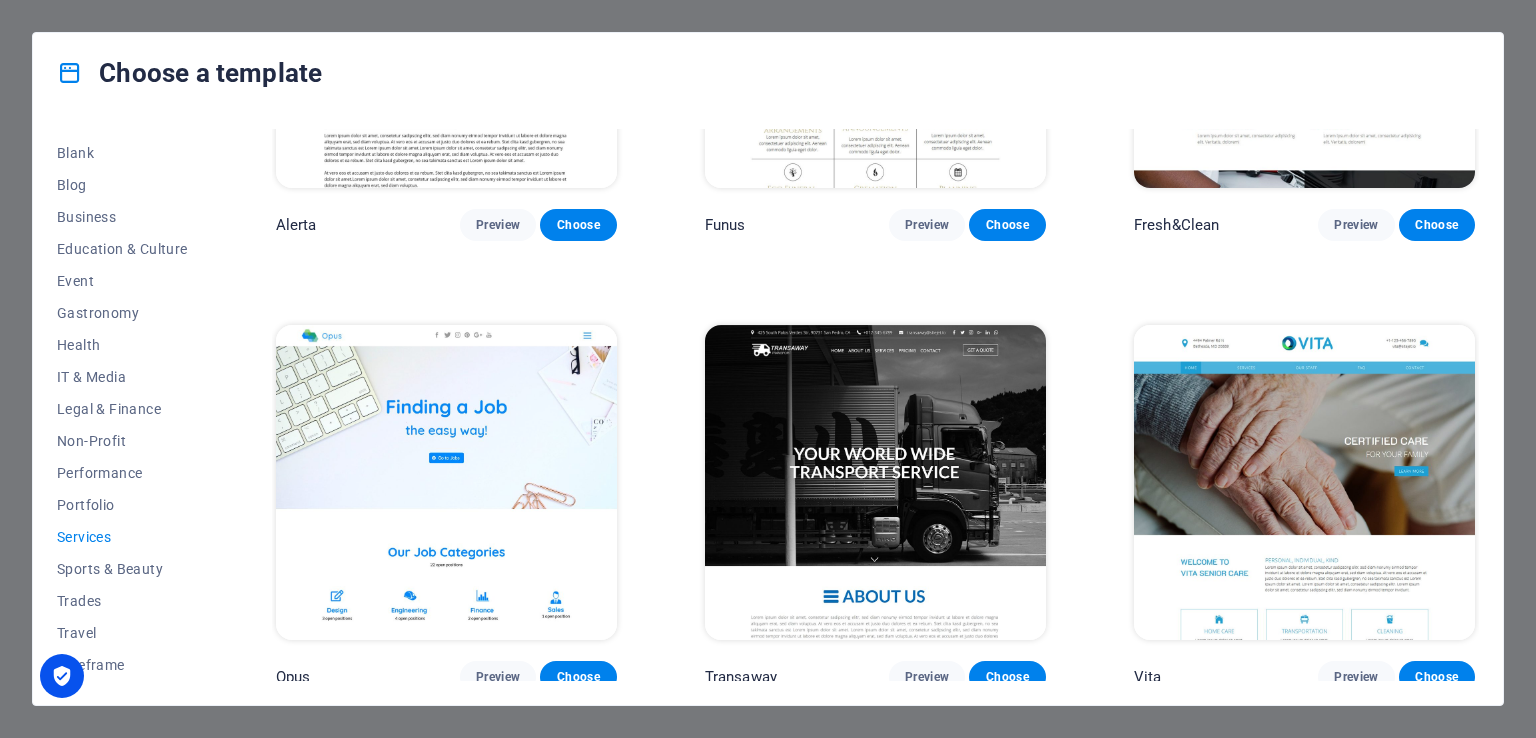 scroll, scrollTop: 2068, scrollLeft: 0, axis: vertical 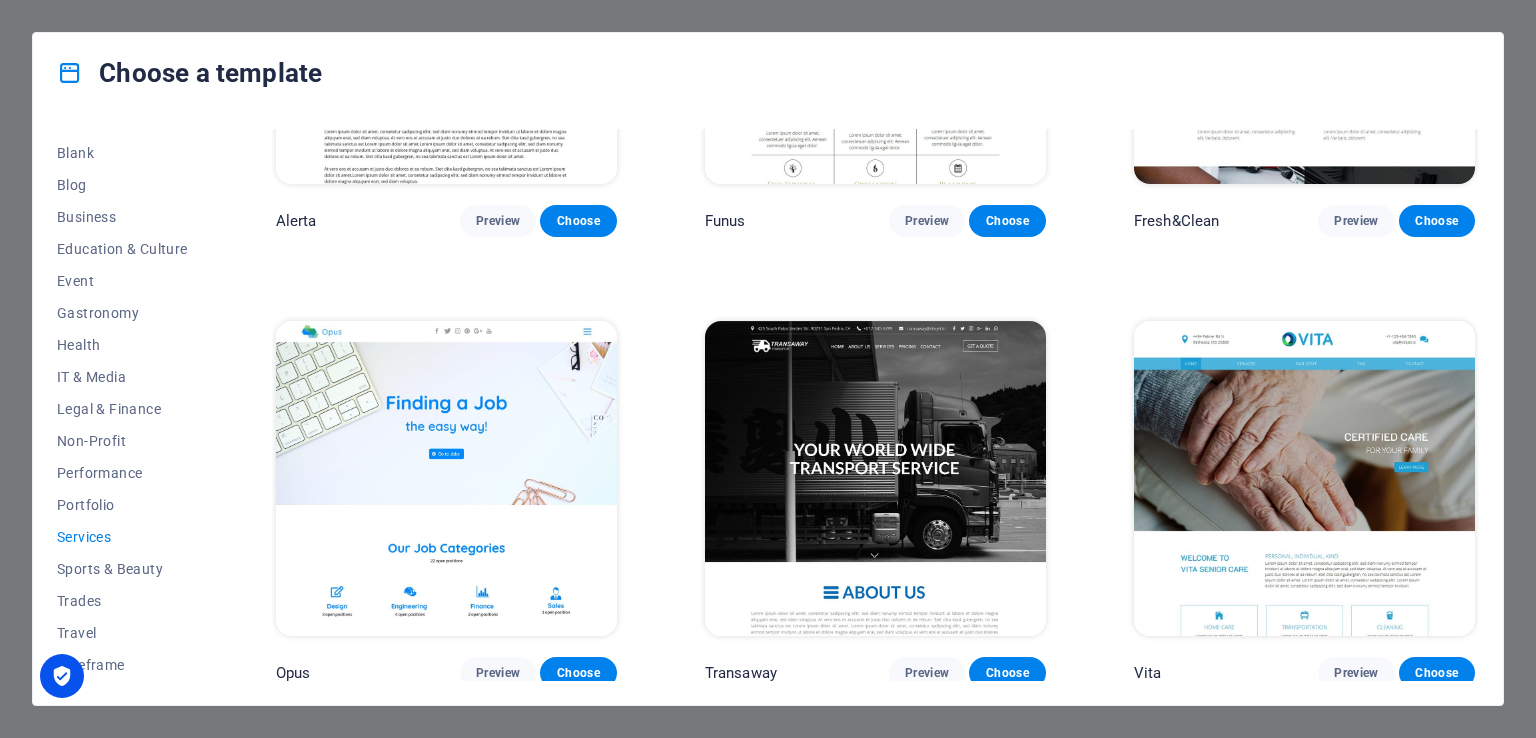 click at bounding box center (875, 478) 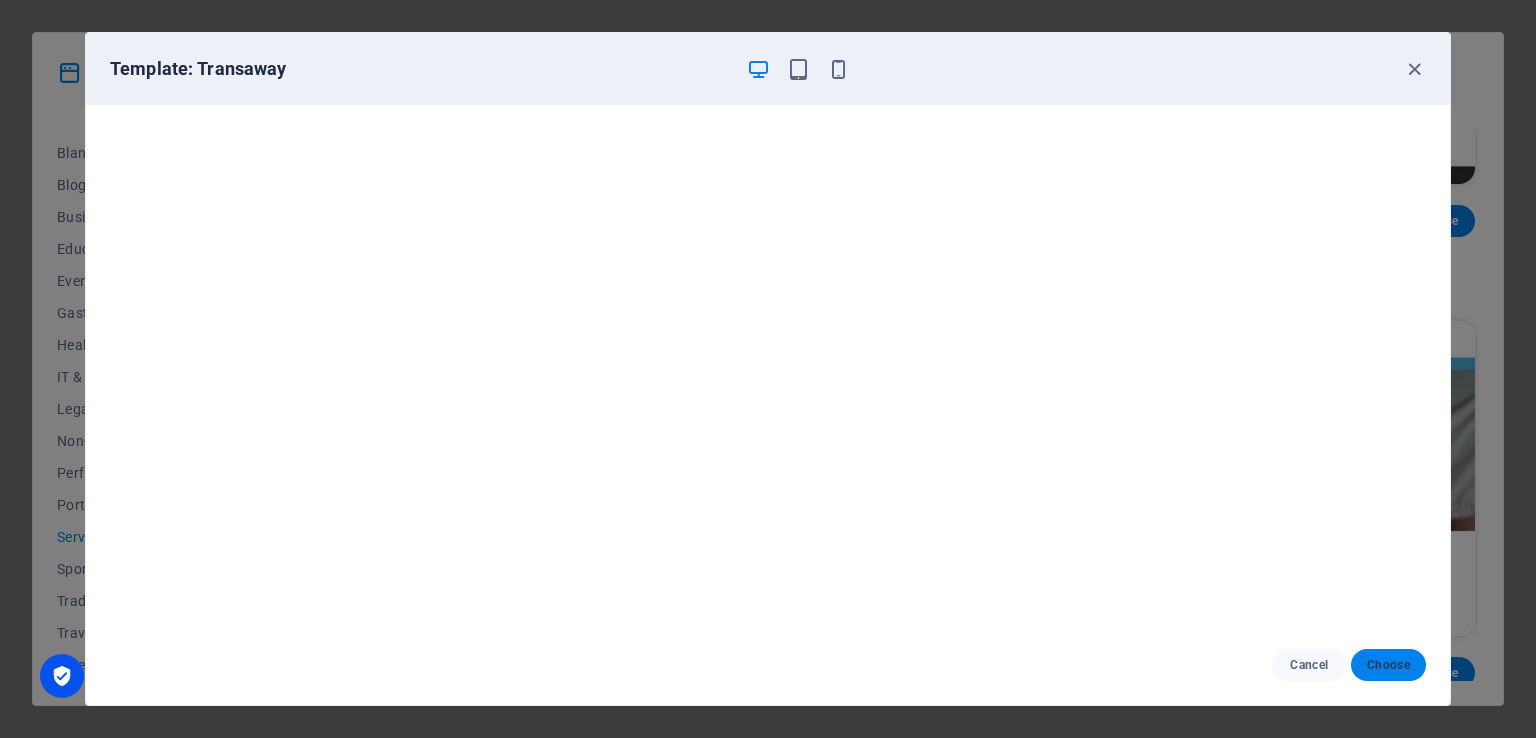 click on "Choose" at bounding box center (1388, 665) 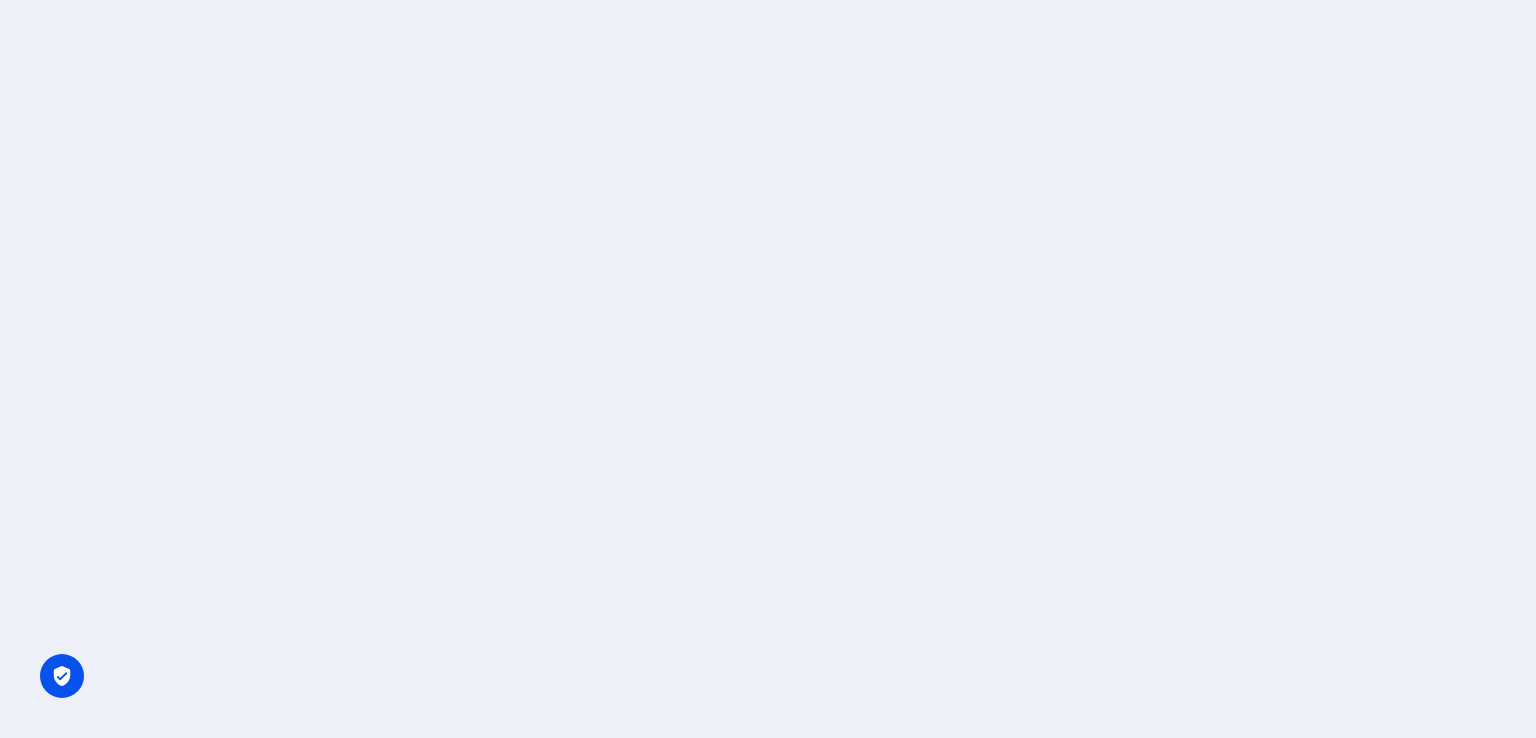 scroll, scrollTop: 0, scrollLeft: 0, axis: both 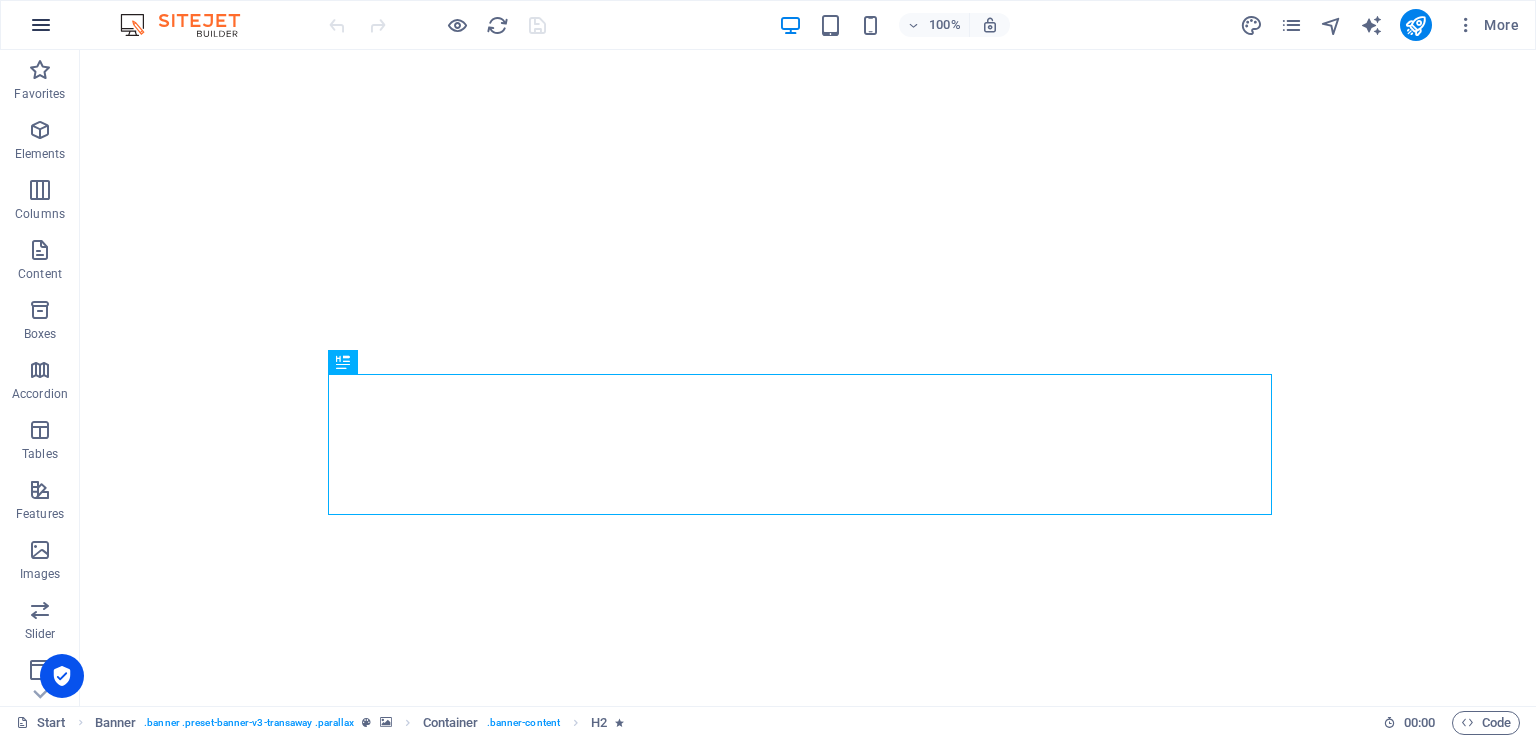 drag, startPoint x: 44, startPoint y: 24, endPoint x: 57, endPoint y: 22, distance: 13.152946 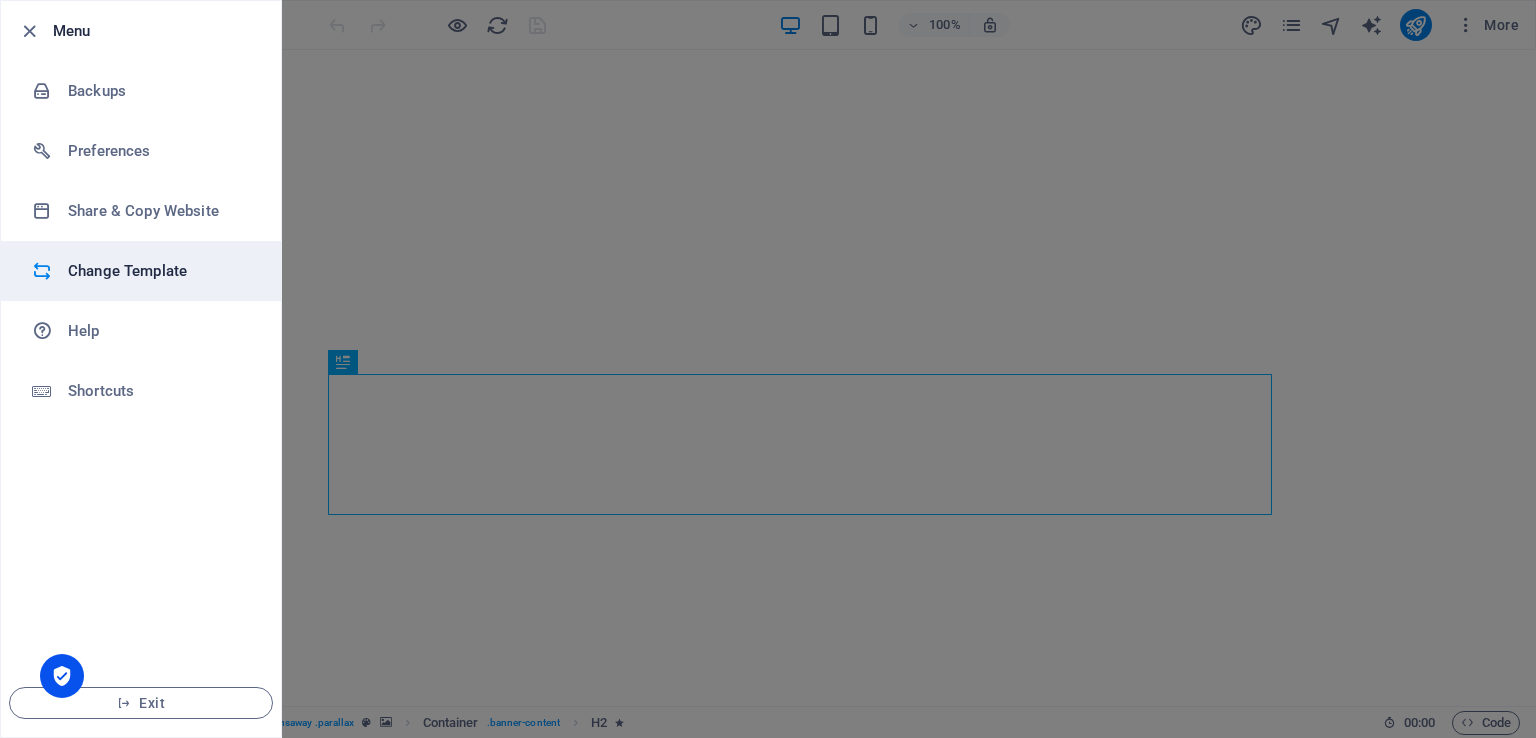 click on "Change Template" at bounding box center [160, 271] 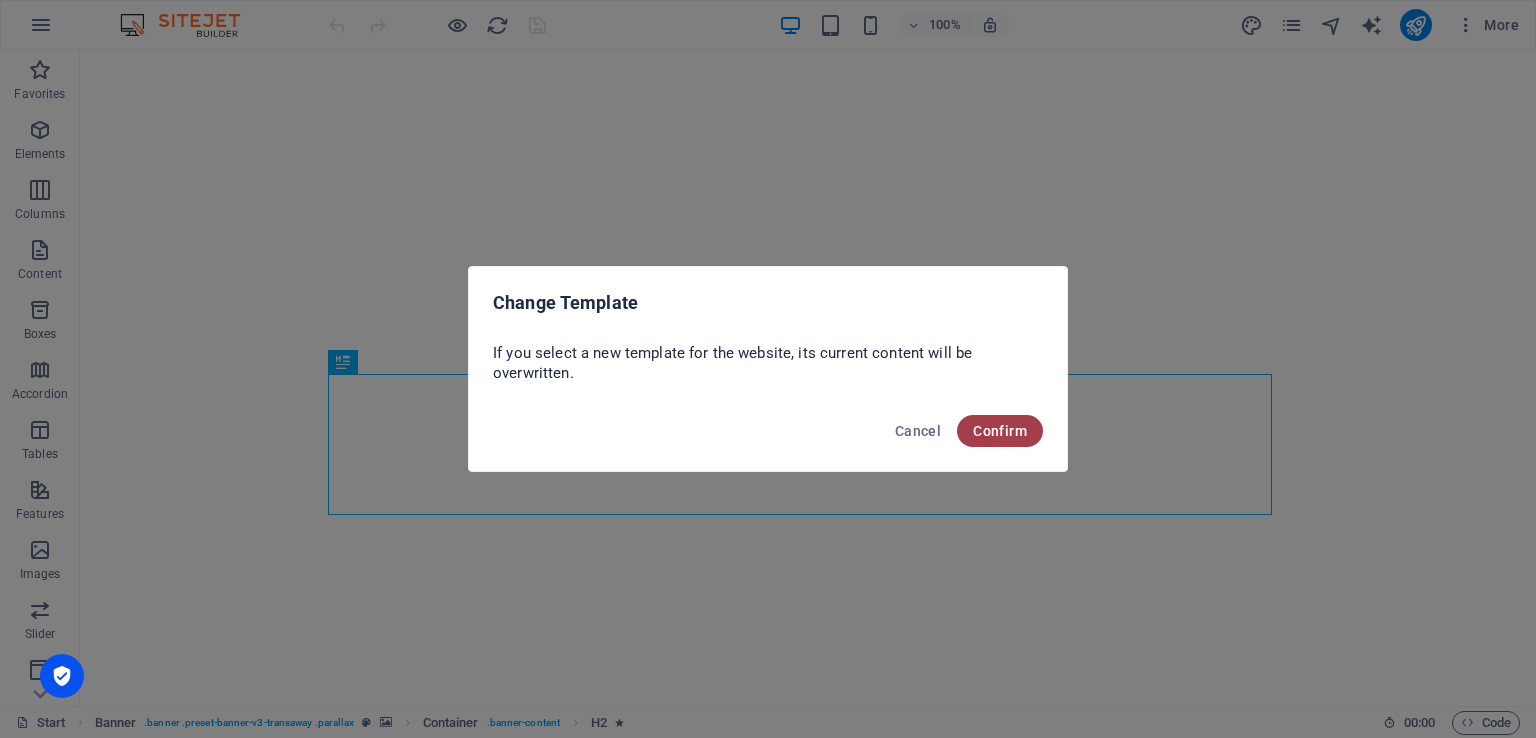 click on "Confirm" at bounding box center [1000, 431] 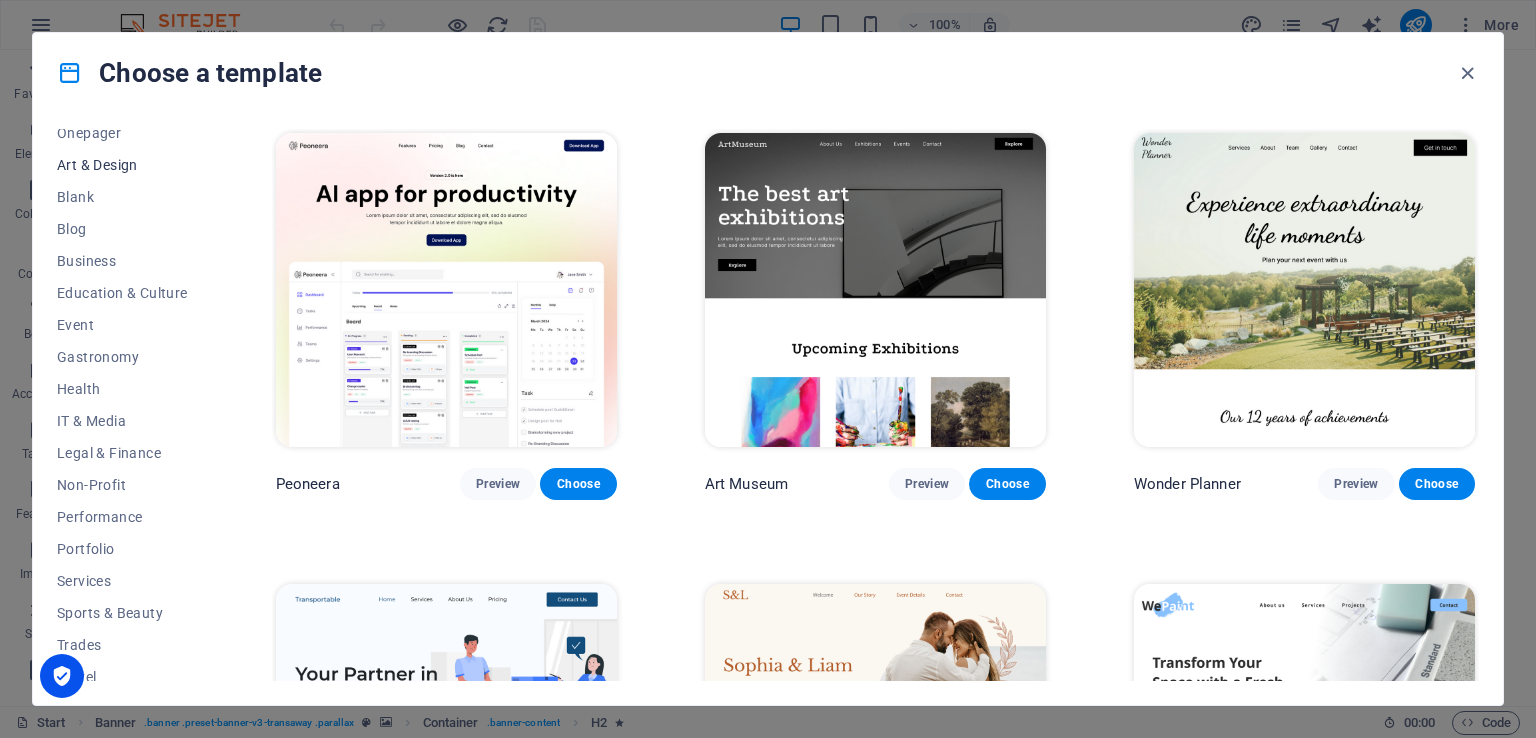 scroll, scrollTop: 248, scrollLeft: 0, axis: vertical 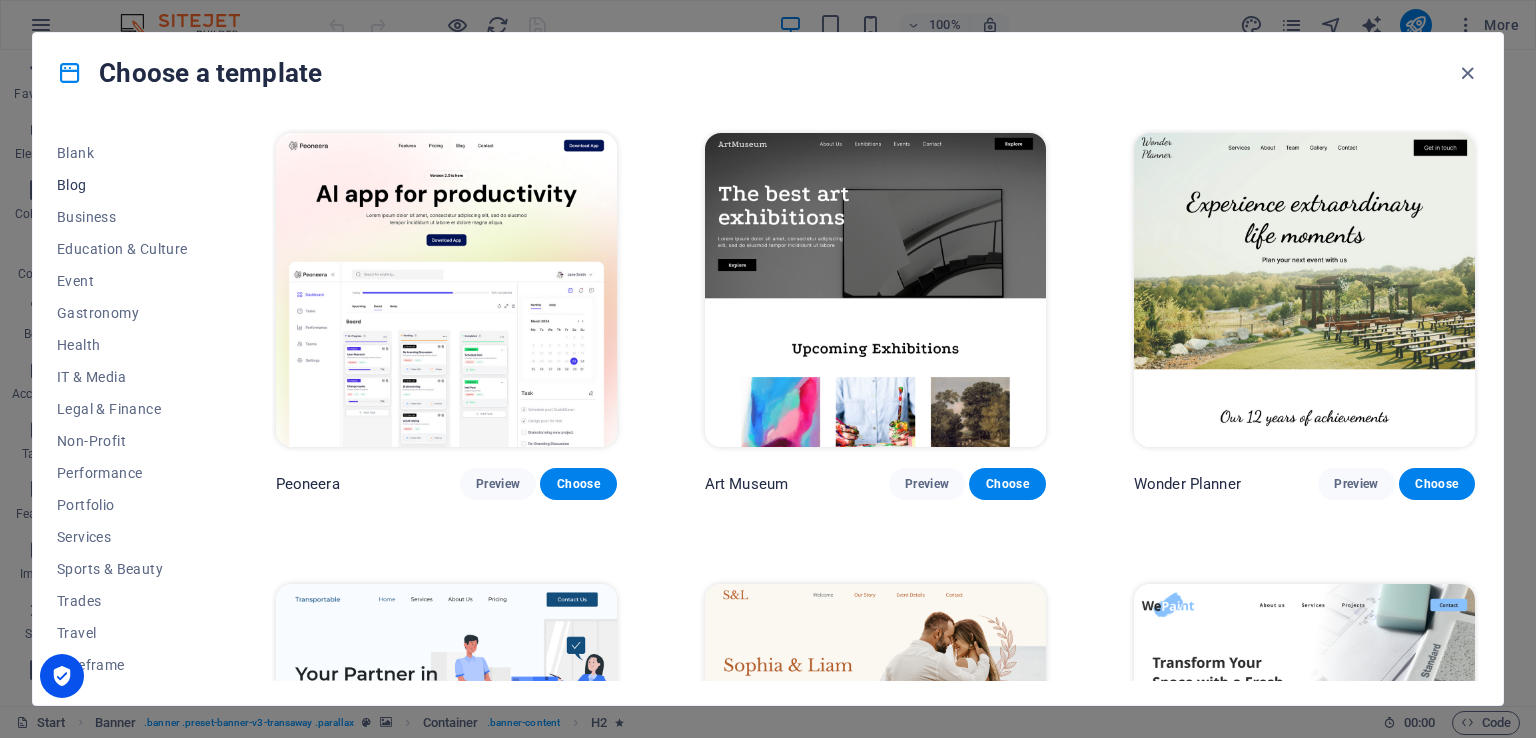 click on "Blog" at bounding box center [122, 185] 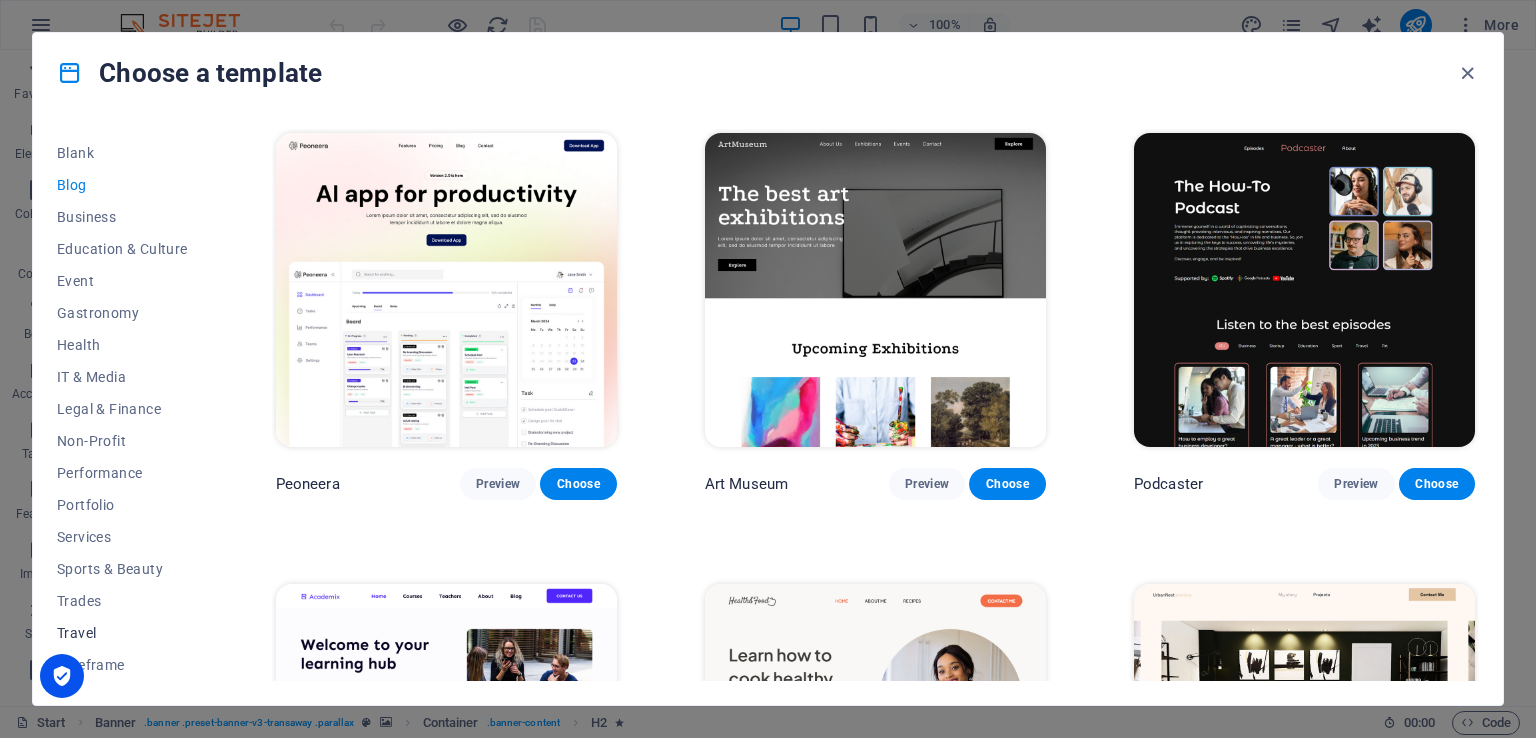 click on "Travel" at bounding box center [122, 633] 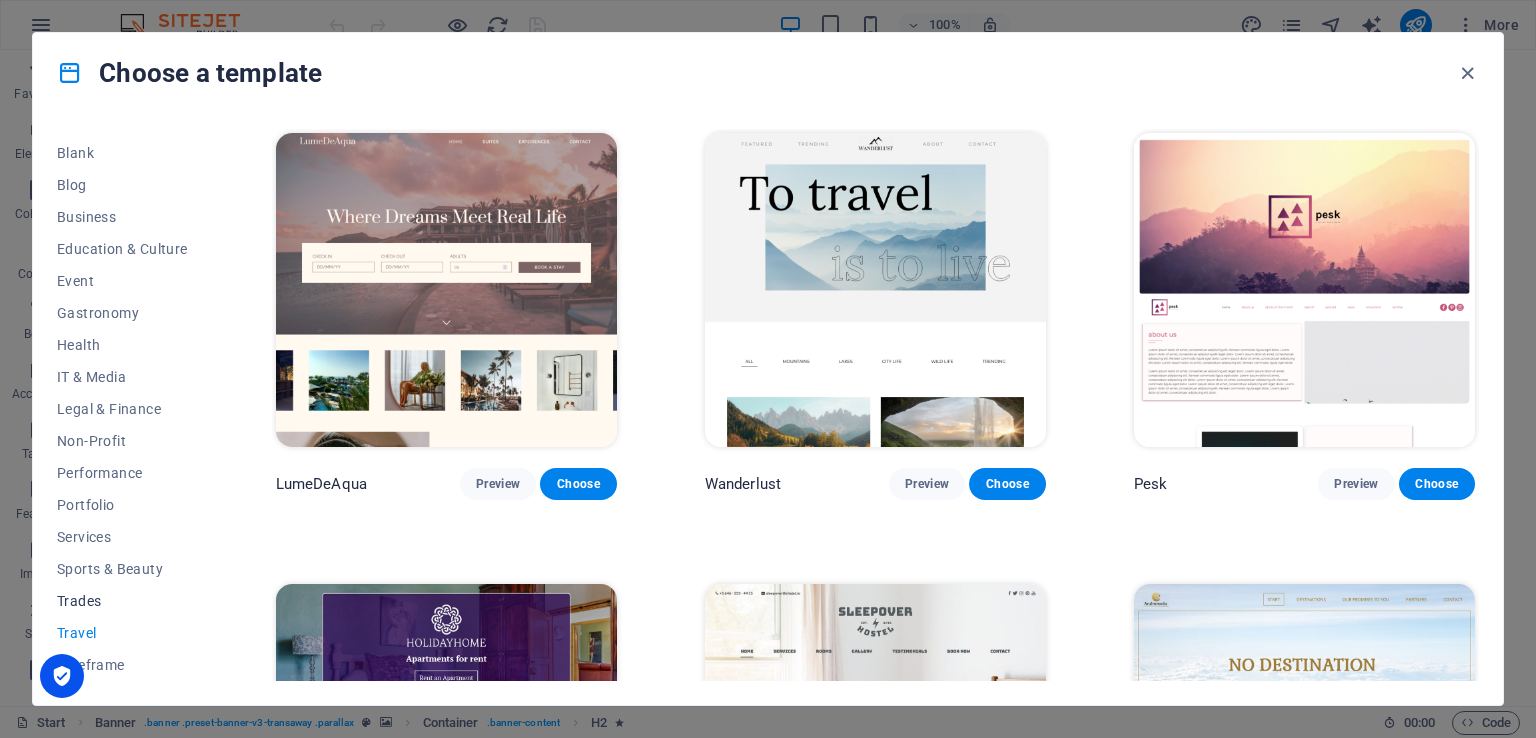 click on "Trades" at bounding box center (122, 601) 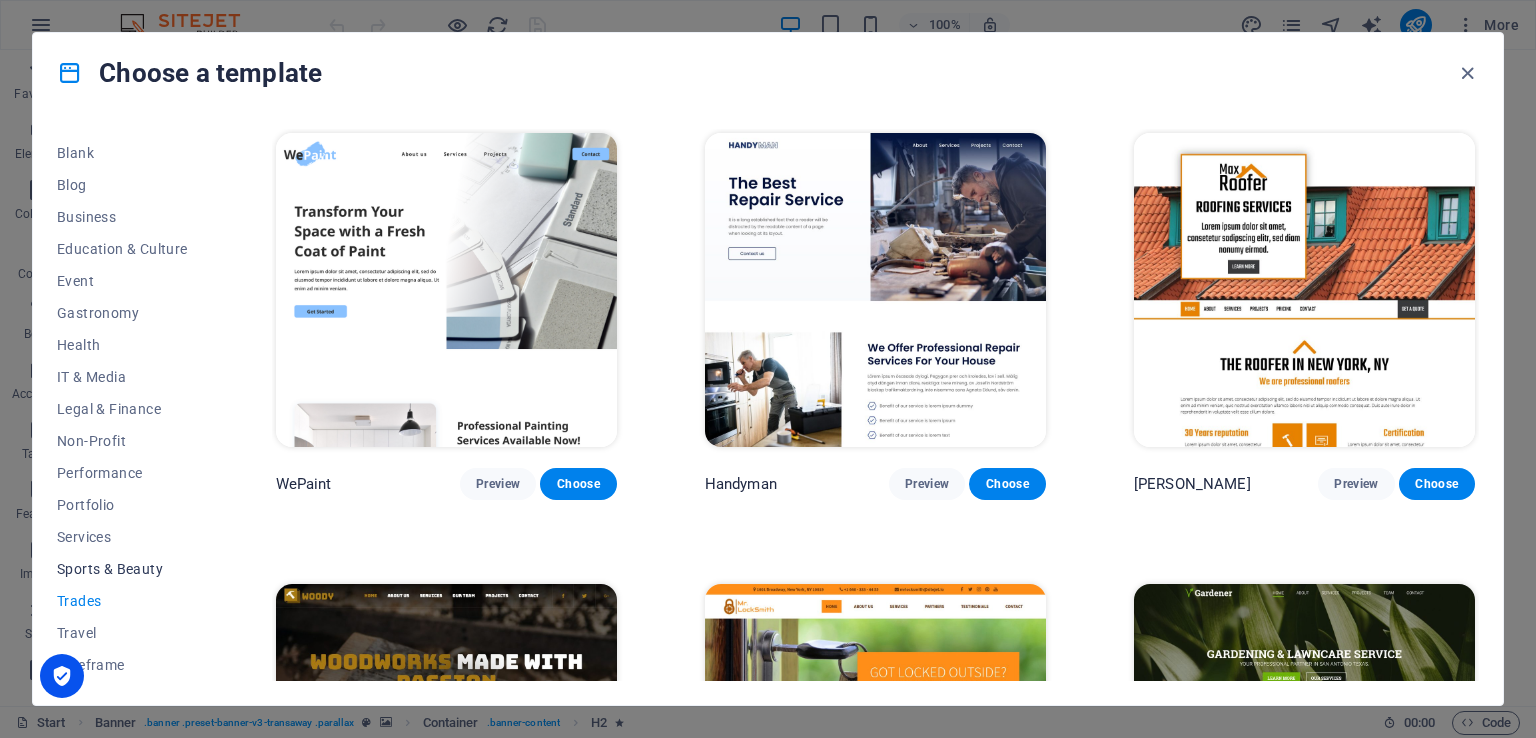 click on "Sports & Beauty" at bounding box center (122, 569) 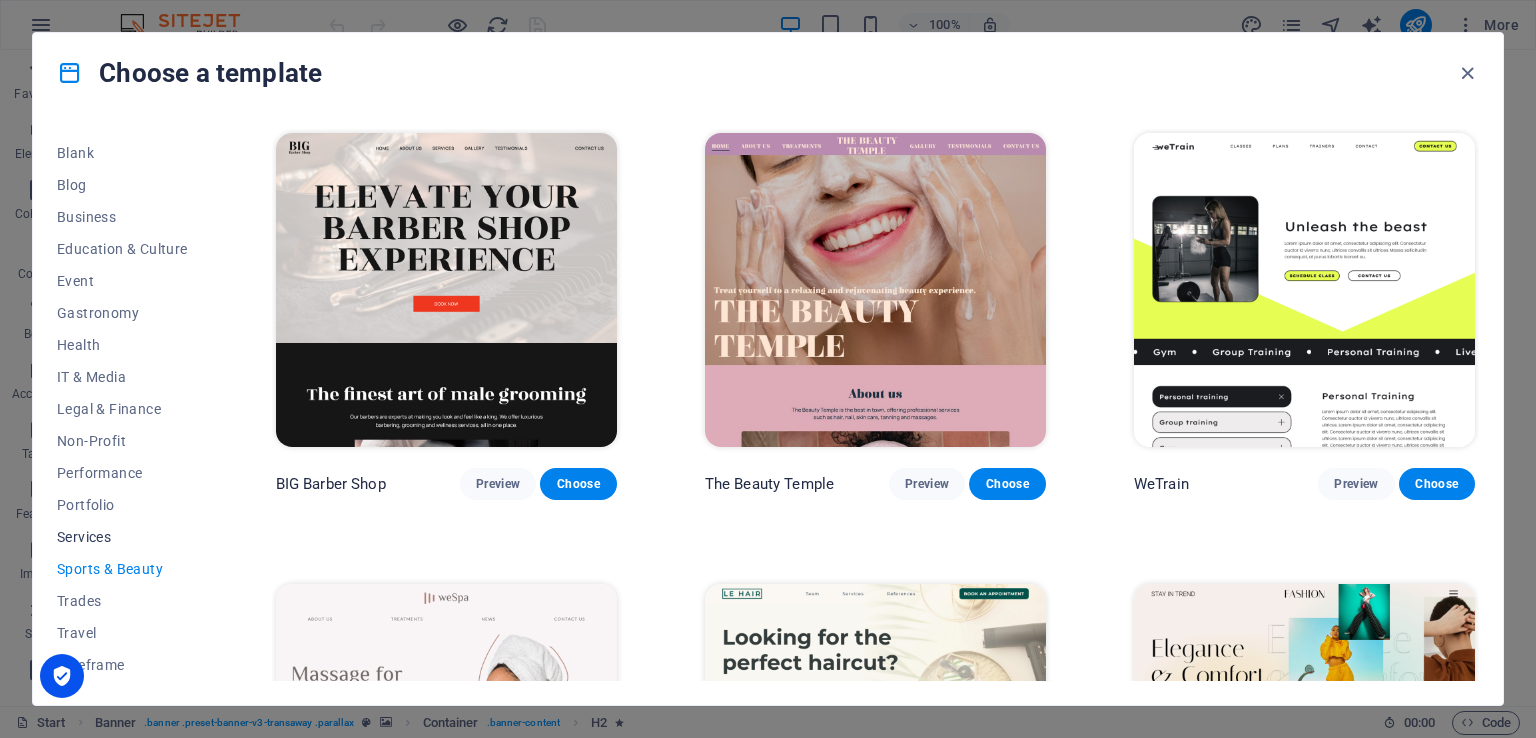 click on "Services" at bounding box center [122, 537] 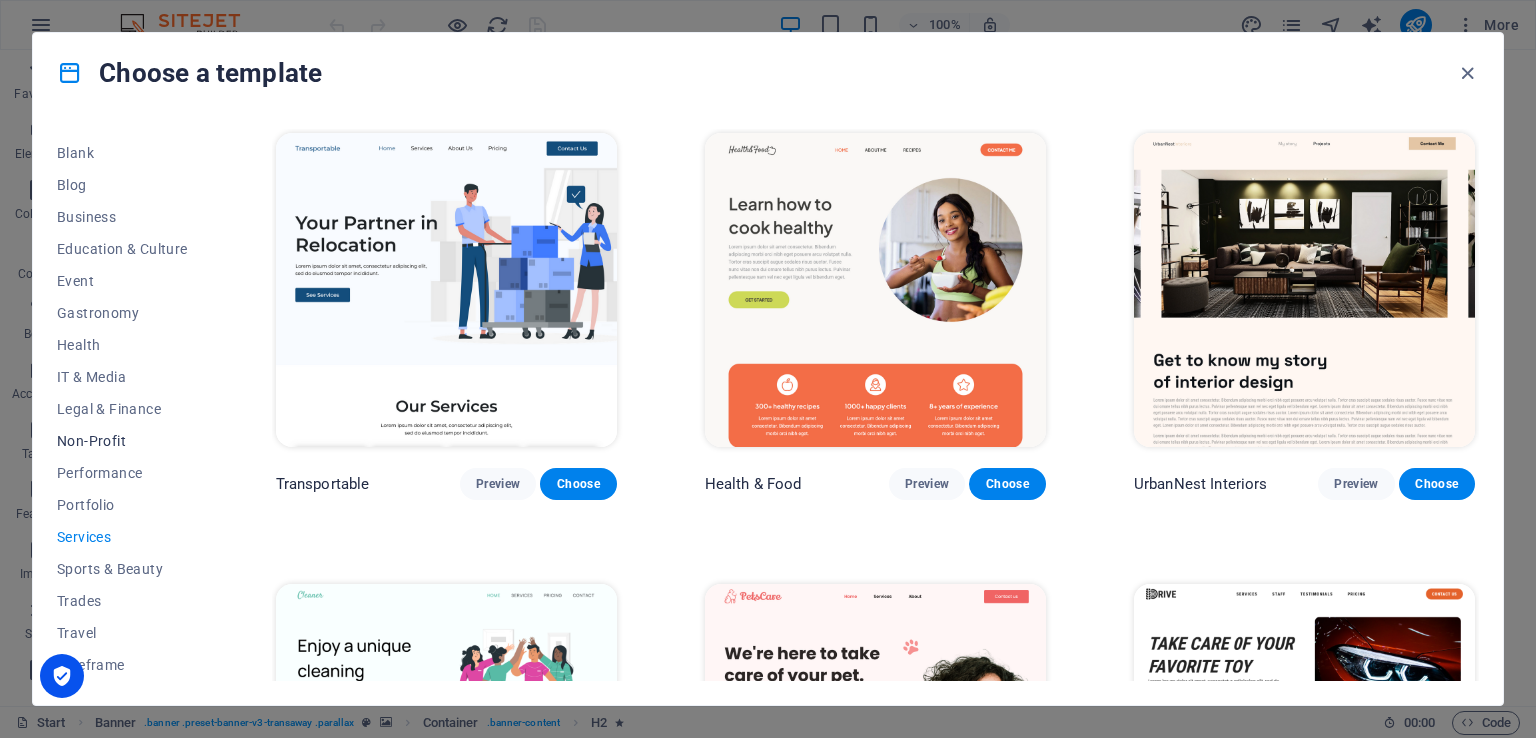 click on "Non-Profit" at bounding box center (122, 441) 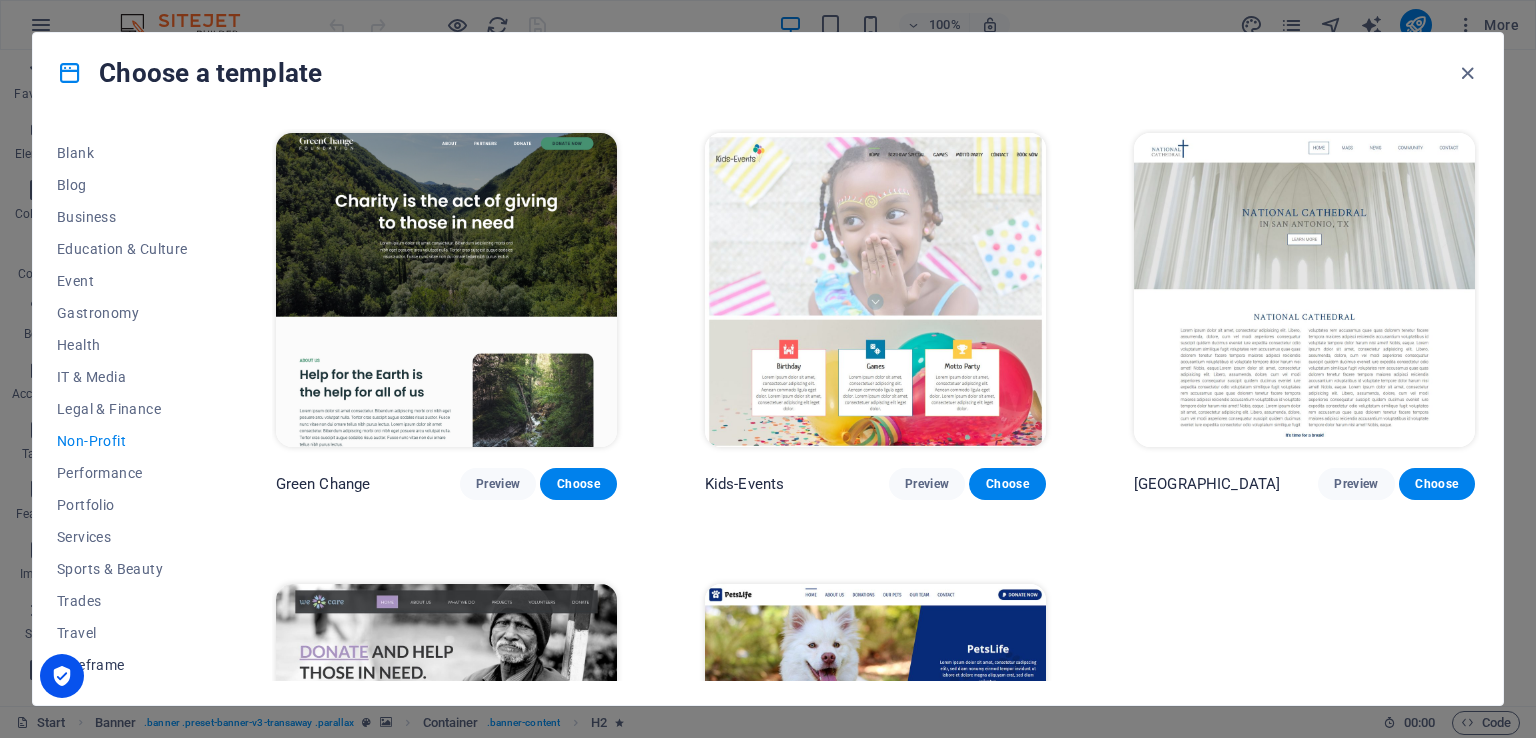 click on "Wireframe" at bounding box center [122, 665] 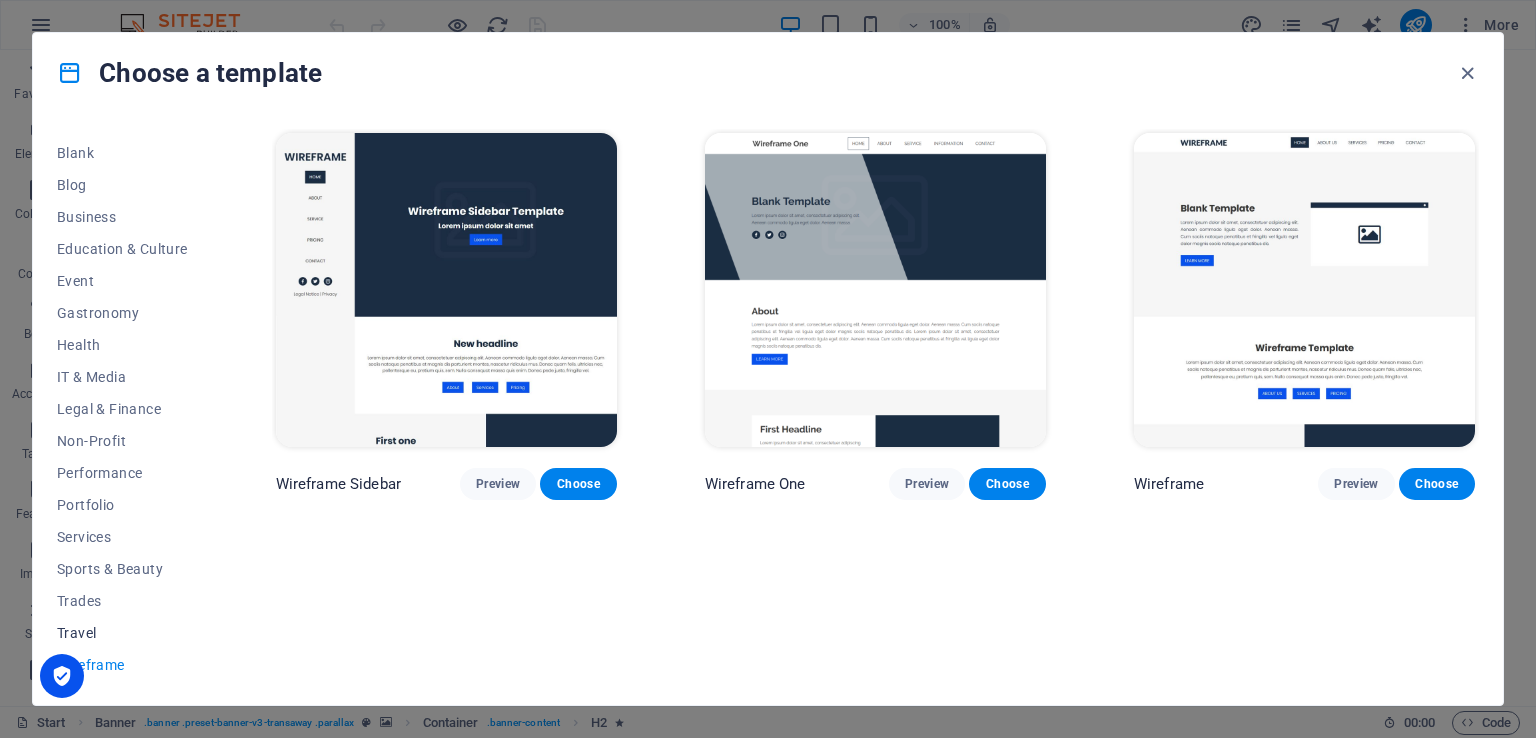 click on "Travel" at bounding box center [122, 633] 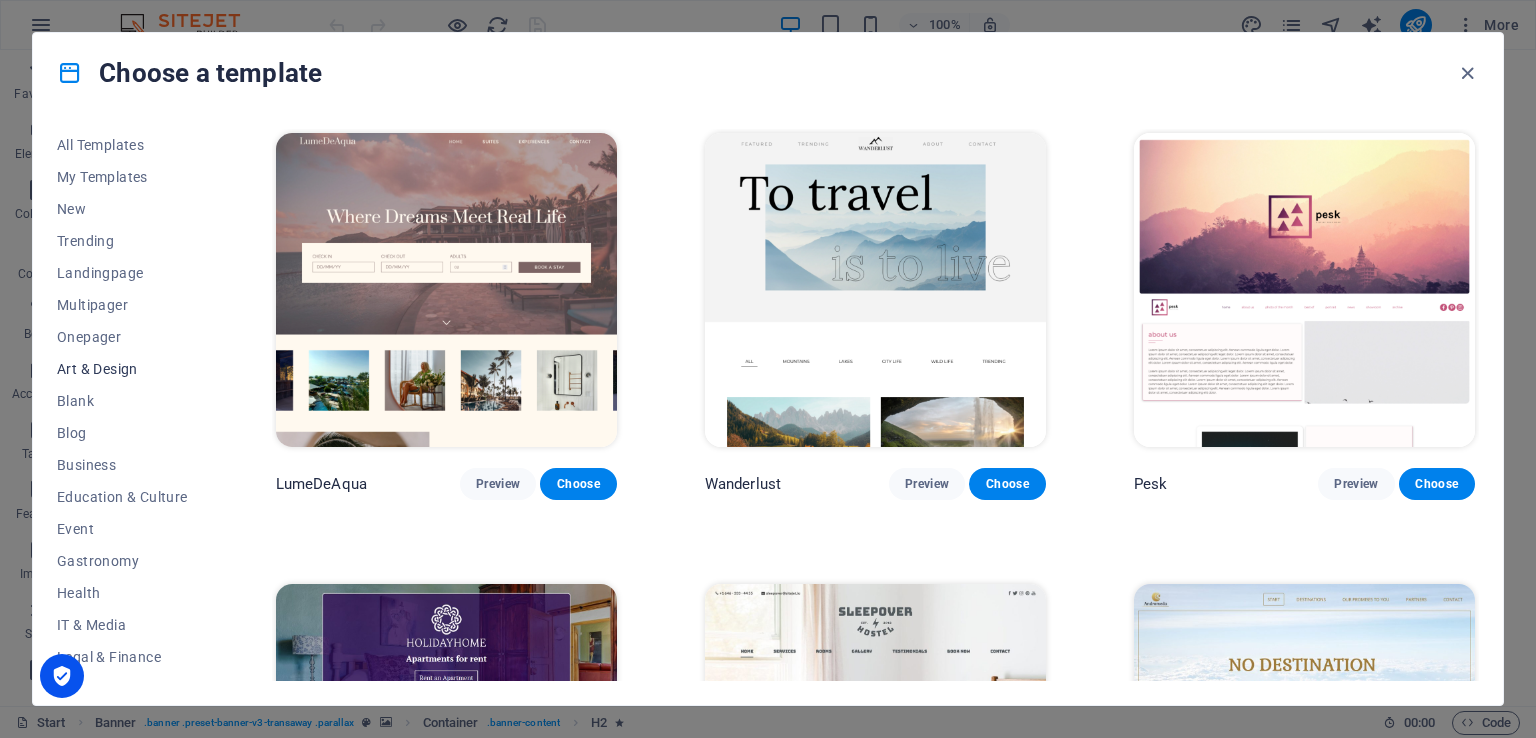 scroll, scrollTop: 248, scrollLeft: 0, axis: vertical 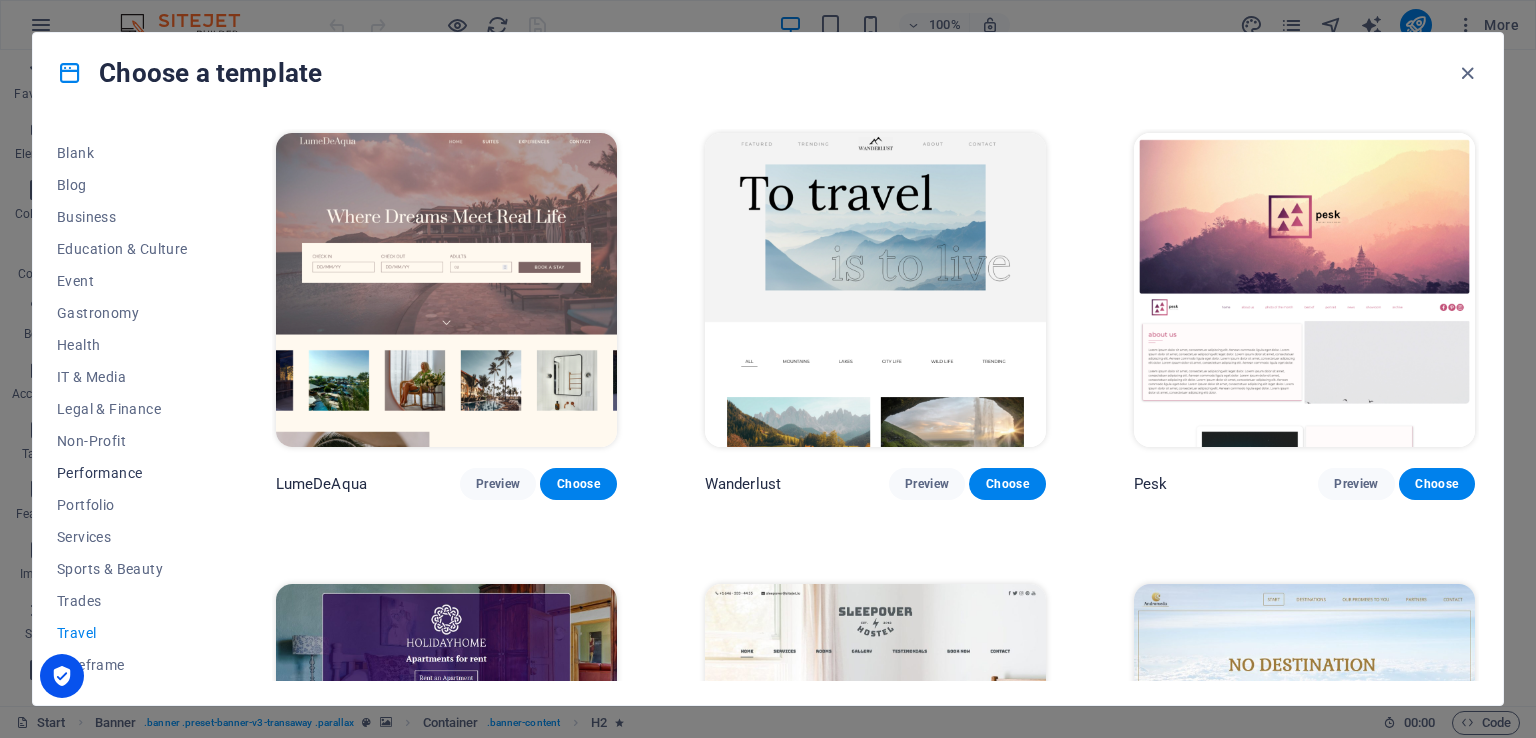 click on "Performance" at bounding box center (122, 473) 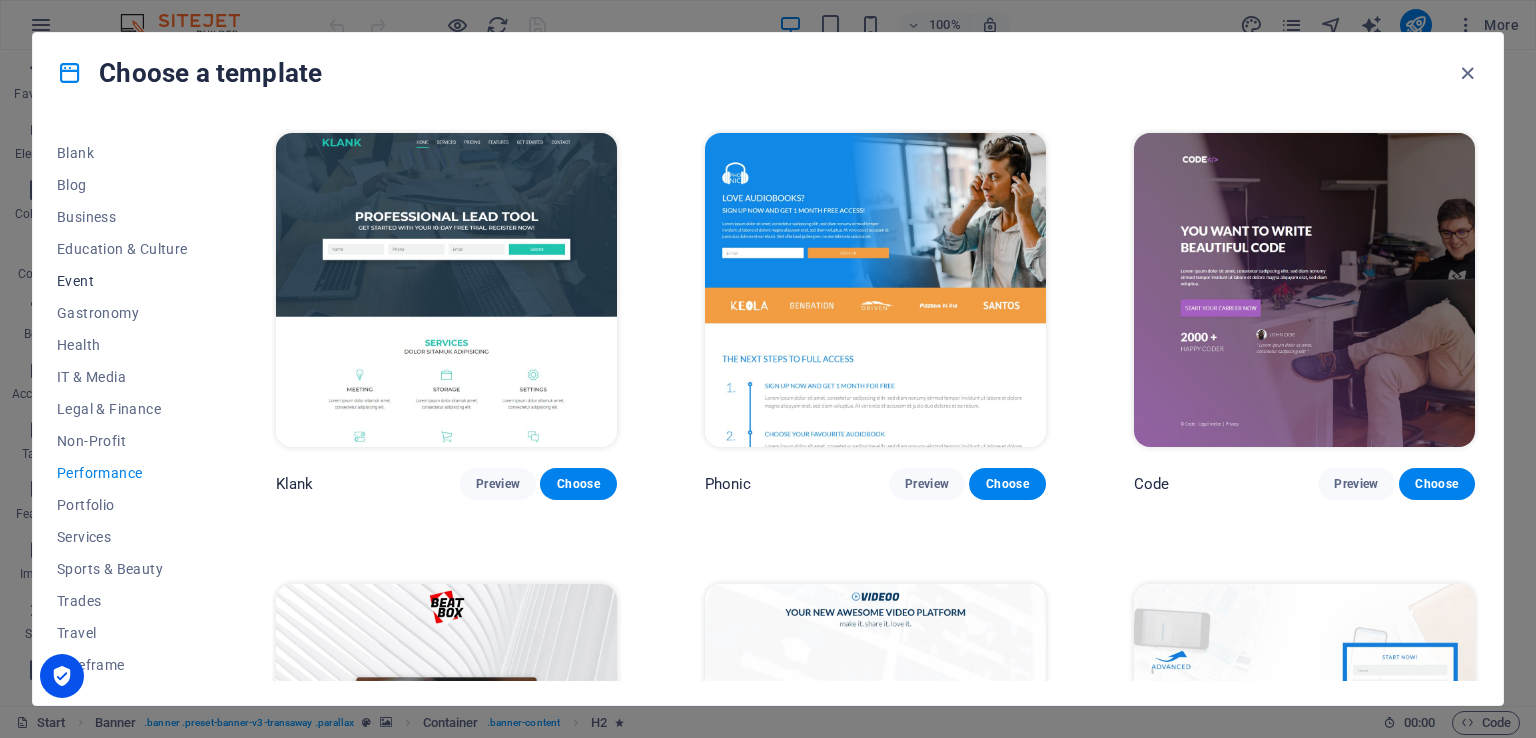 click on "Event" at bounding box center (122, 281) 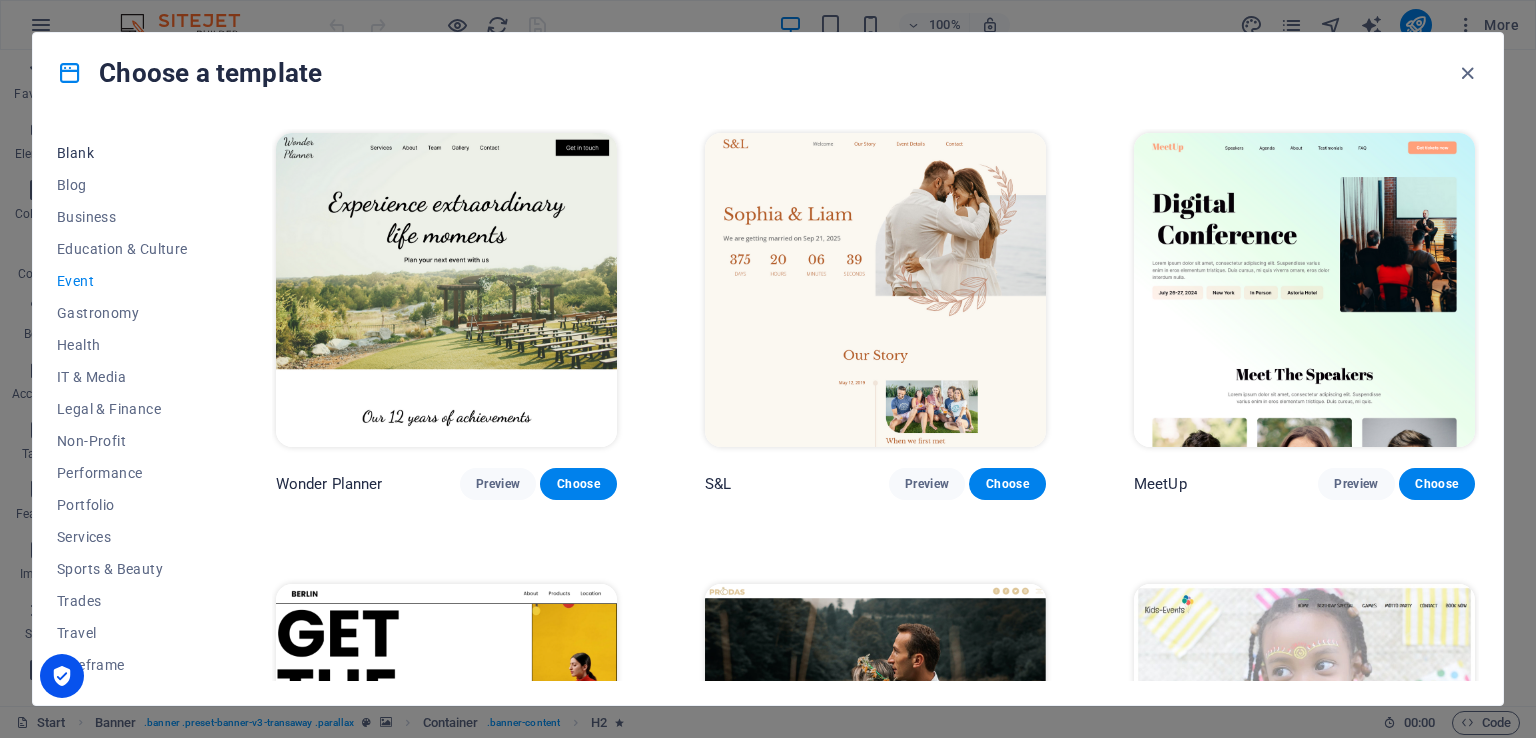 click on "Blank" at bounding box center (122, 153) 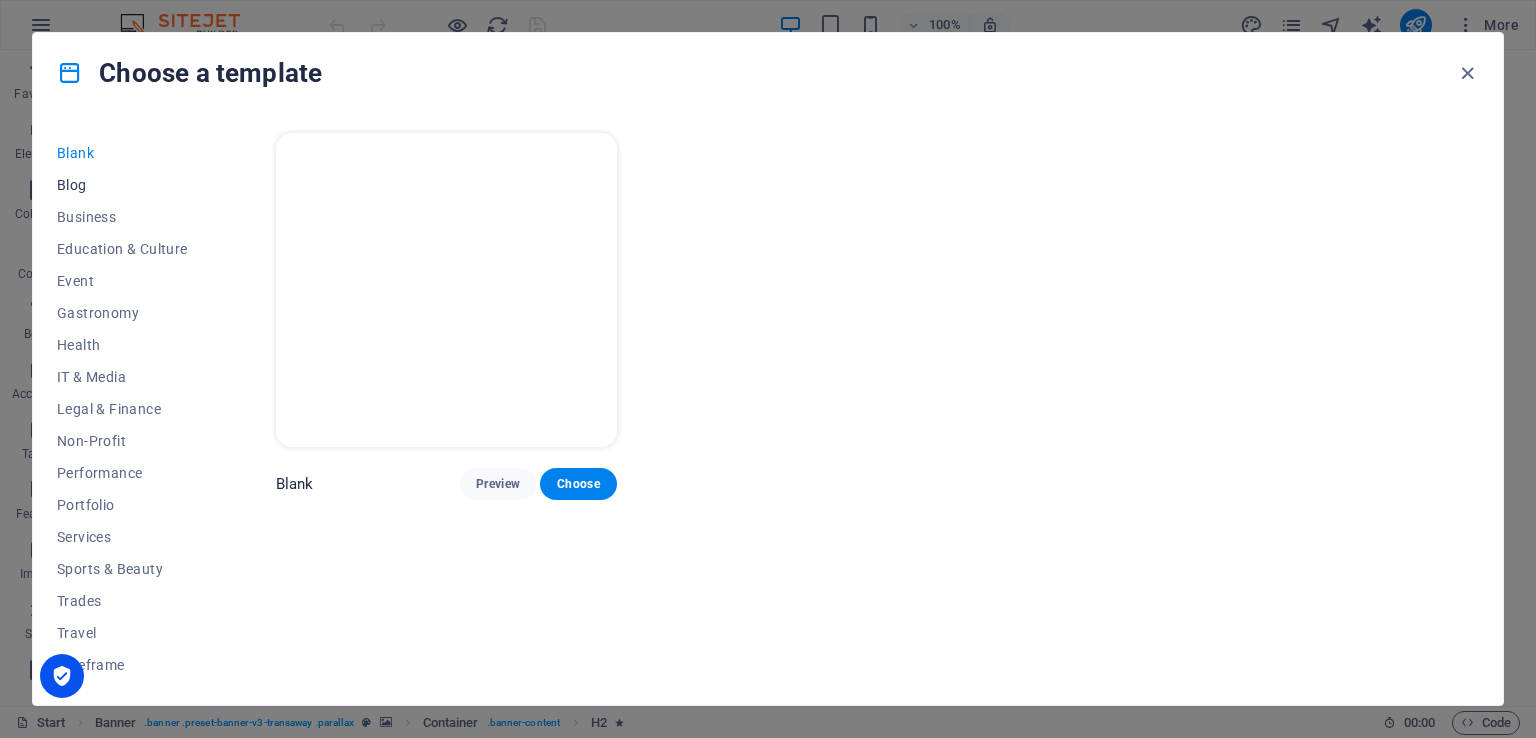 click on "Blog" at bounding box center (122, 185) 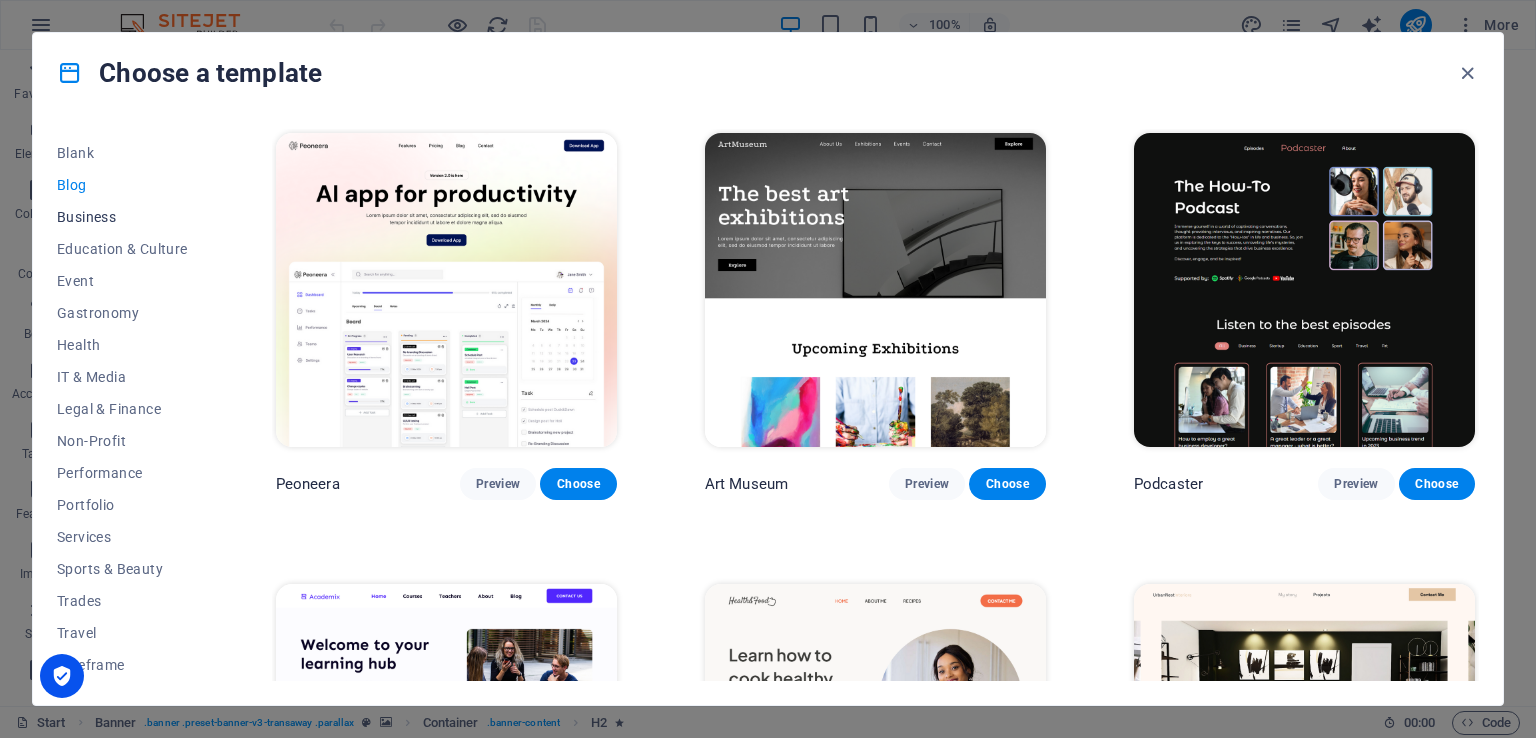 click on "Business" at bounding box center [122, 217] 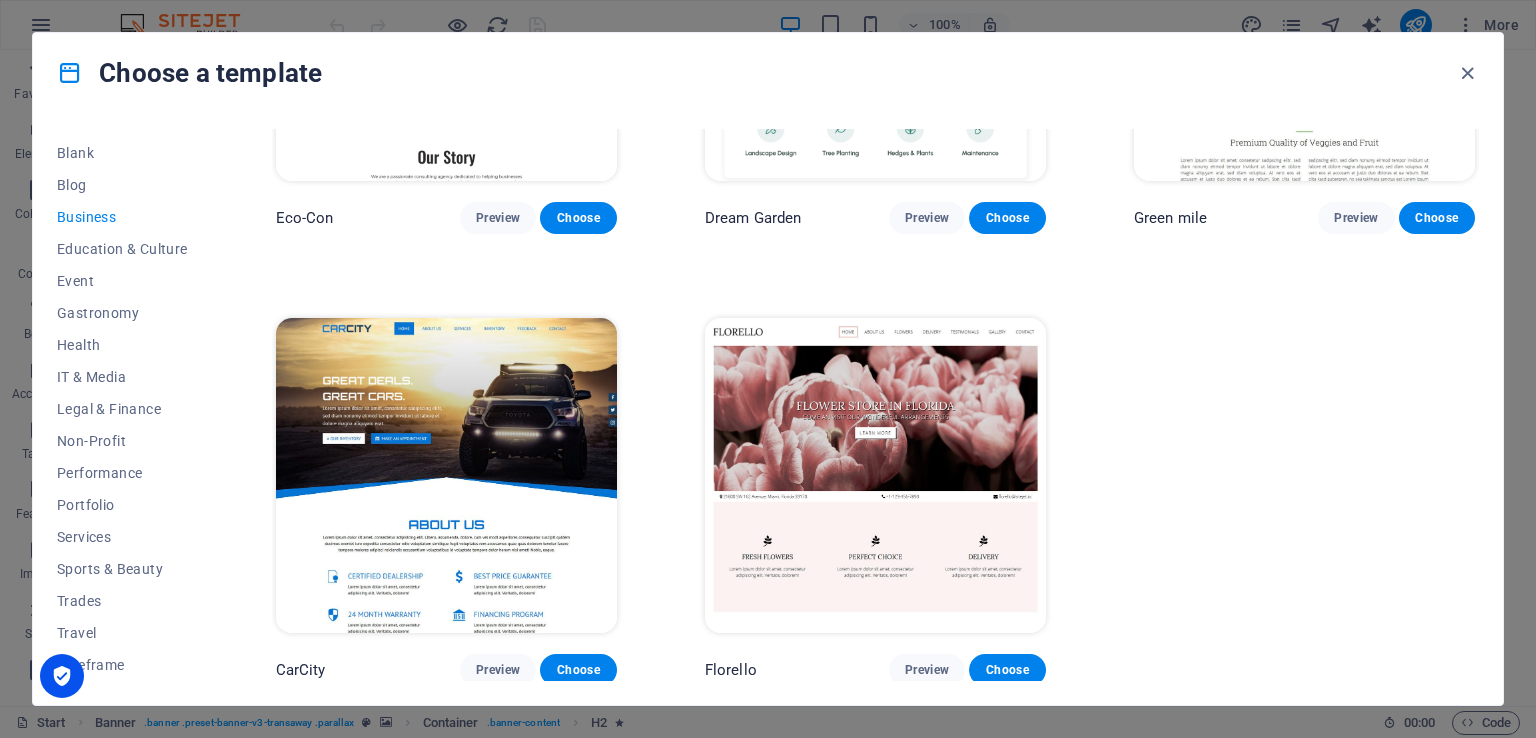 scroll, scrollTop: 0, scrollLeft: 0, axis: both 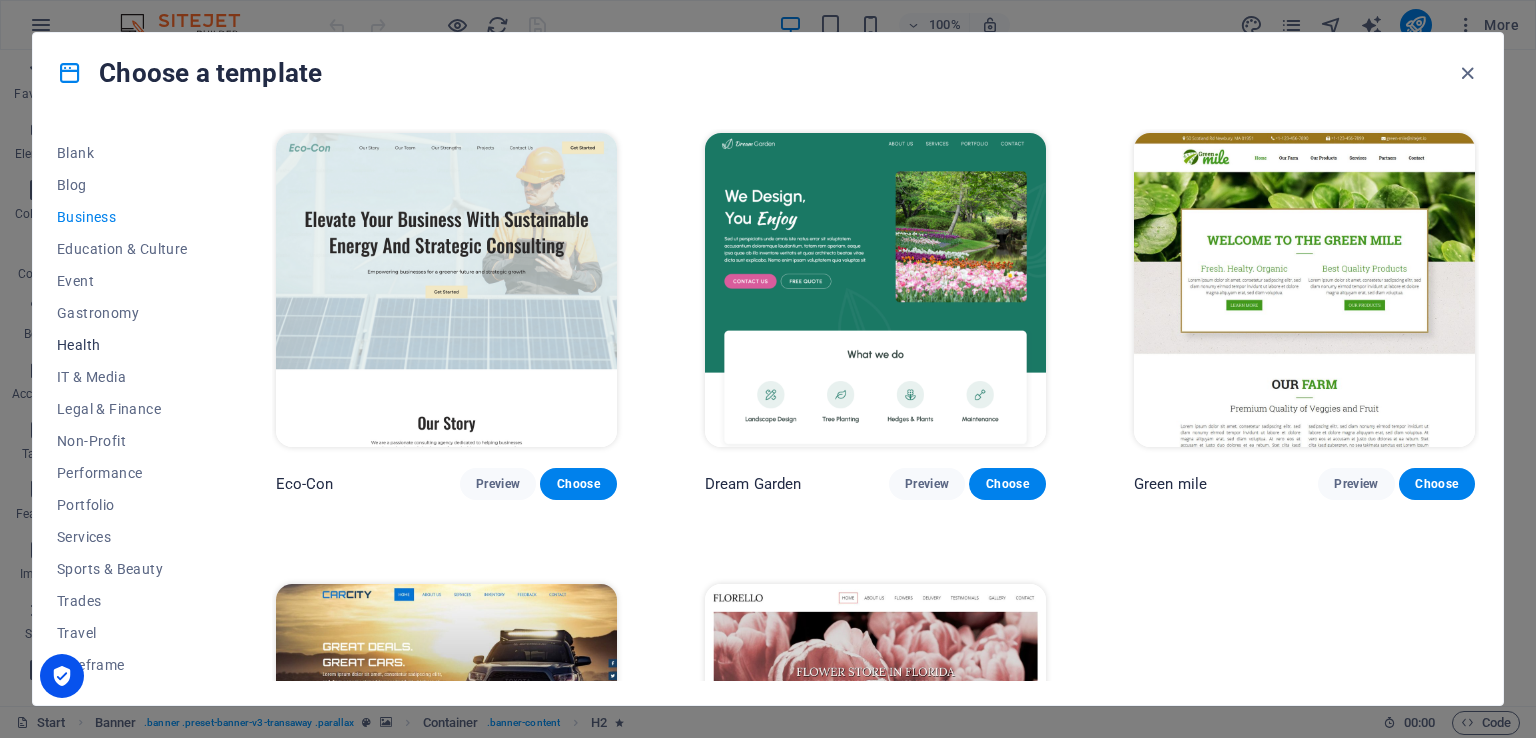 click on "Health" at bounding box center (122, 345) 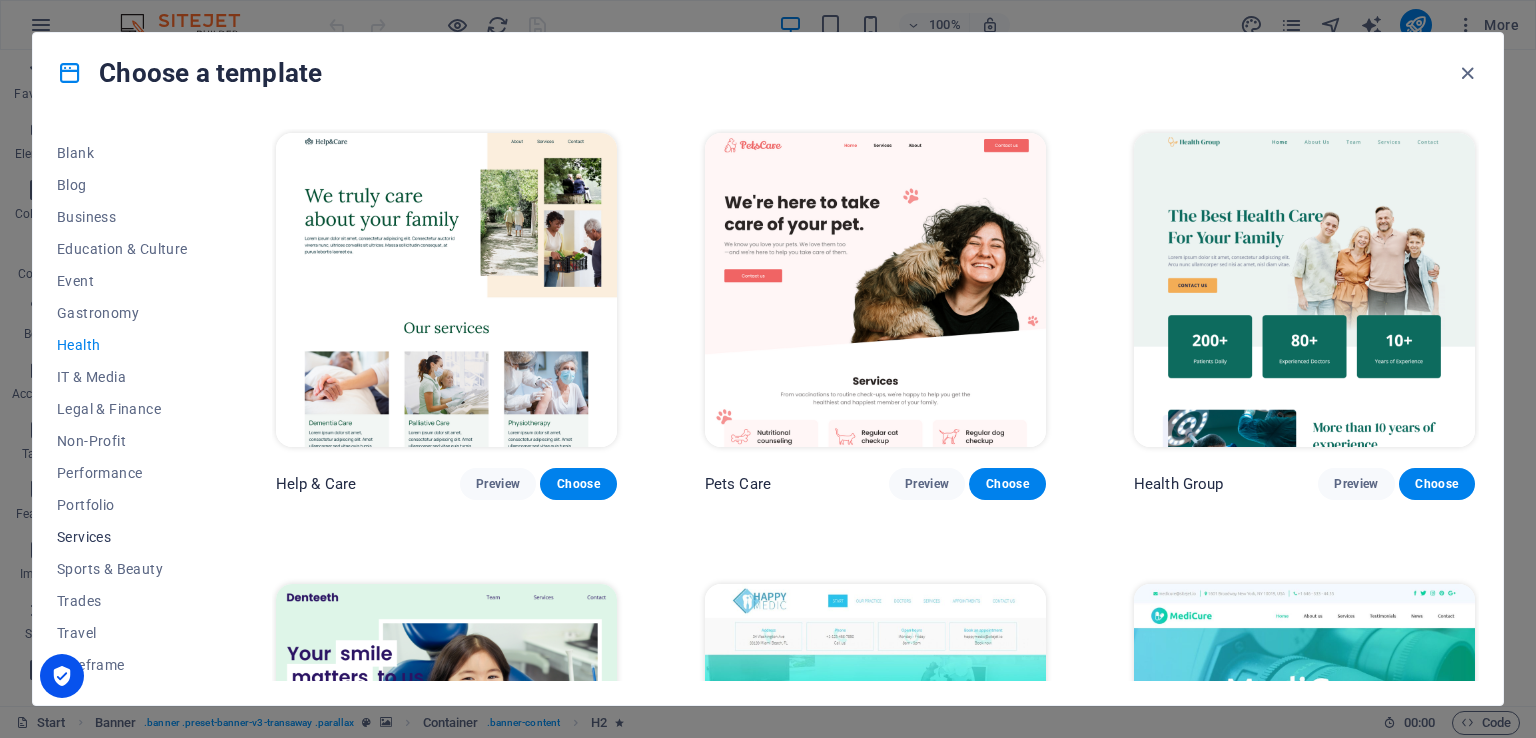 click on "Services" at bounding box center [122, 537] 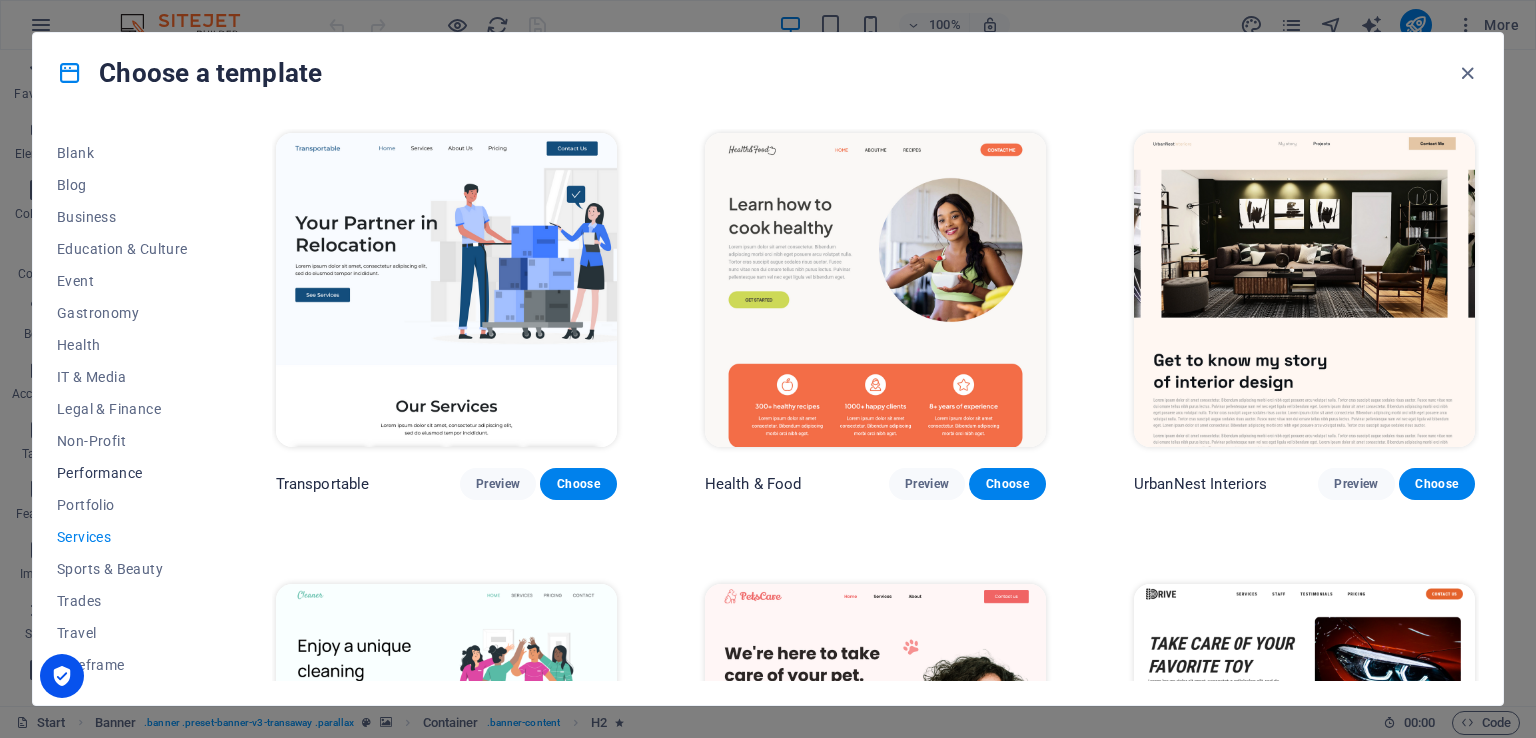 click on "Performance" at bounding box center (122, 473) 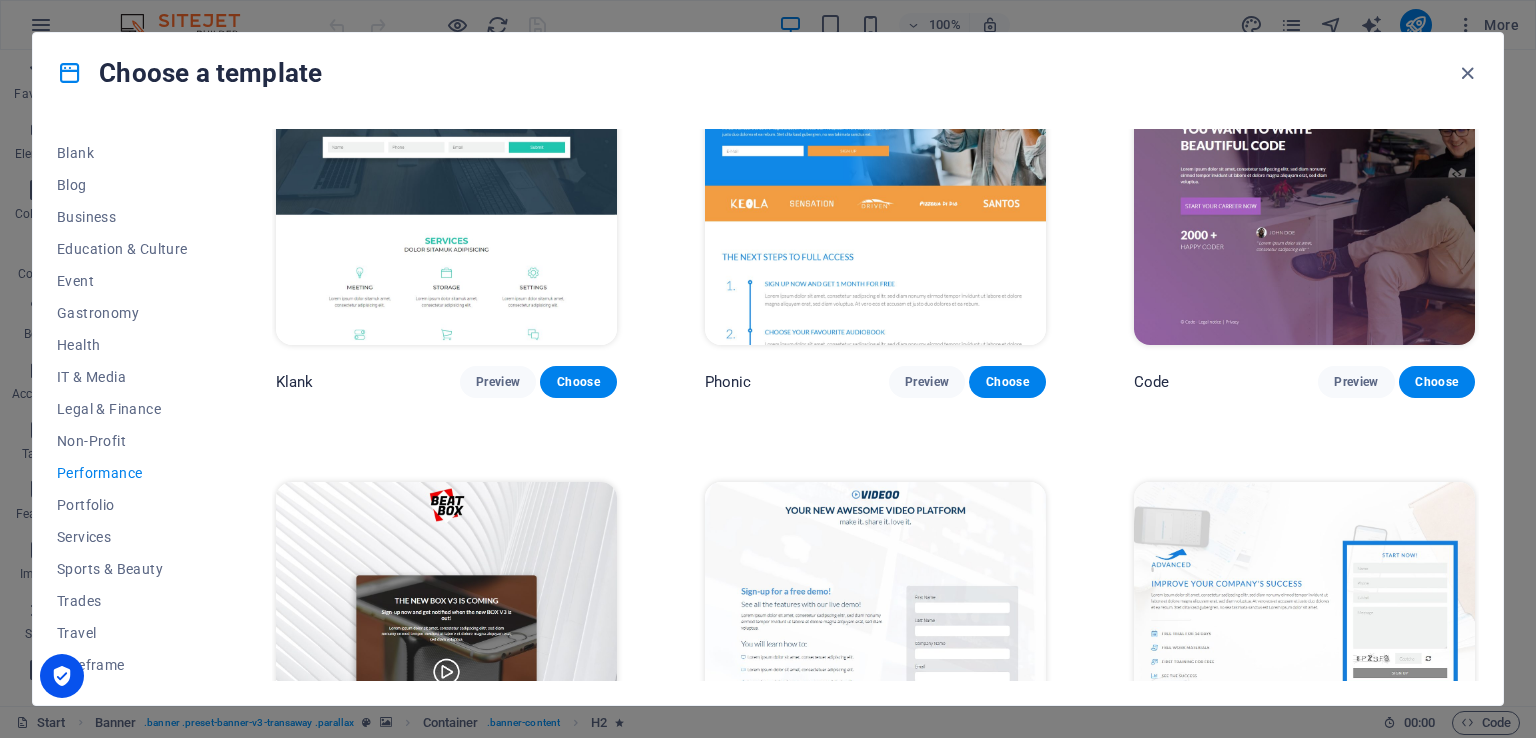 scroll, scrollTop: 0, scrollLeft: 0, axis: both 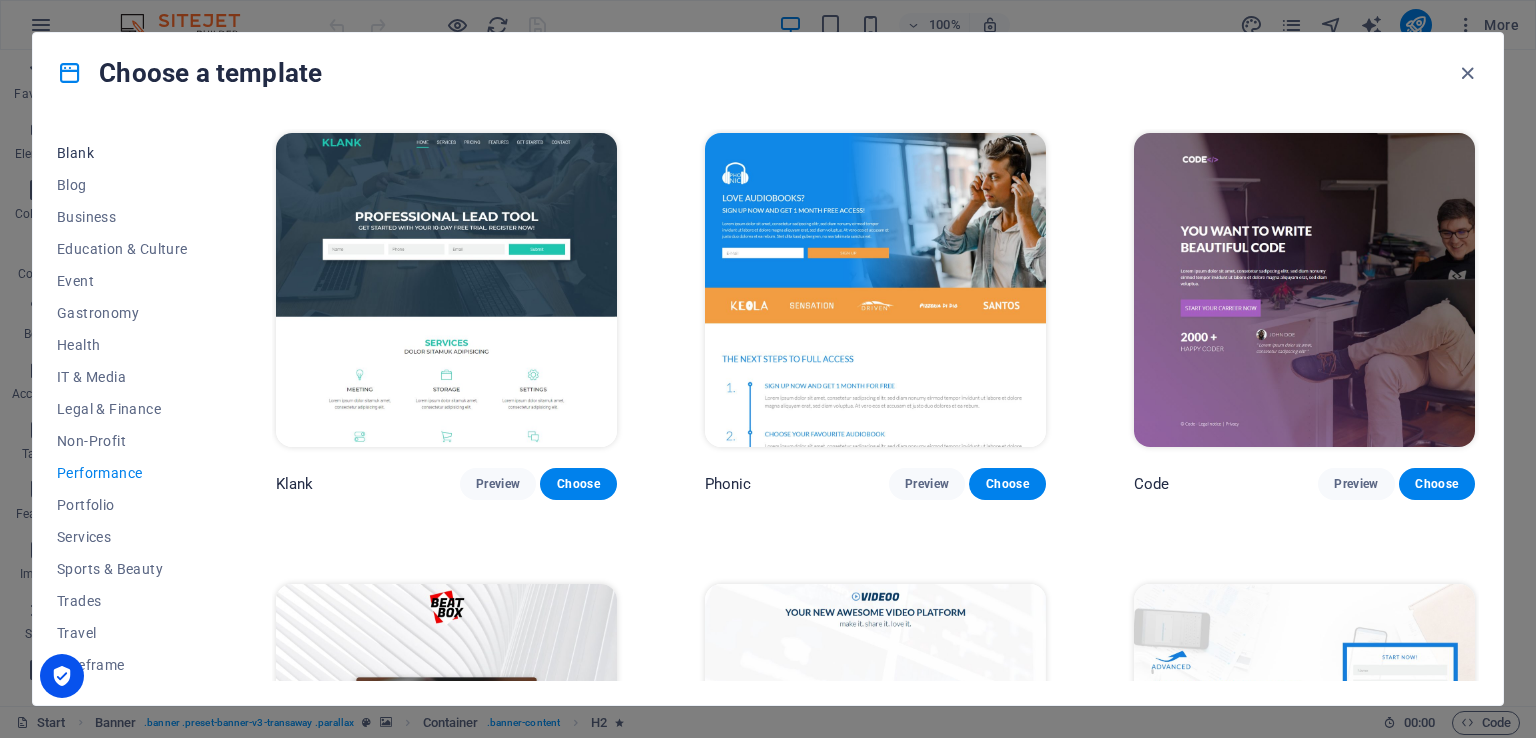 click on "Blank" at bounding box center [122, 153] 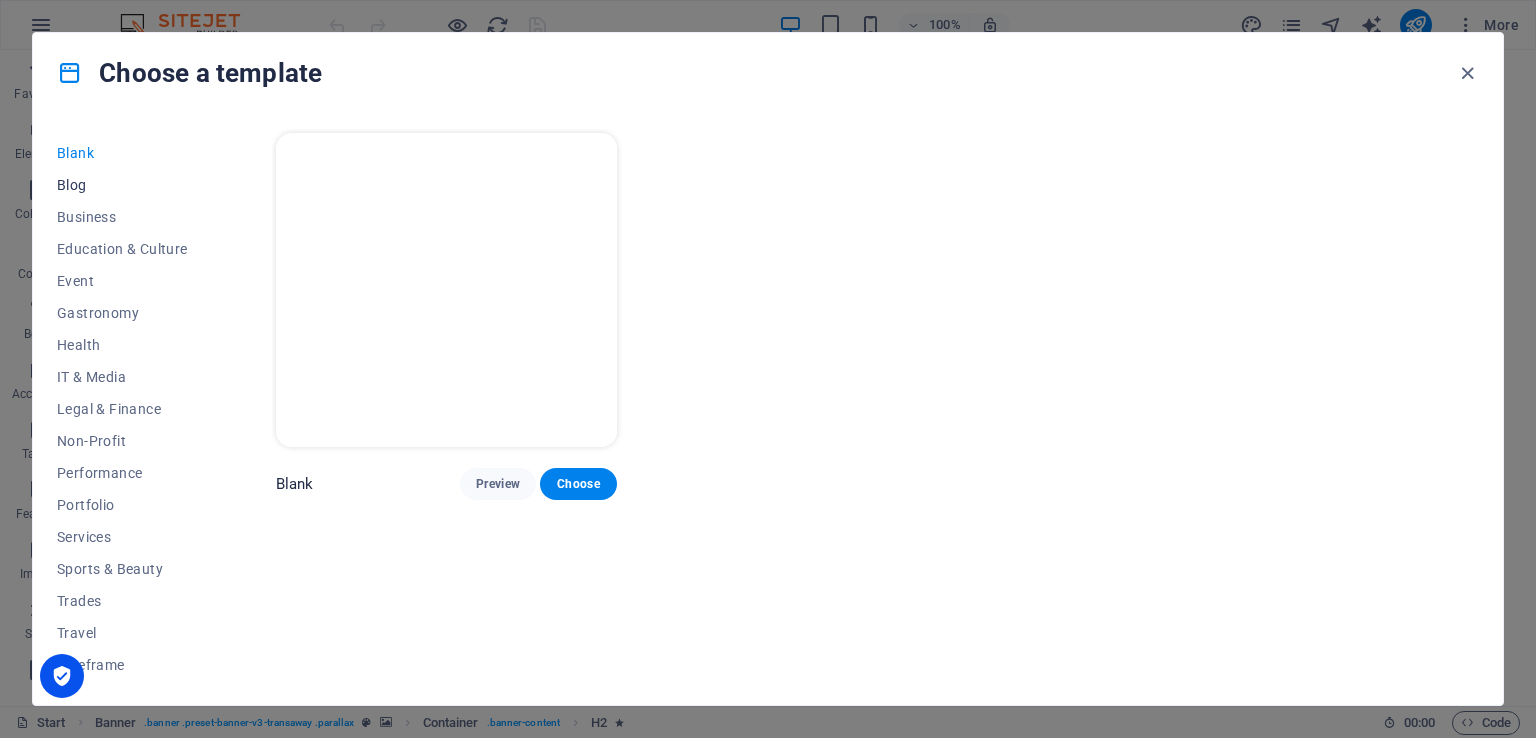 click on "Blog" at bounding box center [122, 185] 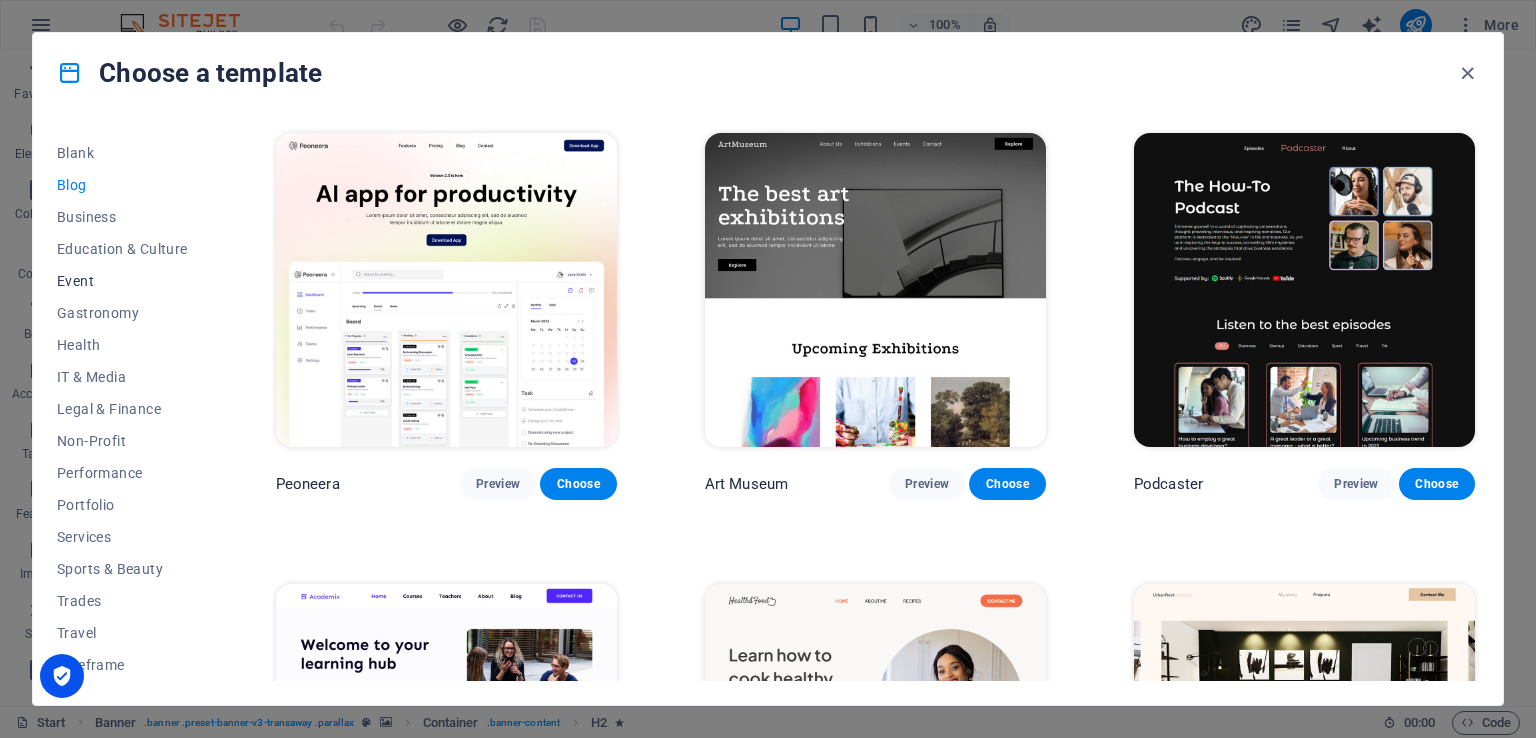 click on "Event" at bounding box center [122, 281] 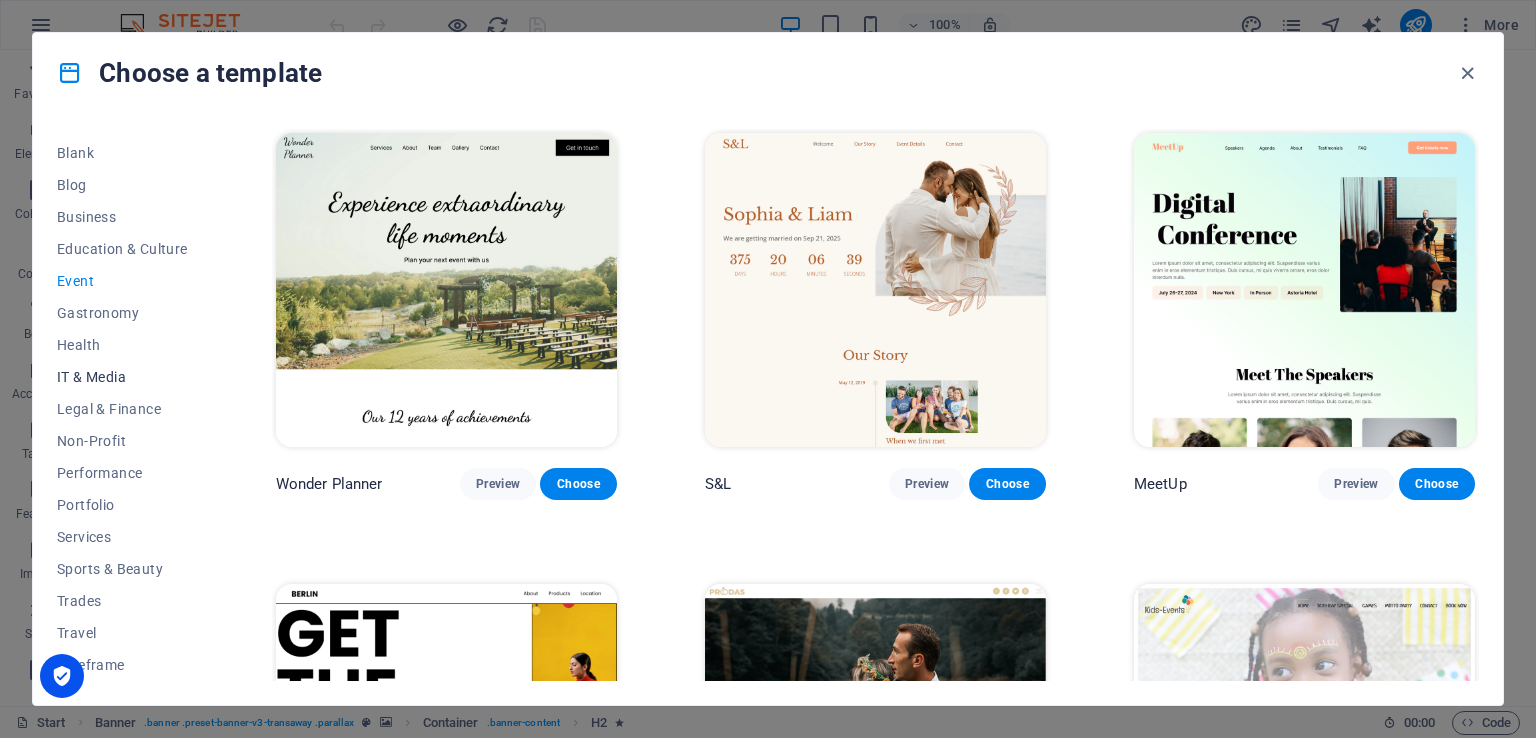 click on "IT & Media" at bounding box center (122, 377) 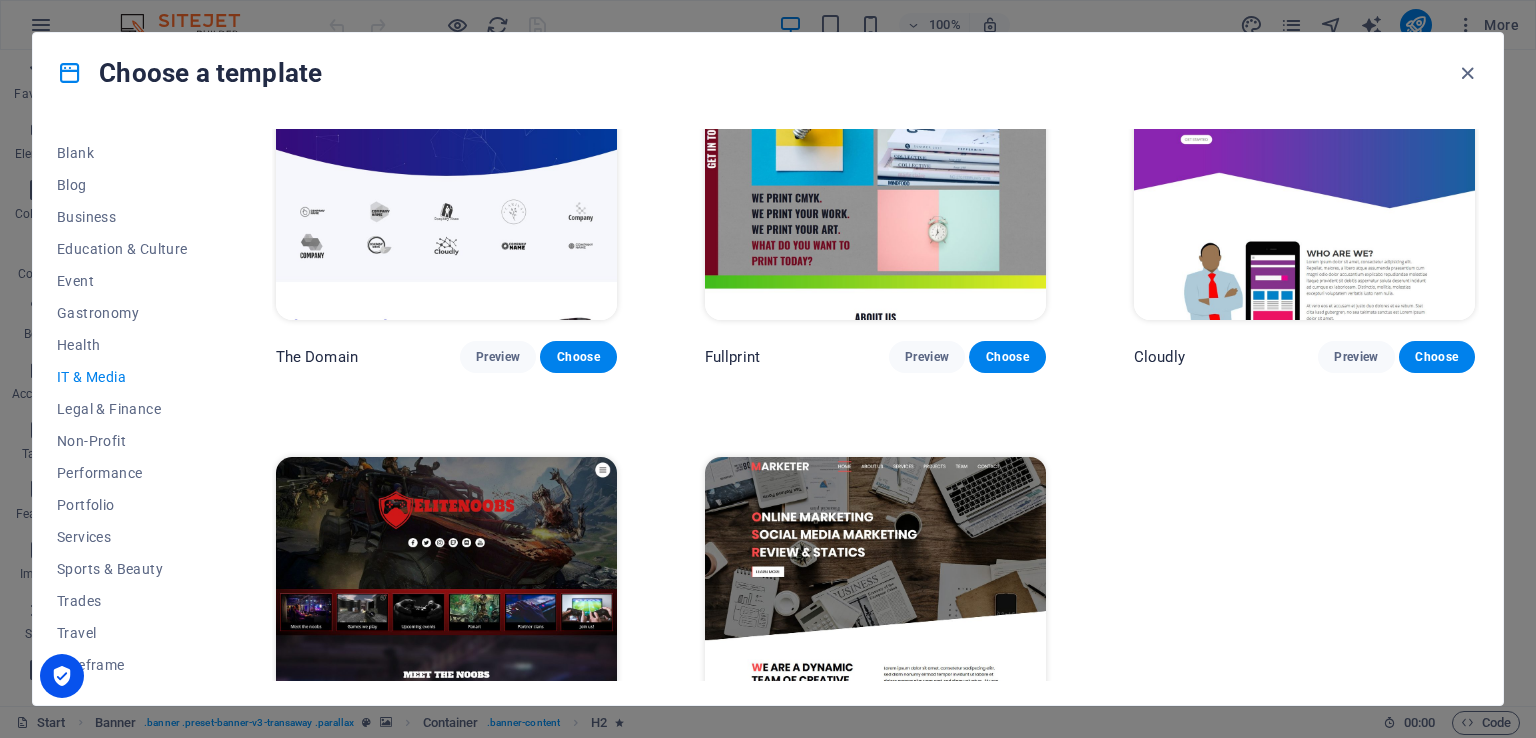 scroll, scrollTop: 1165, scrollLeft: 0, axis: vertical 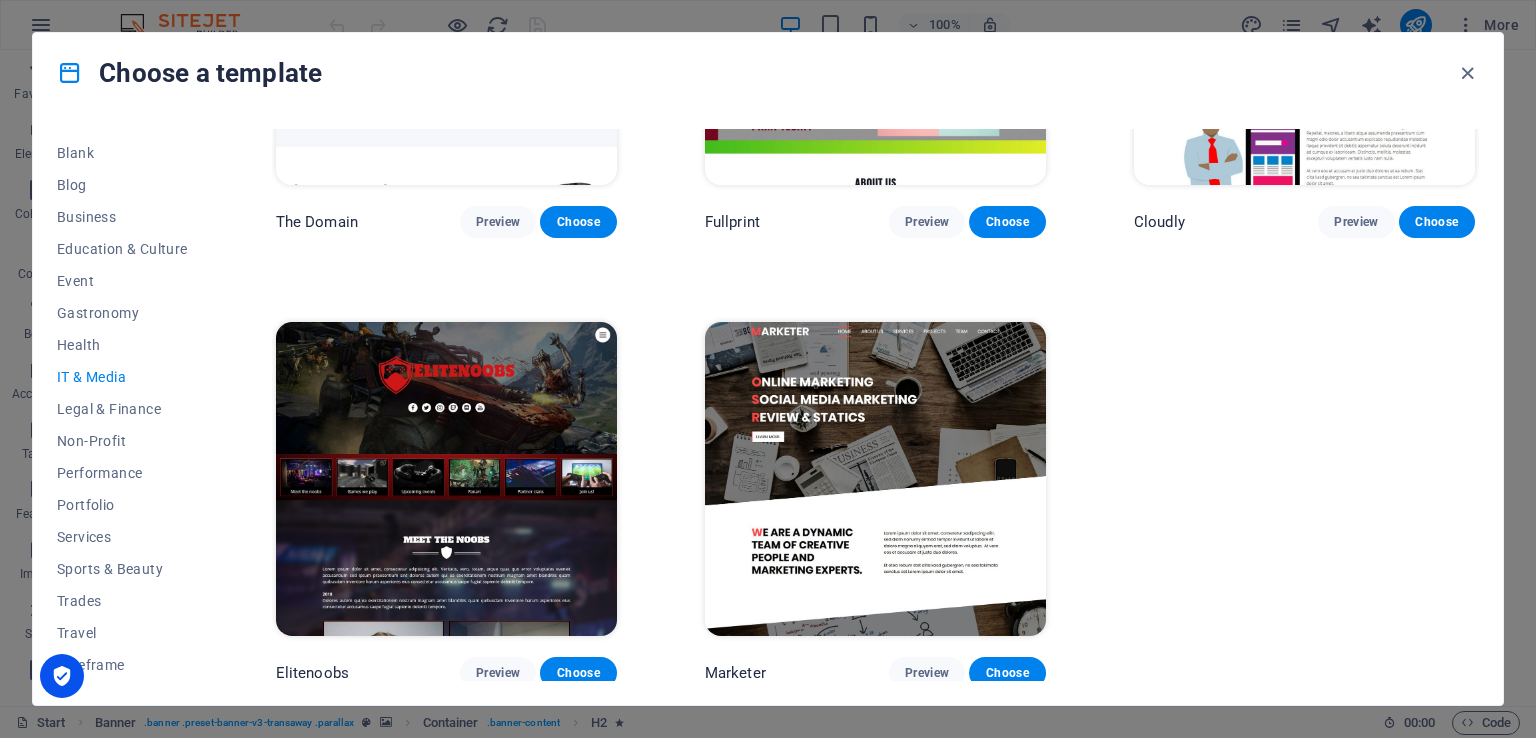 click at bounding box center (446, 479) 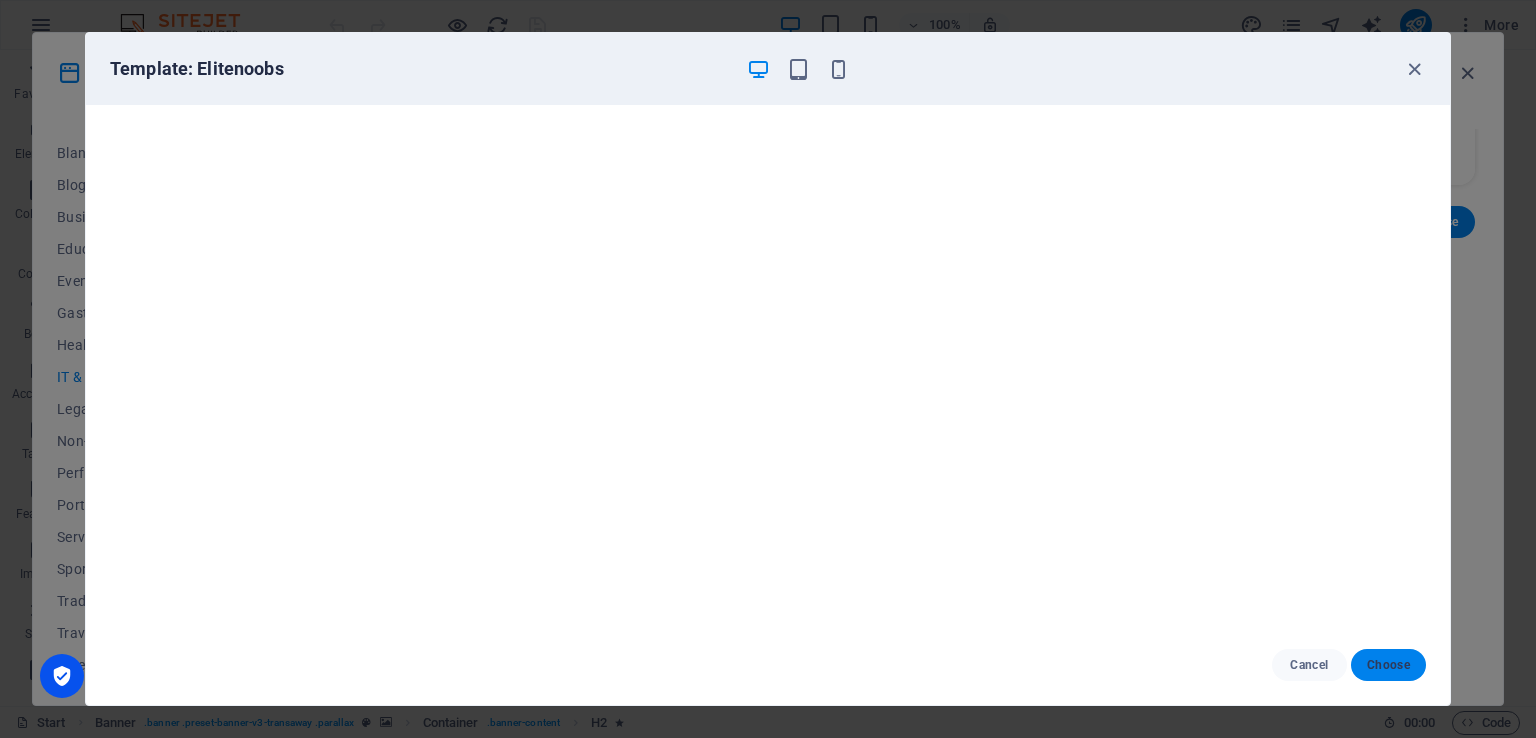 click on "Choose" at bounding box center [1388, 665] 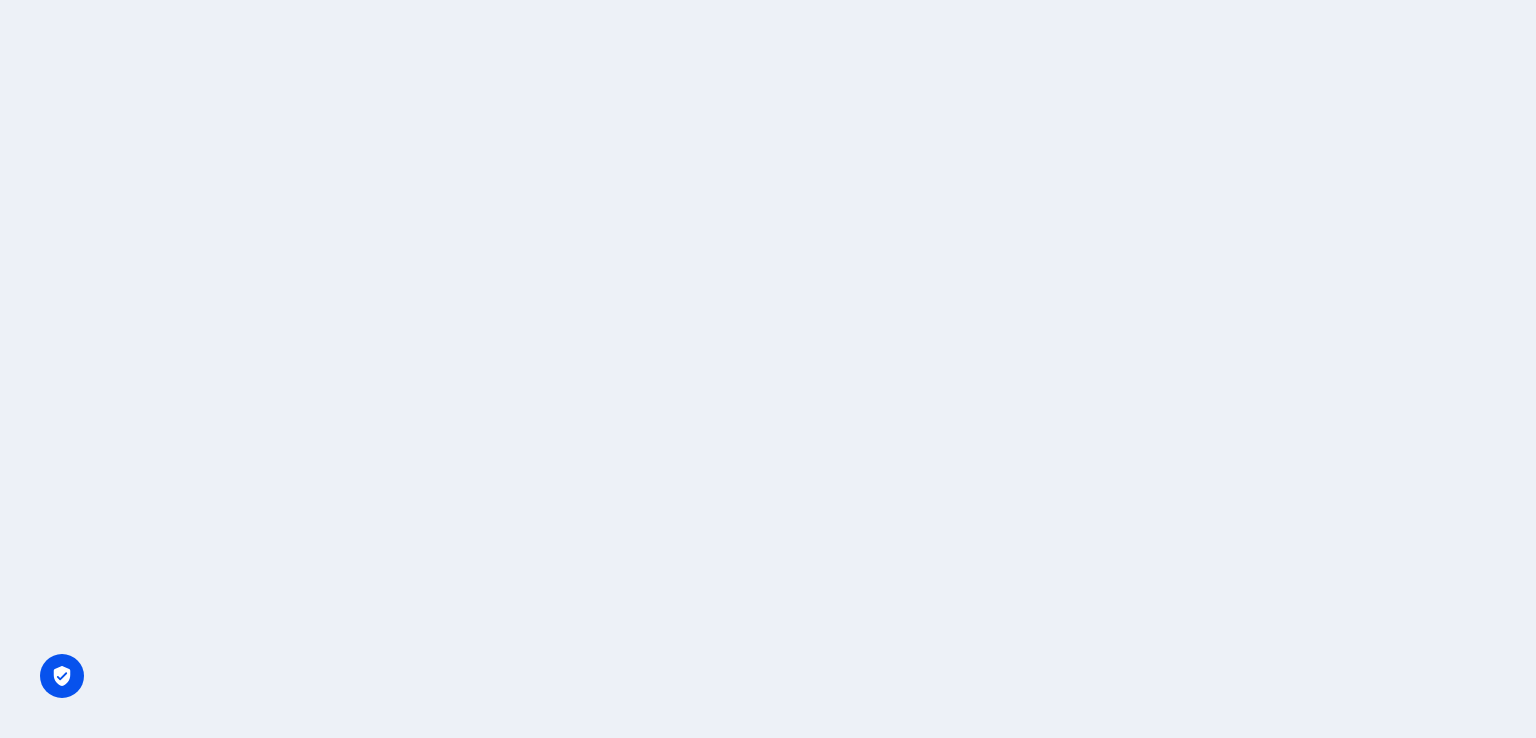 scroll, scrollTop: 0, scrollLeft: 0, axis: both 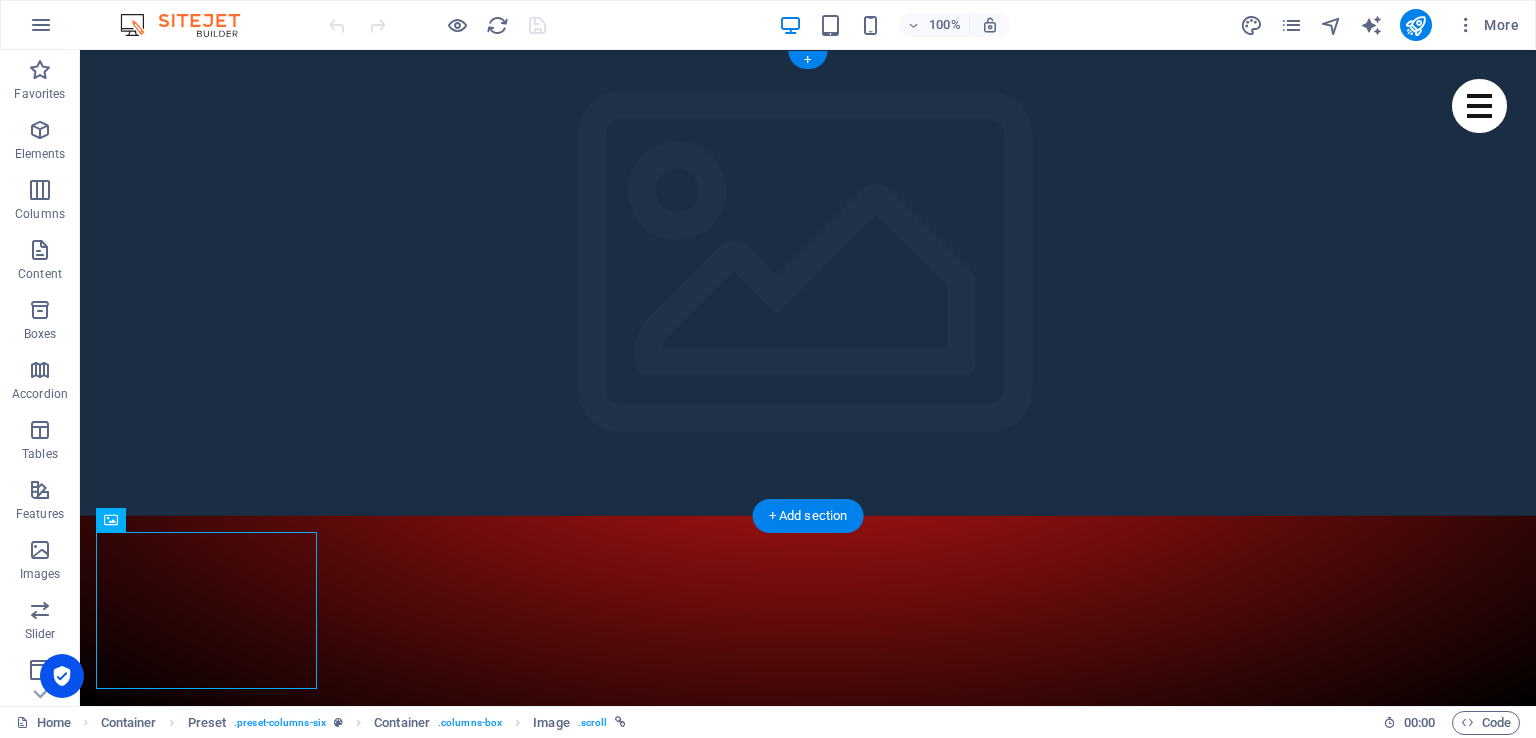 click at bounding box center (-2082, 516) 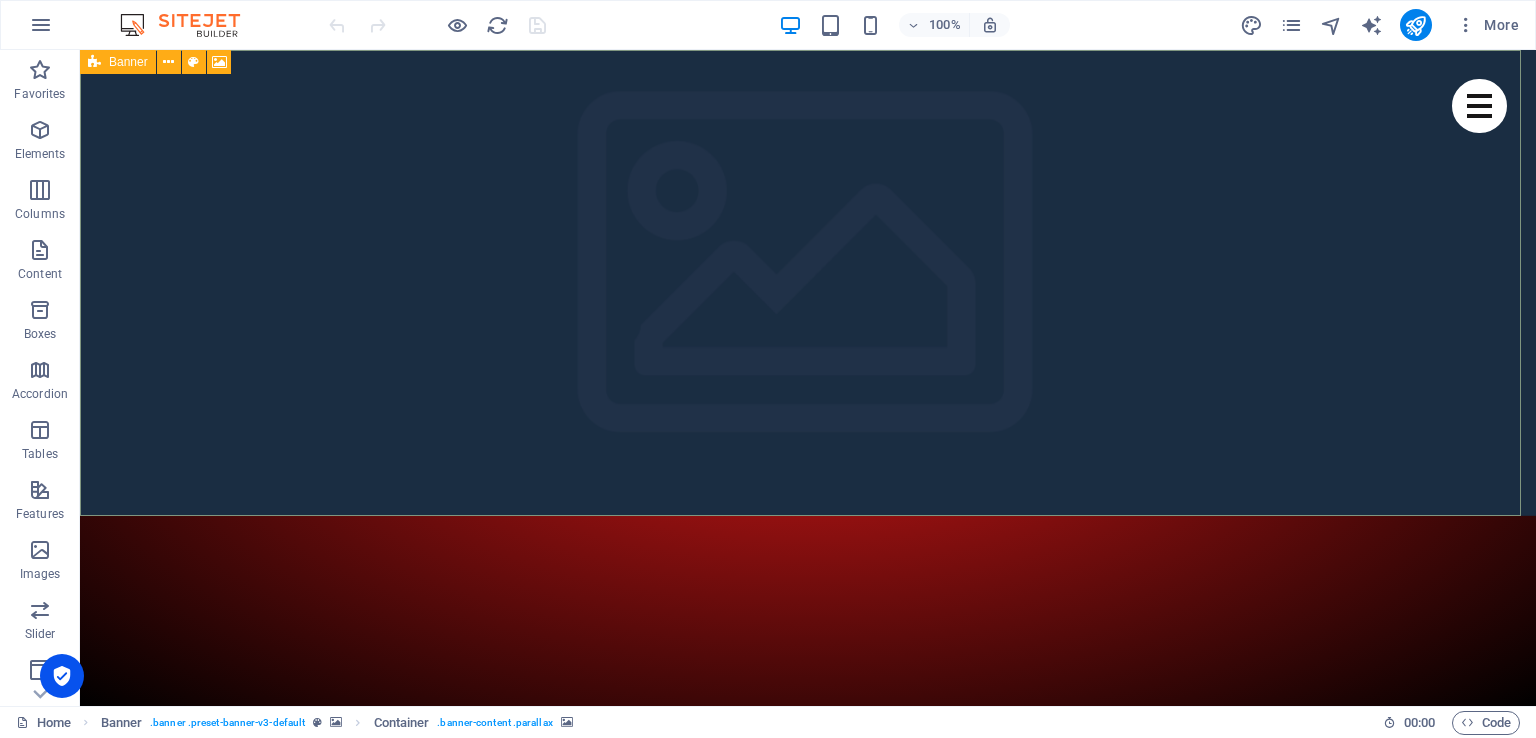 click at bounding box center (94, 62) 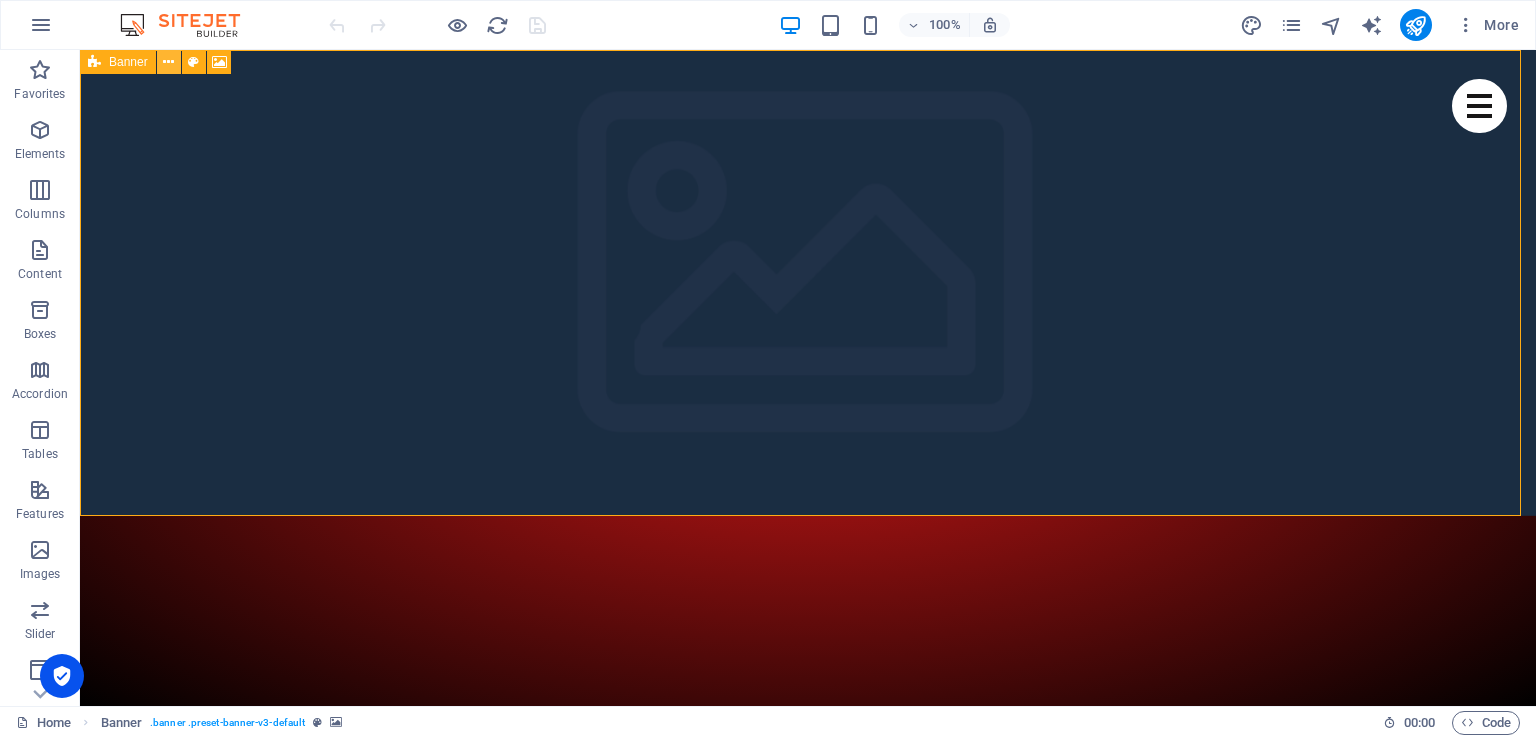 click at bounding box center [168, 62] 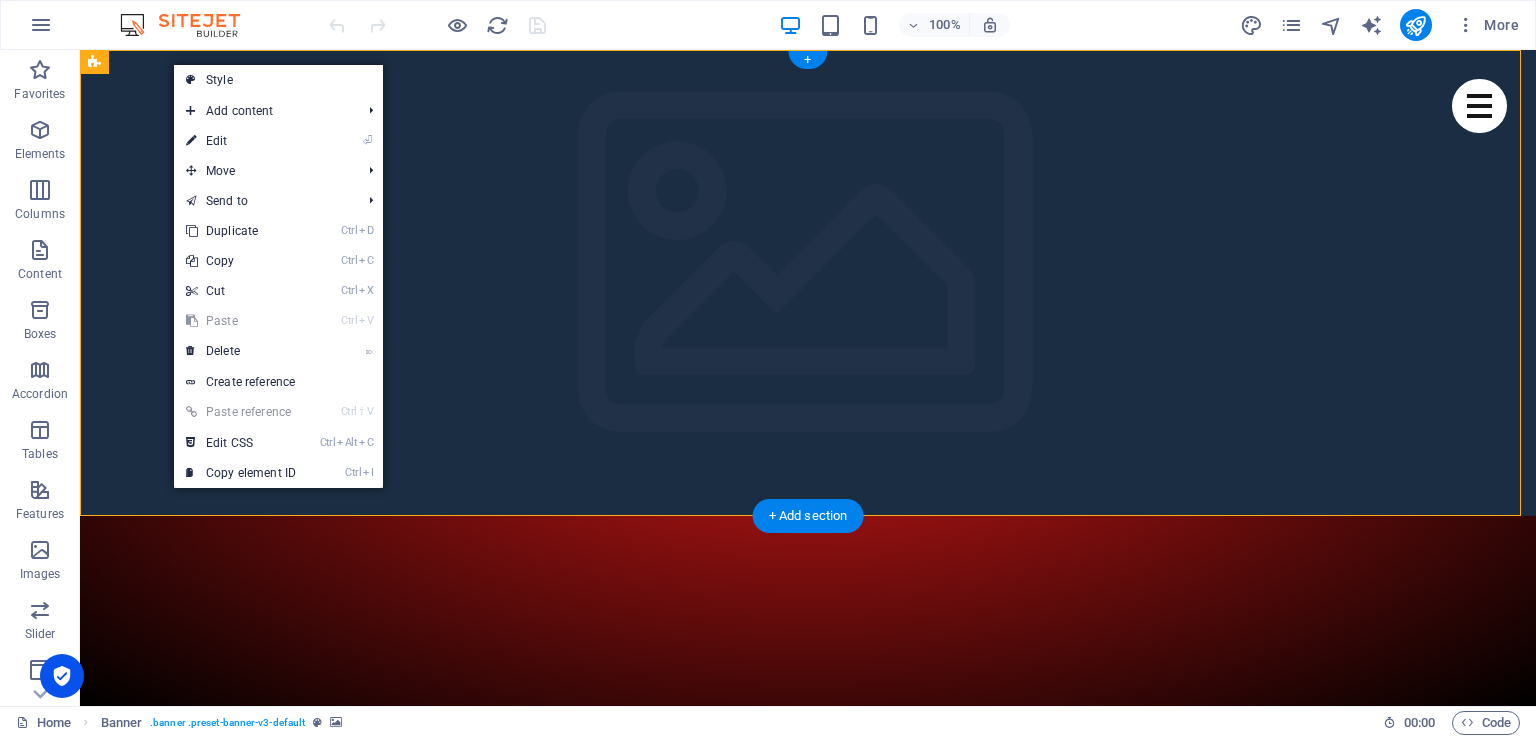 click at bounding box center (808, 787) 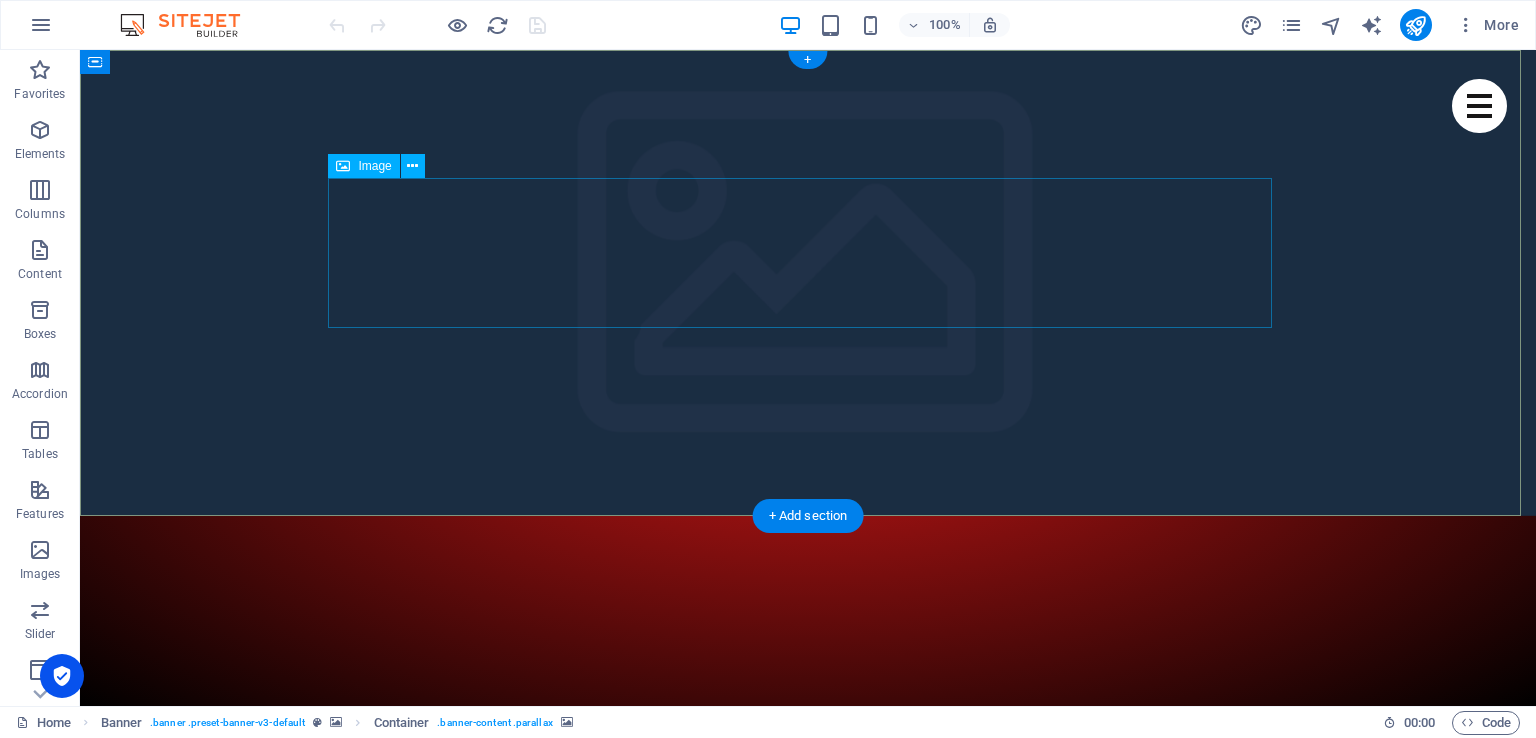 click at bounding box center [808, 1261] 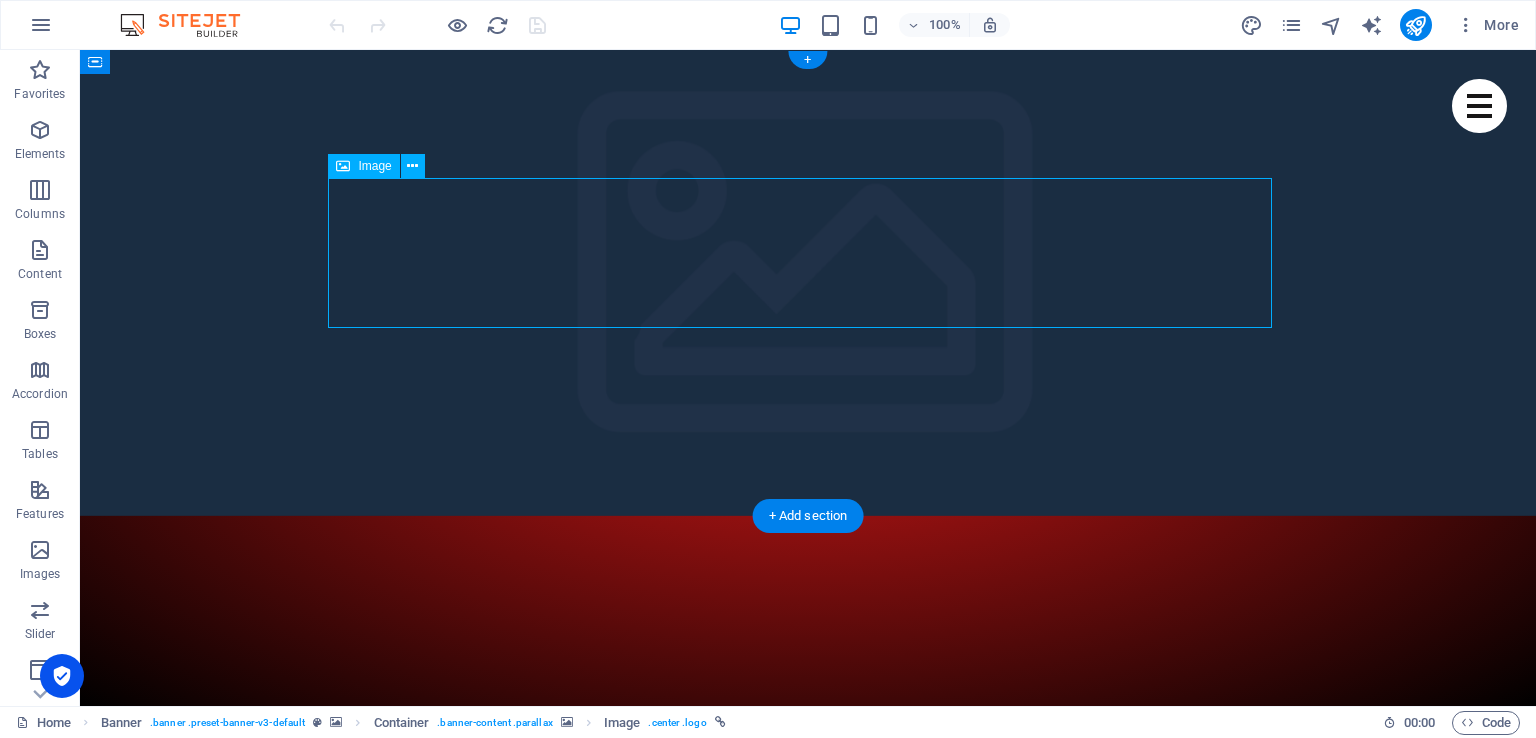 click at bounding box center (808, 1261) 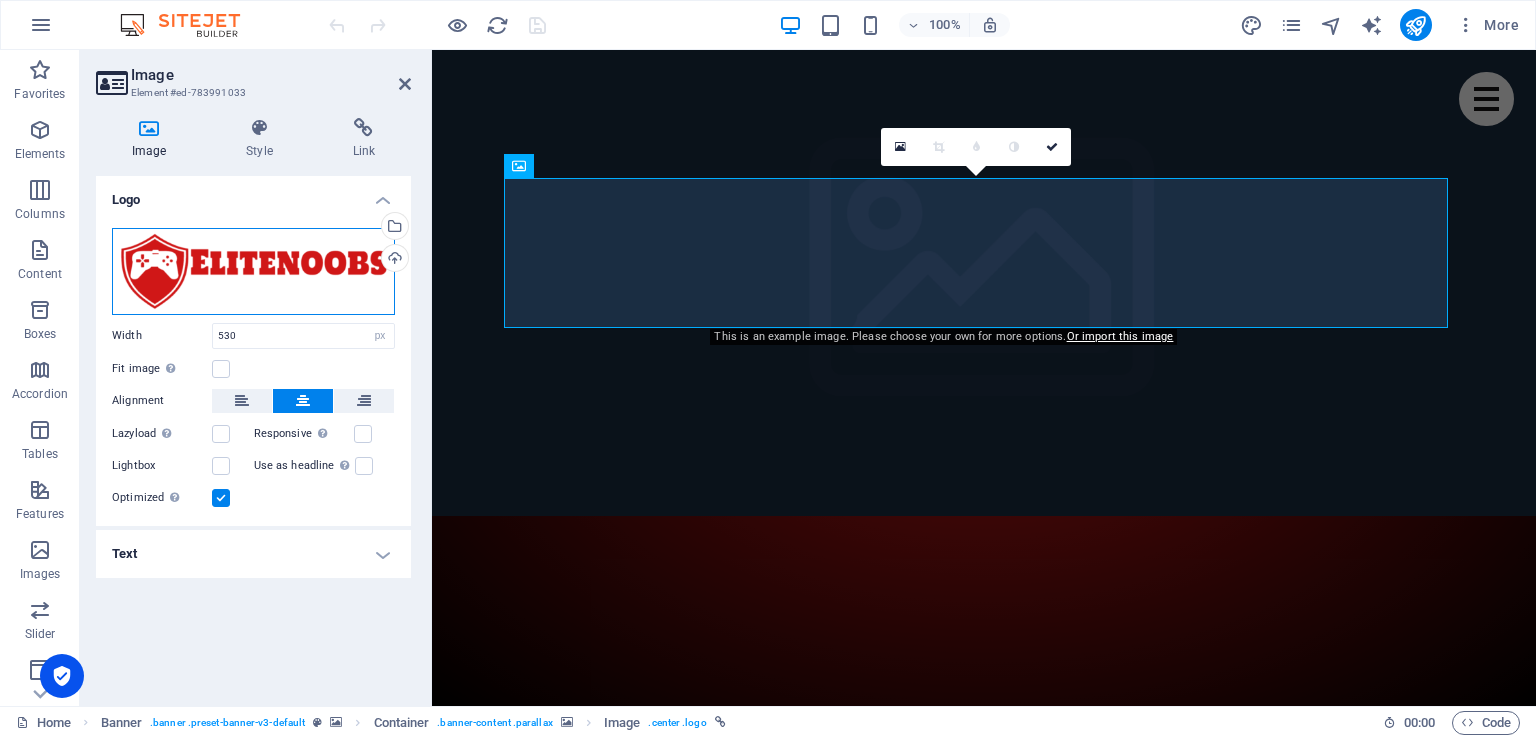 click on "Drag files here, click to choose files or select files from Files or our free stock photos & videos" at bounding box center [253, 271] 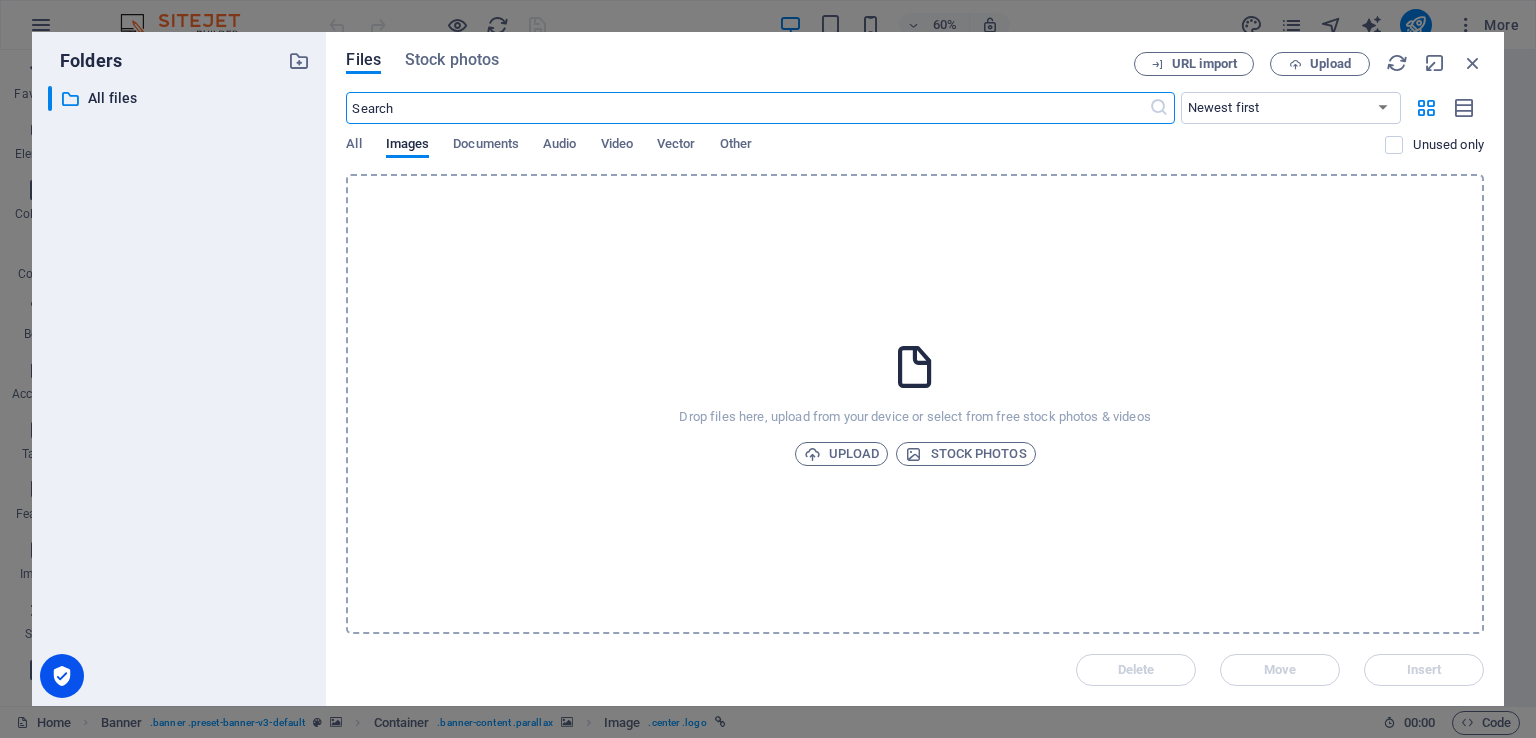click at bounding box center (747, 108) 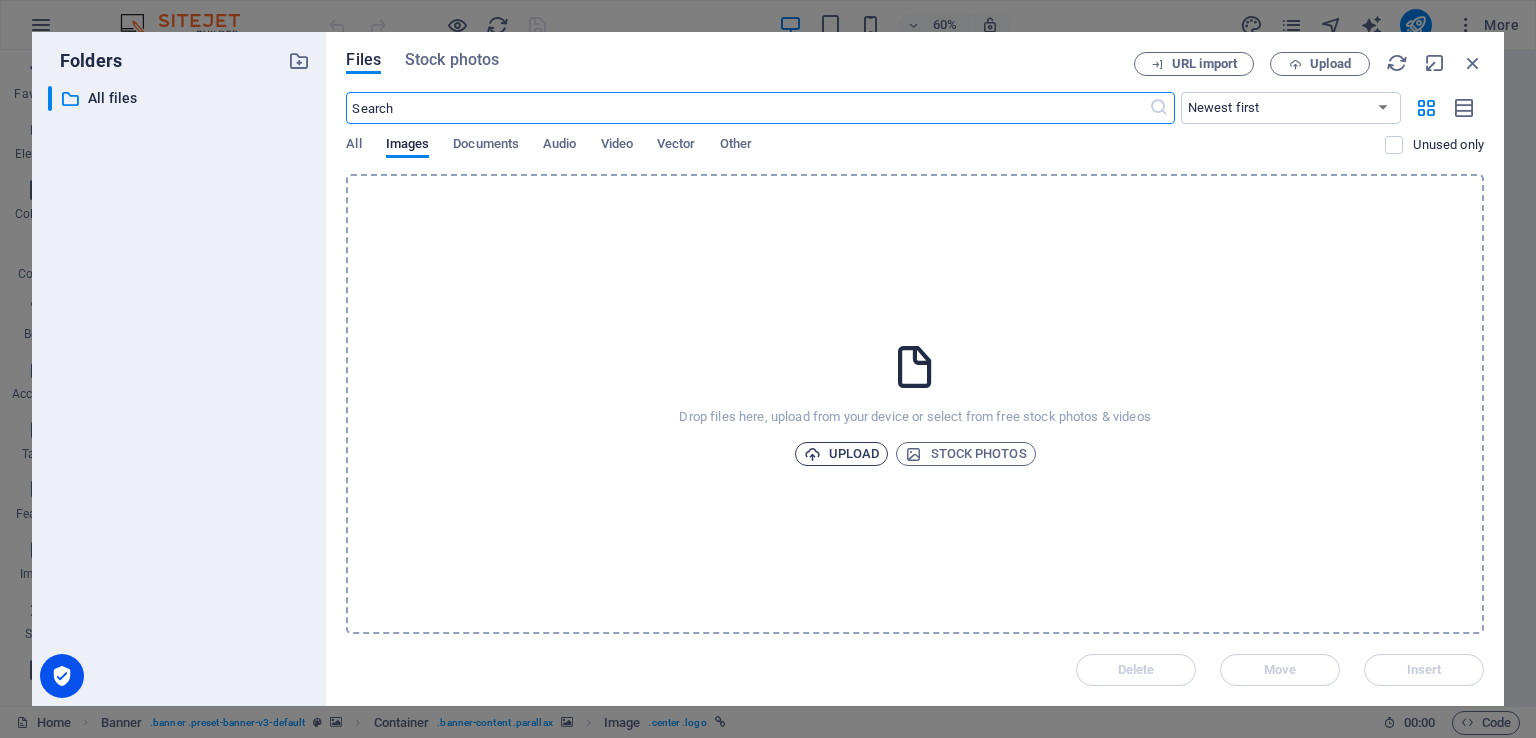 click on "Upload" at bounding box center [842, 454] 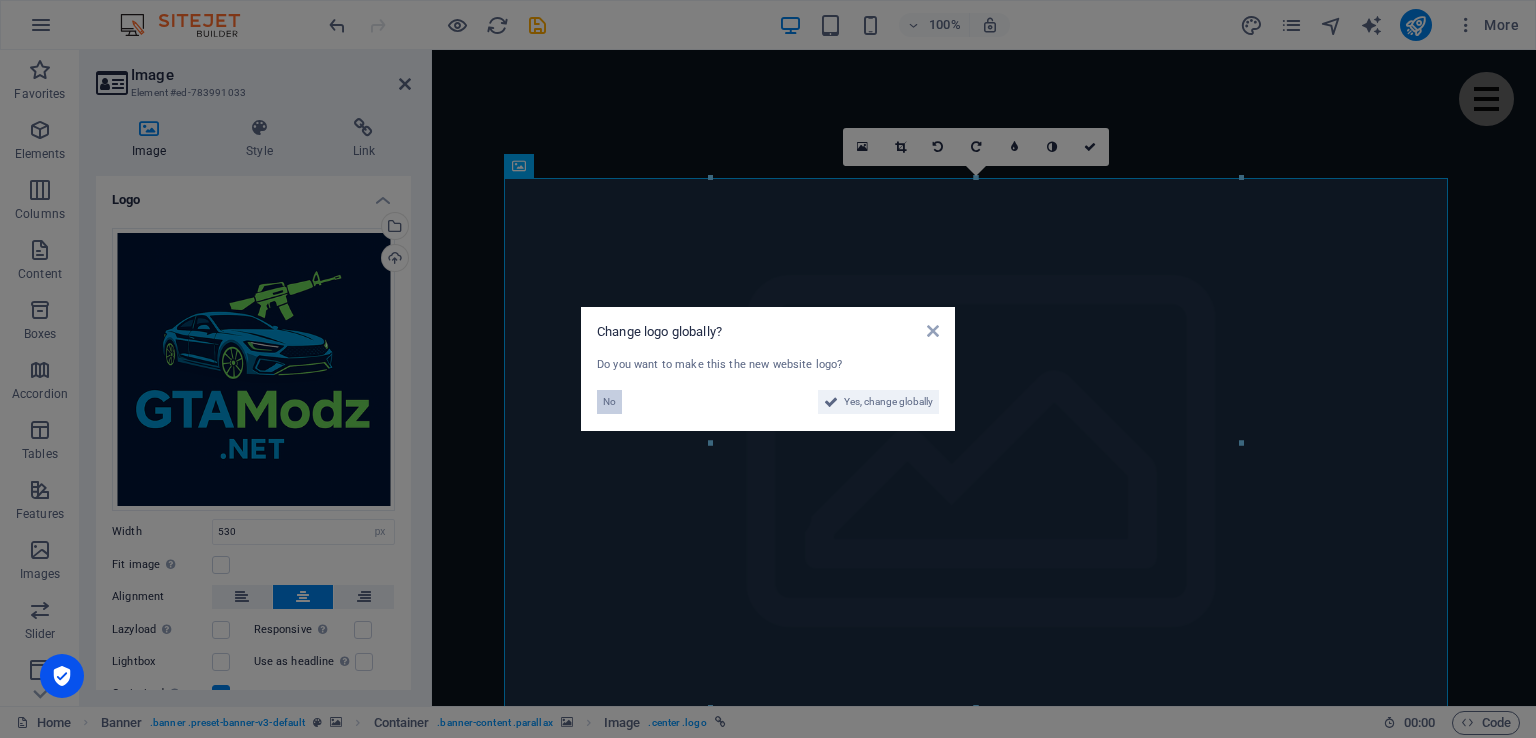 click on "No" at bounding box center (609, 402) 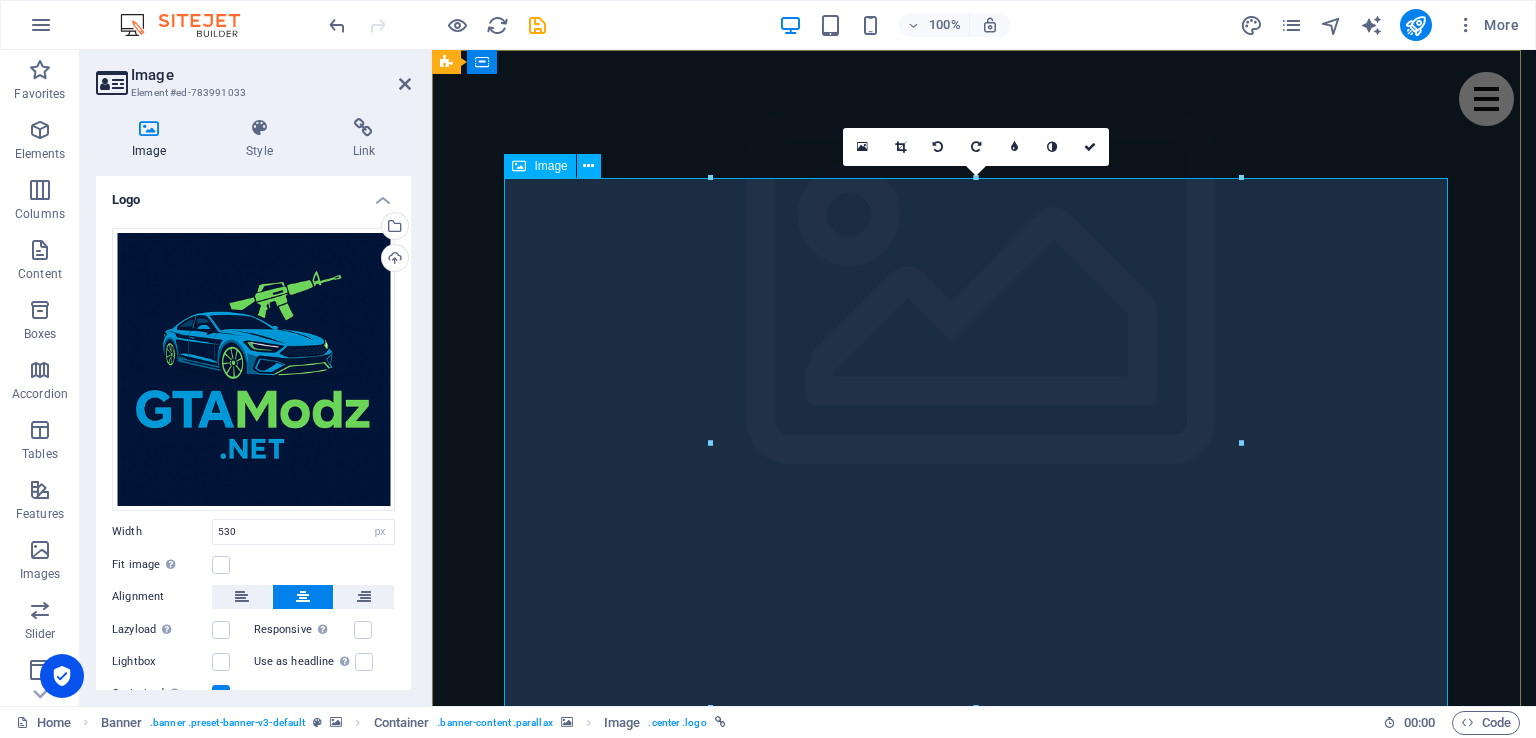 scroll, scrollTop: 0, scrollLeft: 0, axis: both 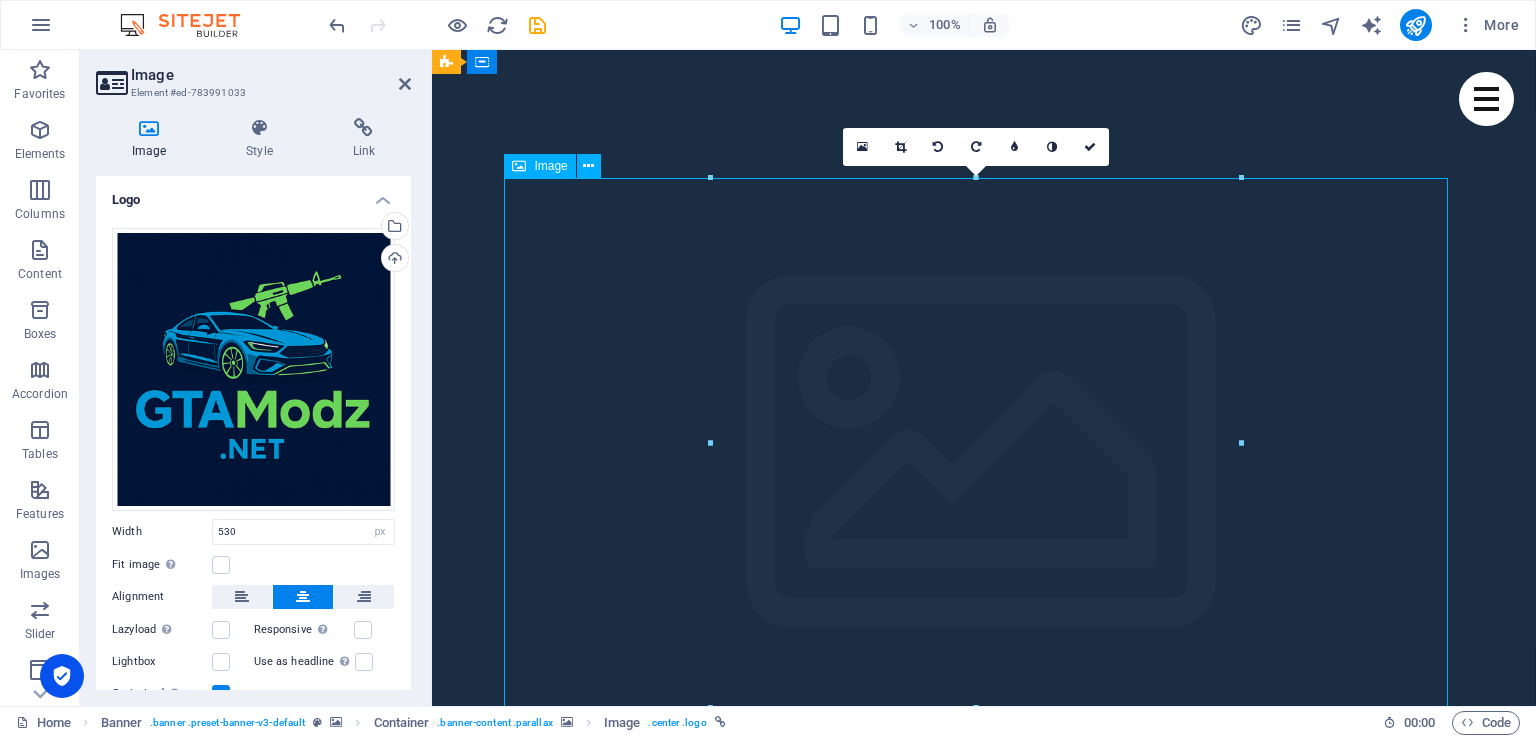 drag, startPoint x: 938, startPoint y: 261, endPoint x: 933, endPoint y: 201, distance: 60.207973 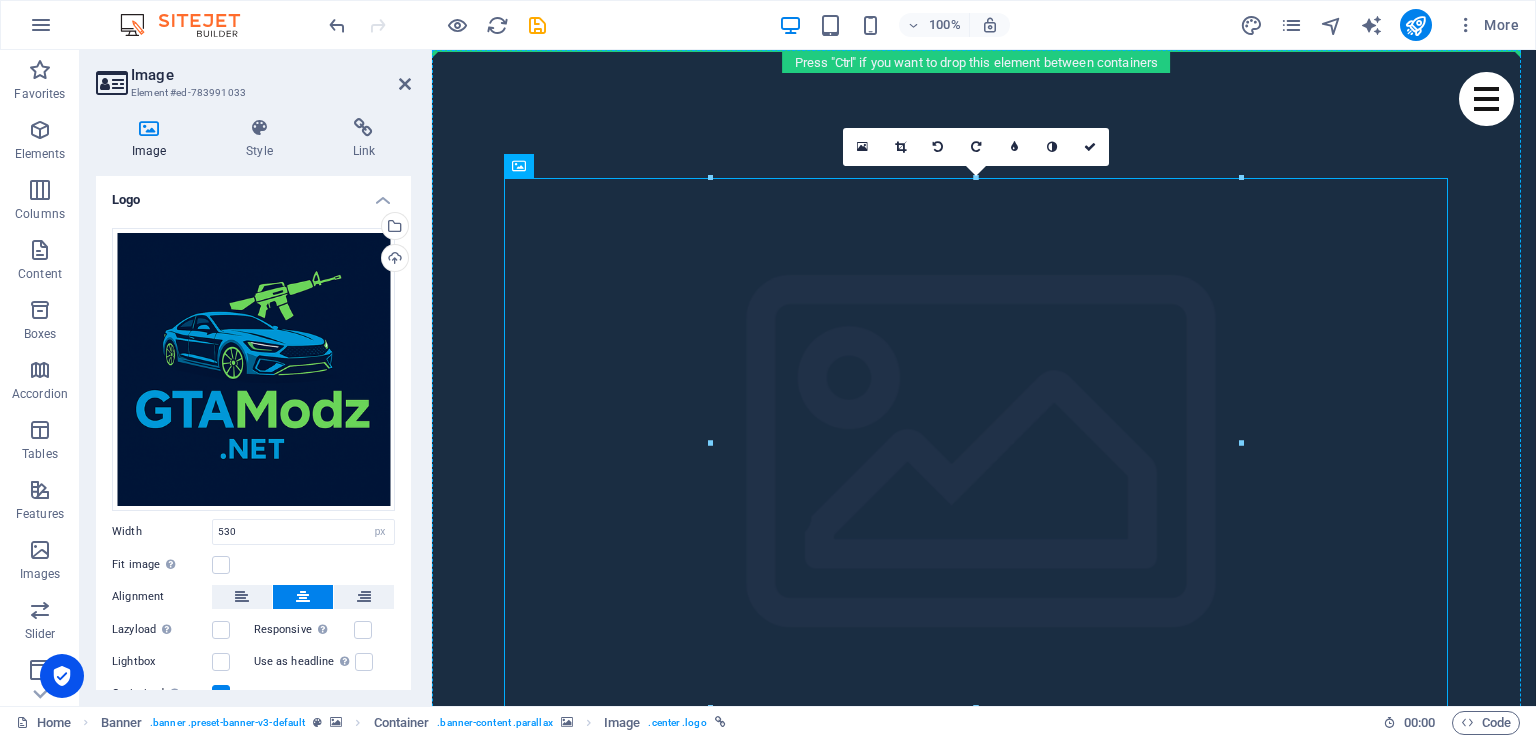 drag, startPoint x: 924, startPoint y: 213, endPoint x: 920, endPoint y: 177, distance: 36.221542 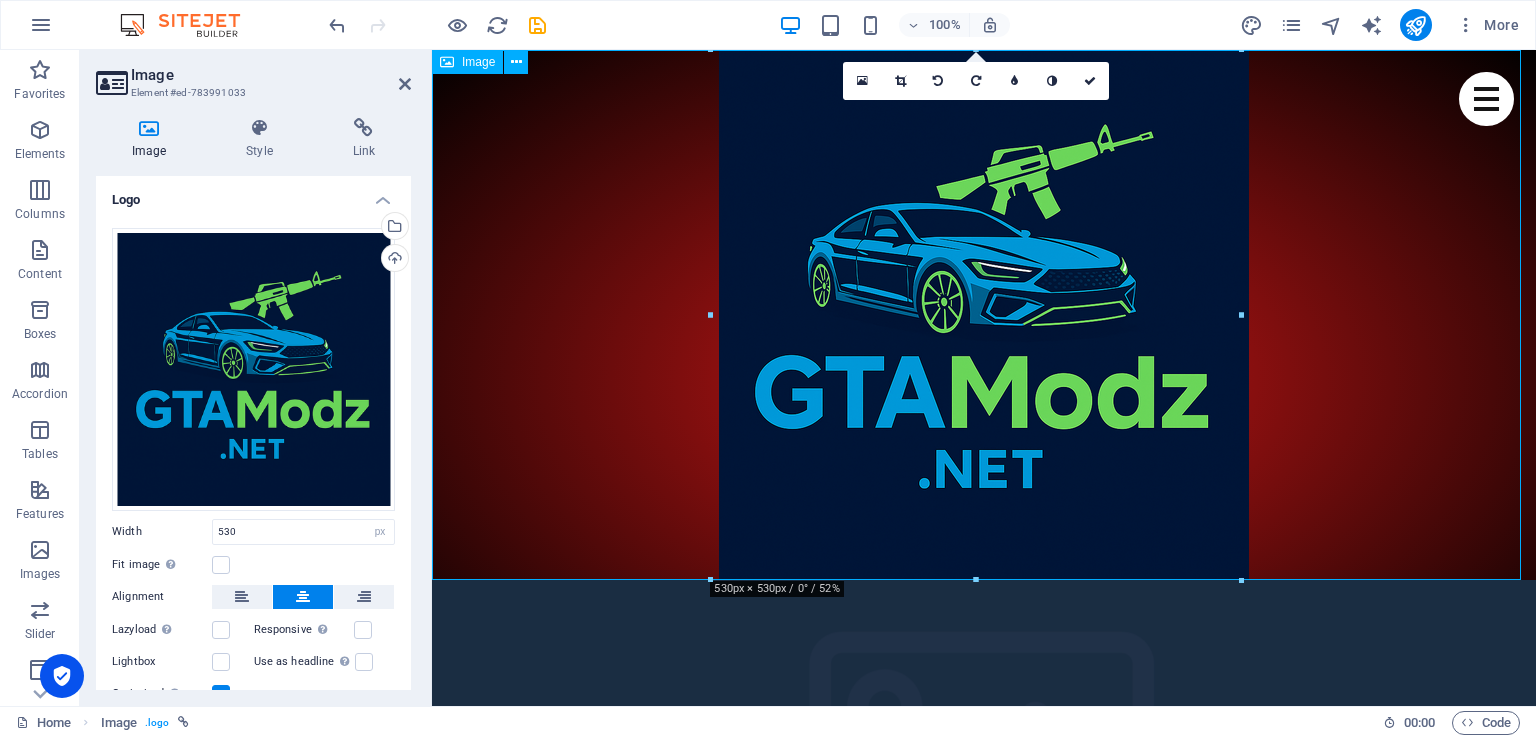 click at bounding box center (984, 315) 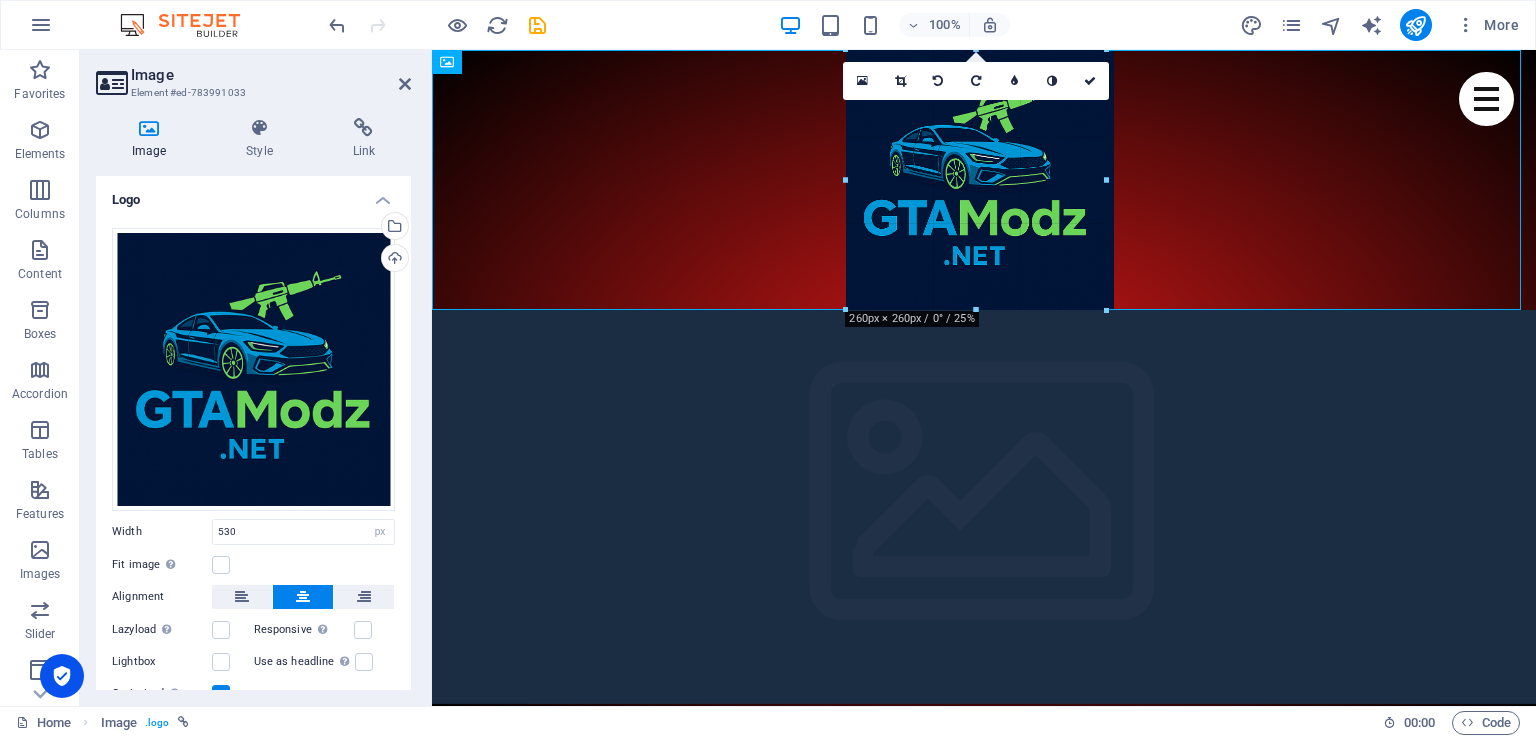 drag, startPoint x: 972, startPoint y: 580, endPoint x: 514, endPoint y: 255, distance: 561.59503 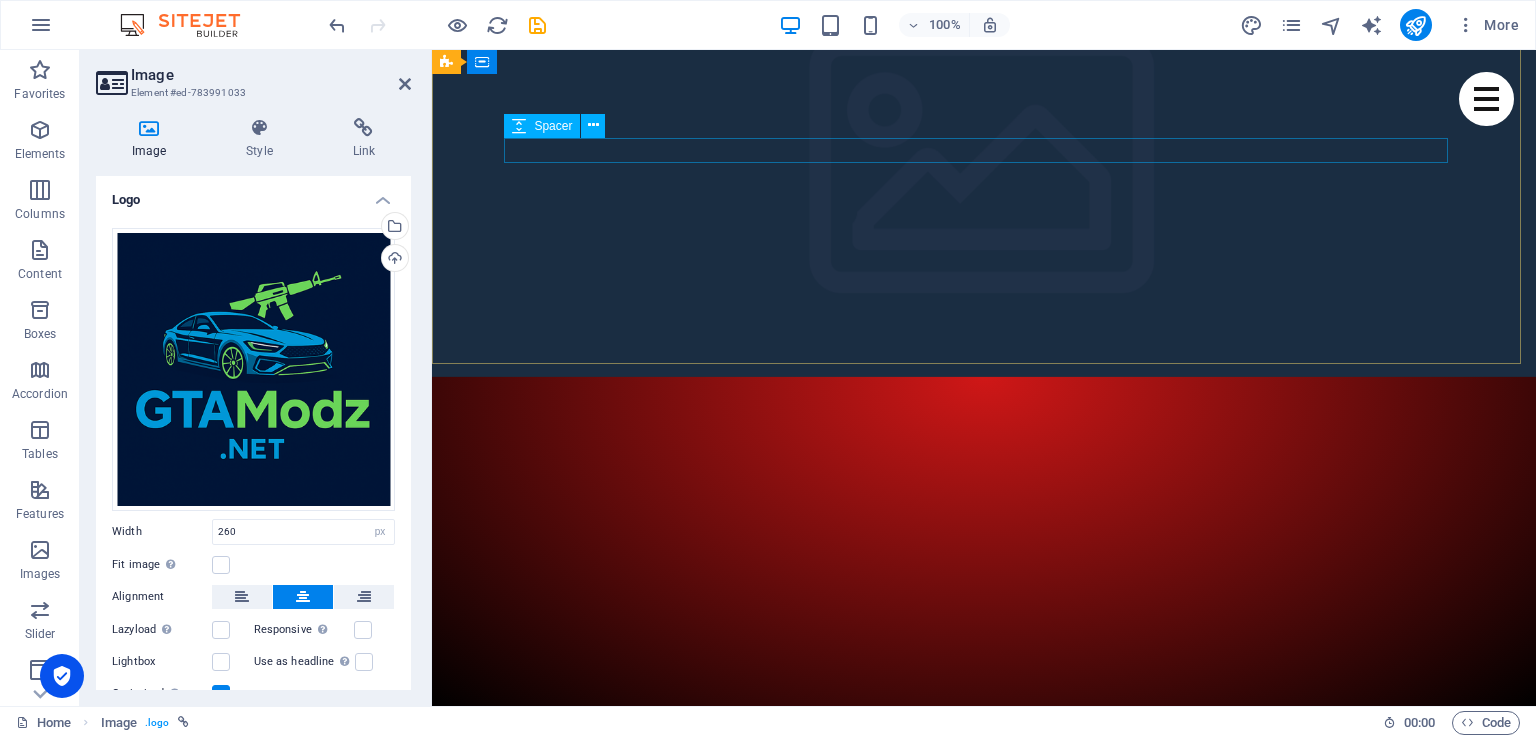 scroll, scrollTop: 0, scrollLeft: 0, axis: both 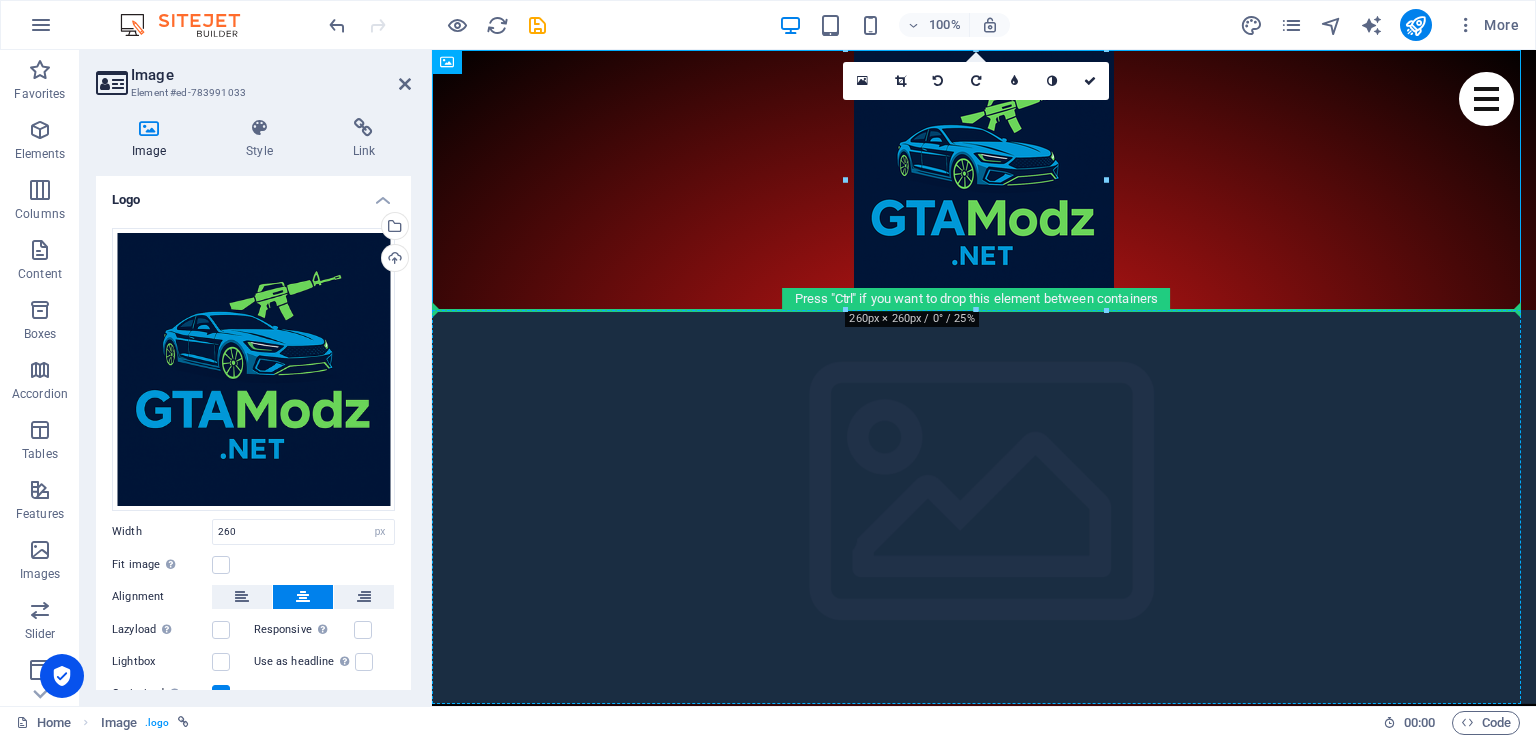 drag, startPoint x: 919, startPoint y: 178, endPoint x: 840, endPoint y: 358, distance: 196.57314 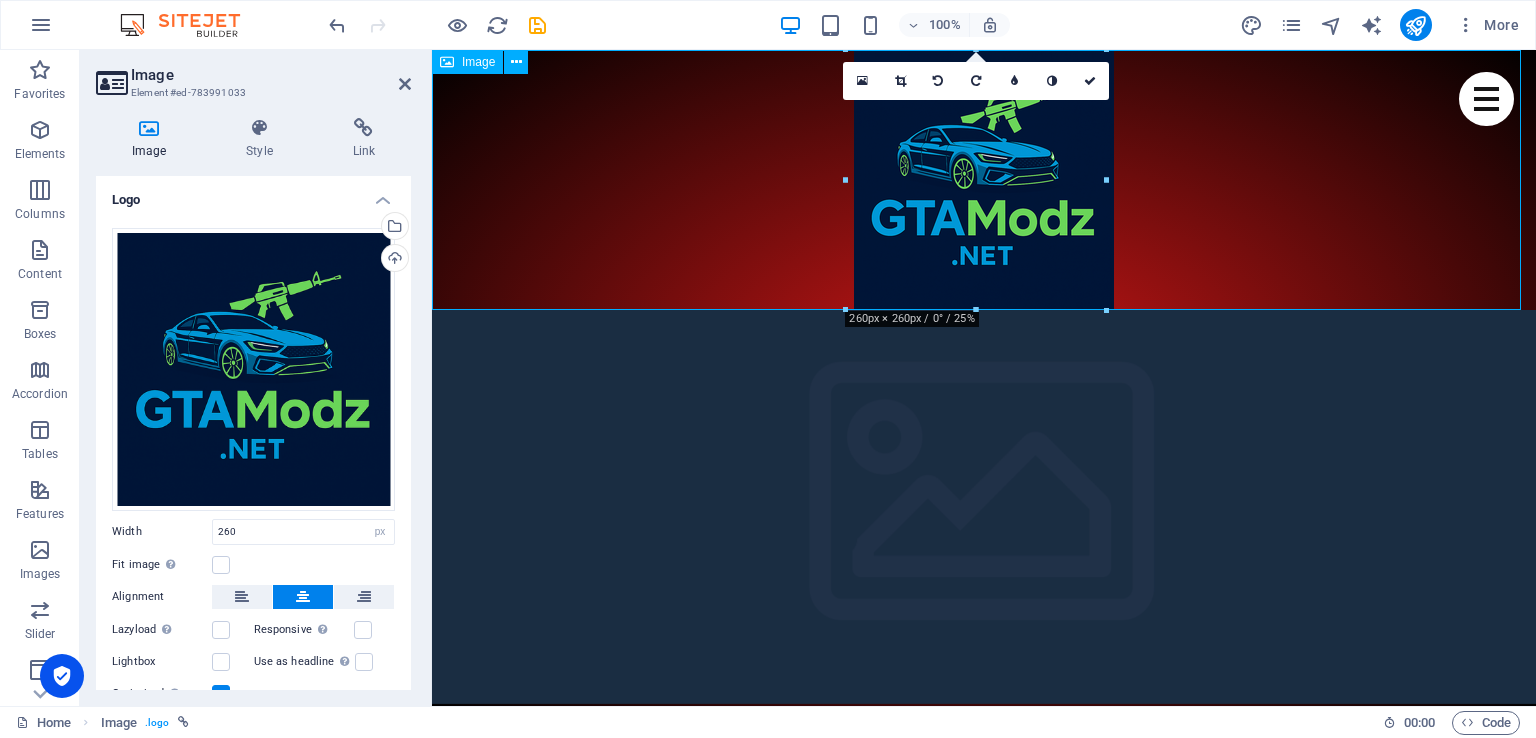 drag, startPoint x: 910, startPoint y: 57, endPoint x: 907, endPoint y: 323, distance: 266.0169 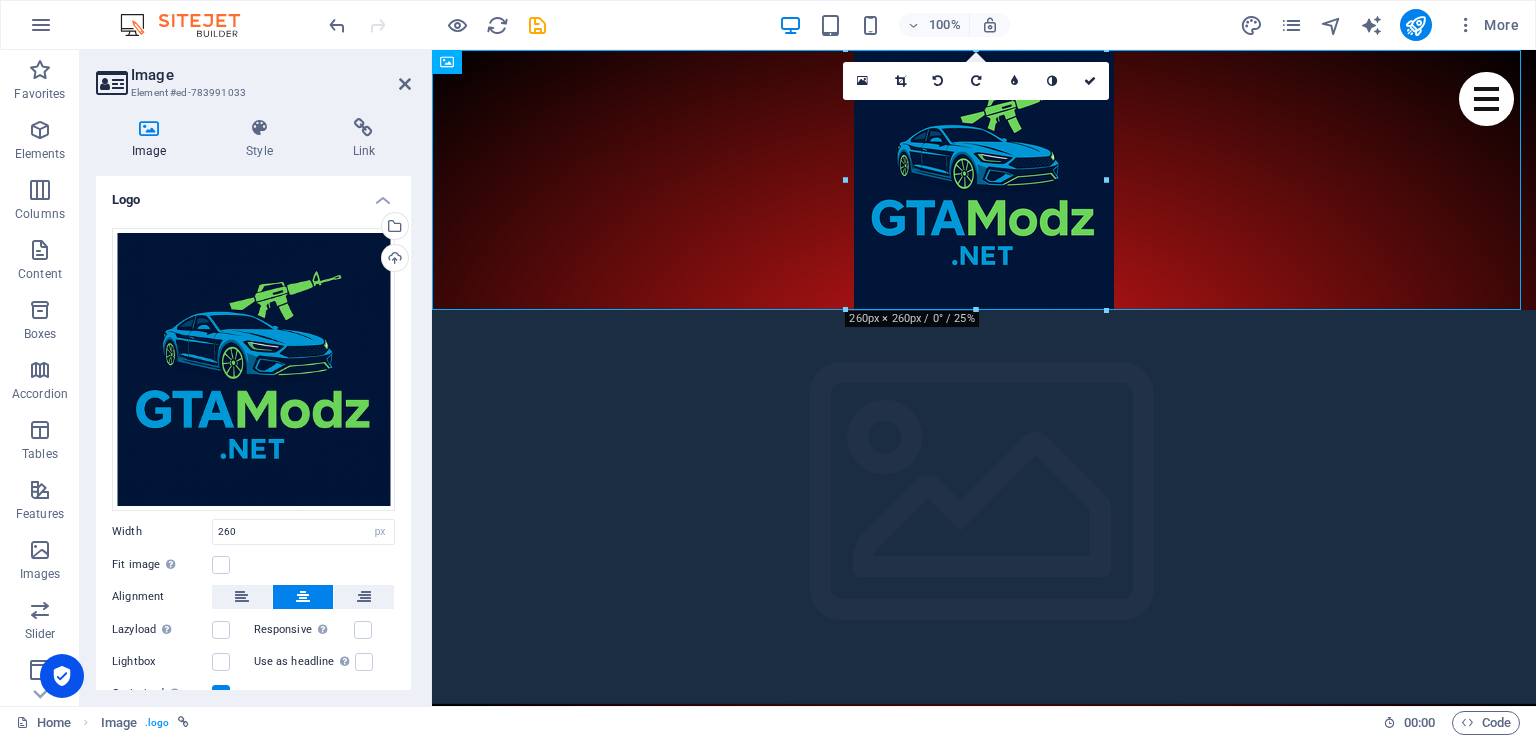 drag, startPoint x: 1363, startPoint y: 359, endPoint x: 764, endPoint y: 257, distance: 607.62244 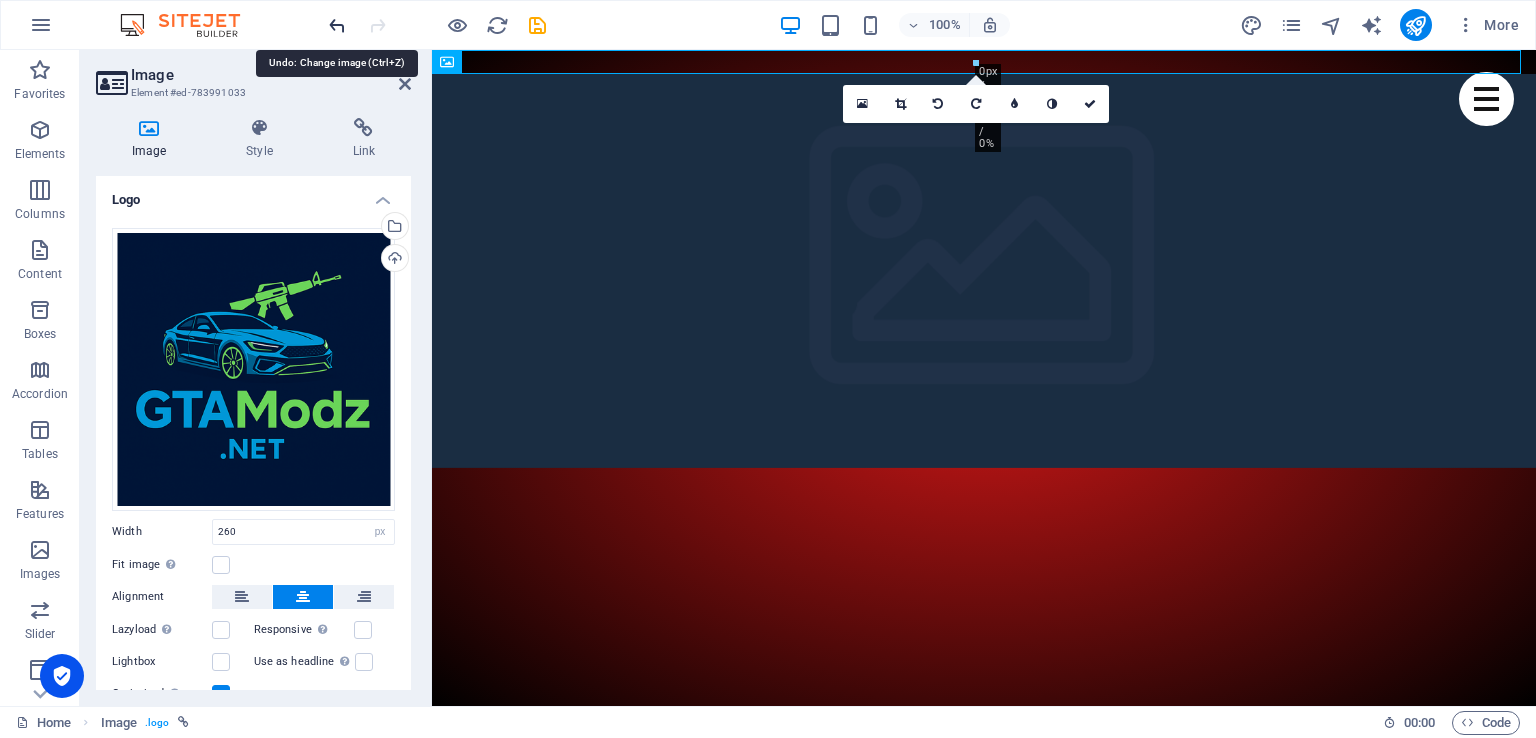 click at bounding box center [337, 25] 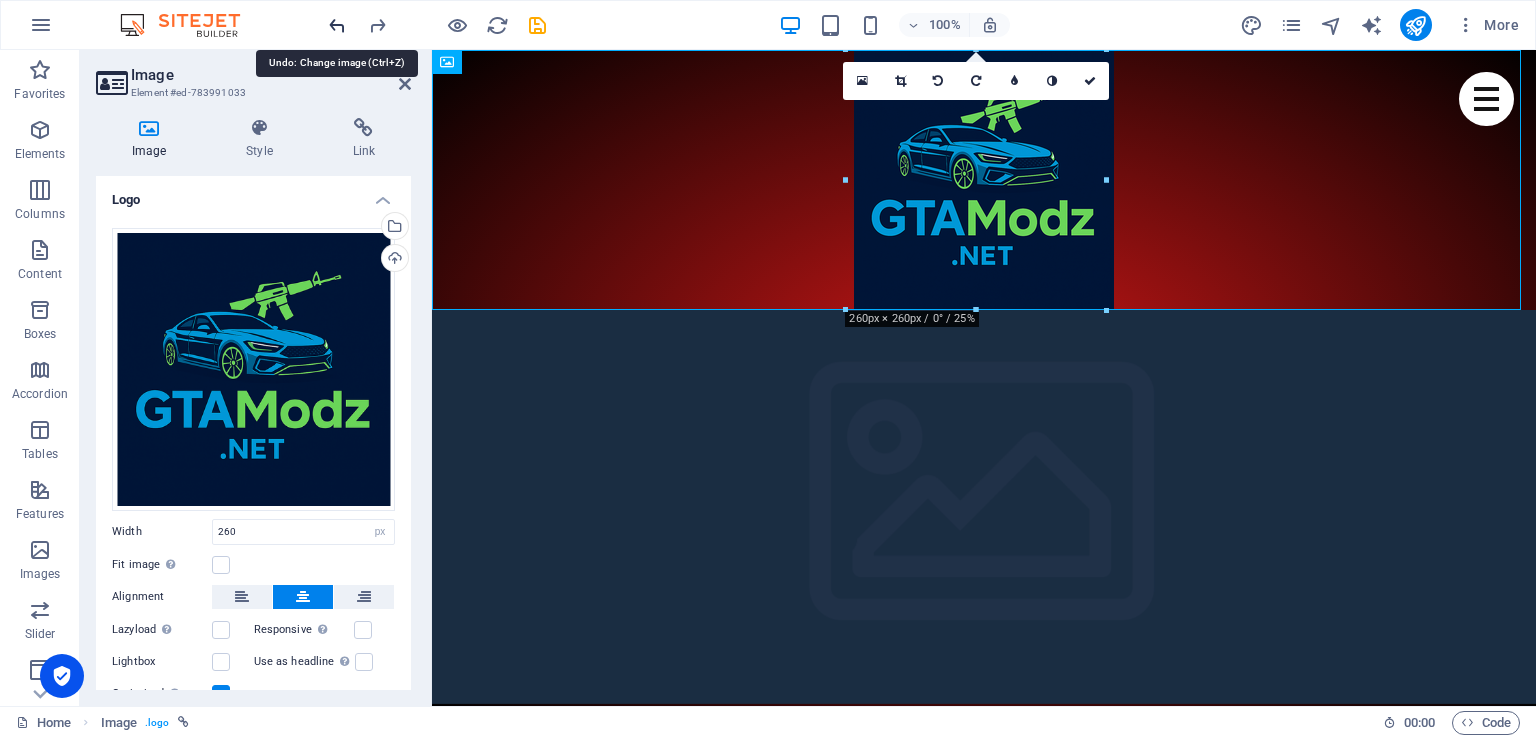 click at bounding box center [337, 25] 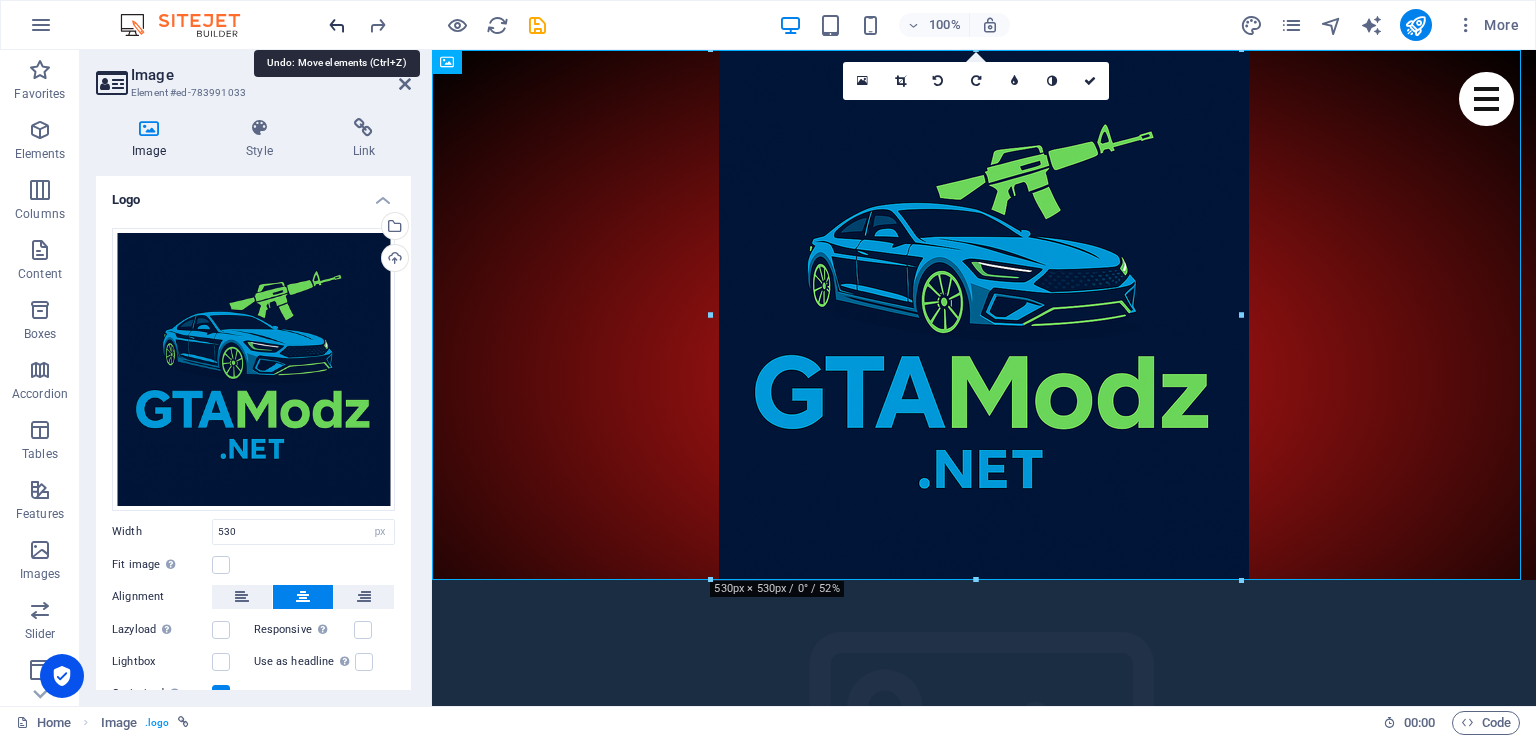 click at bounding box center [337, 25] 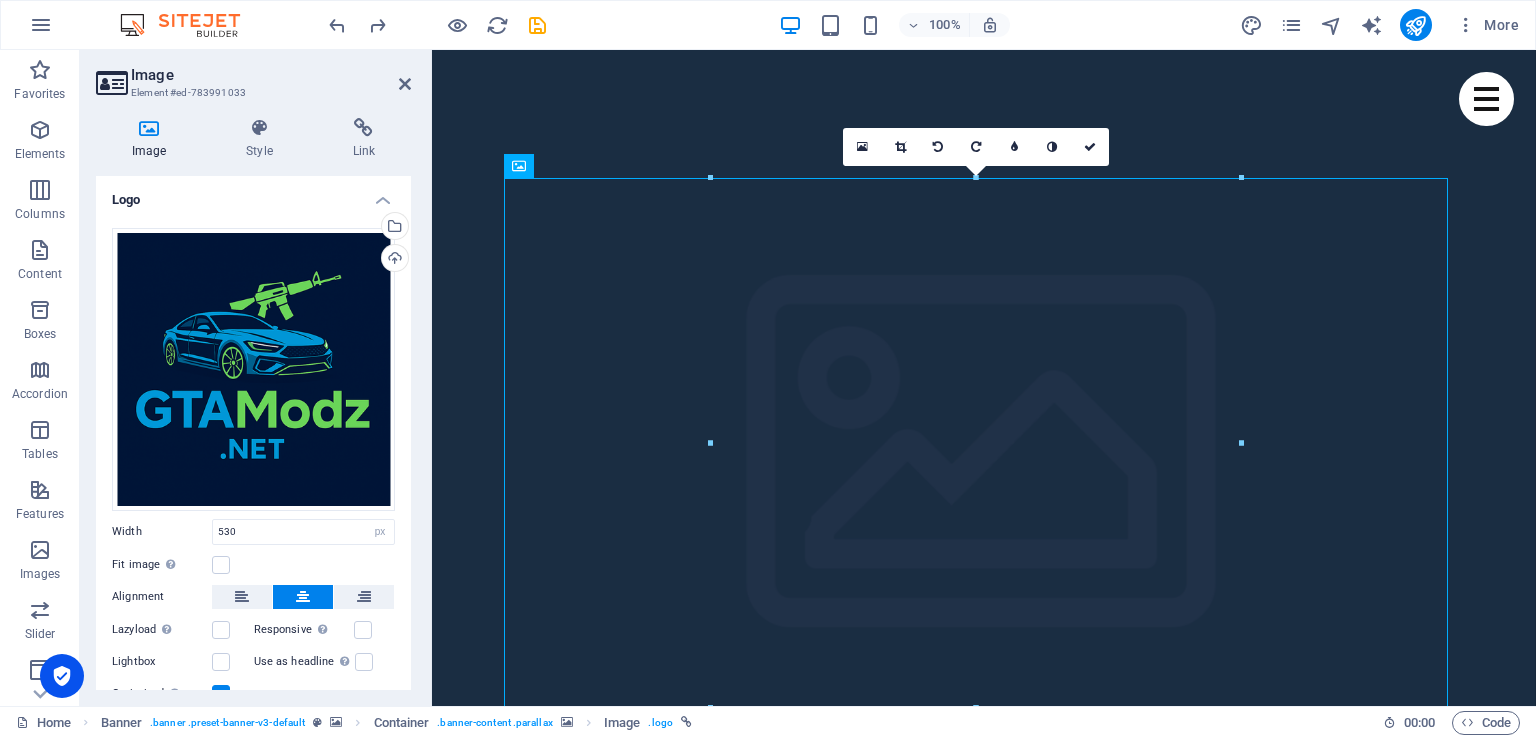 click at bounding box center (-2291, 896) 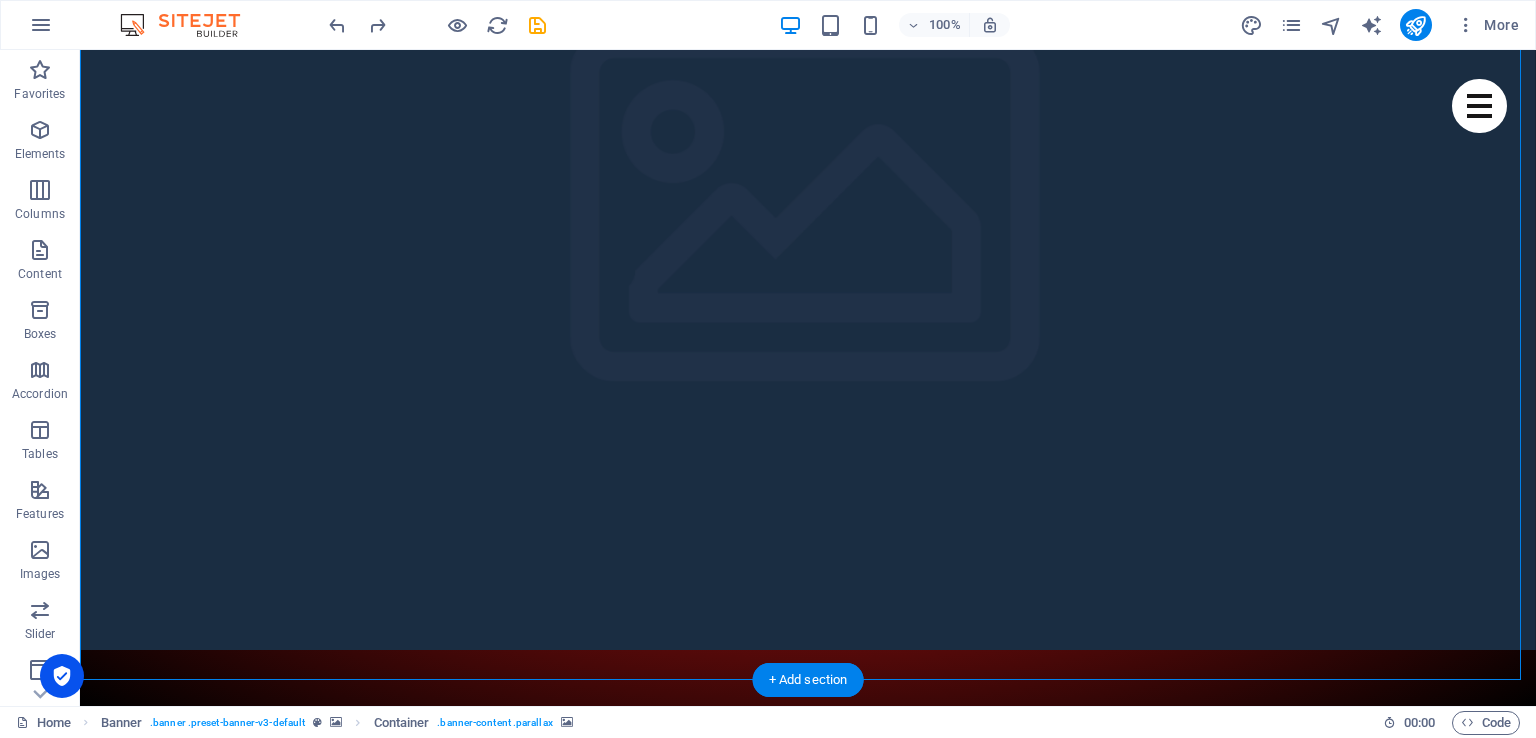 scroll, scrollTop: 212, scrollLeft: 0, axis: vertical 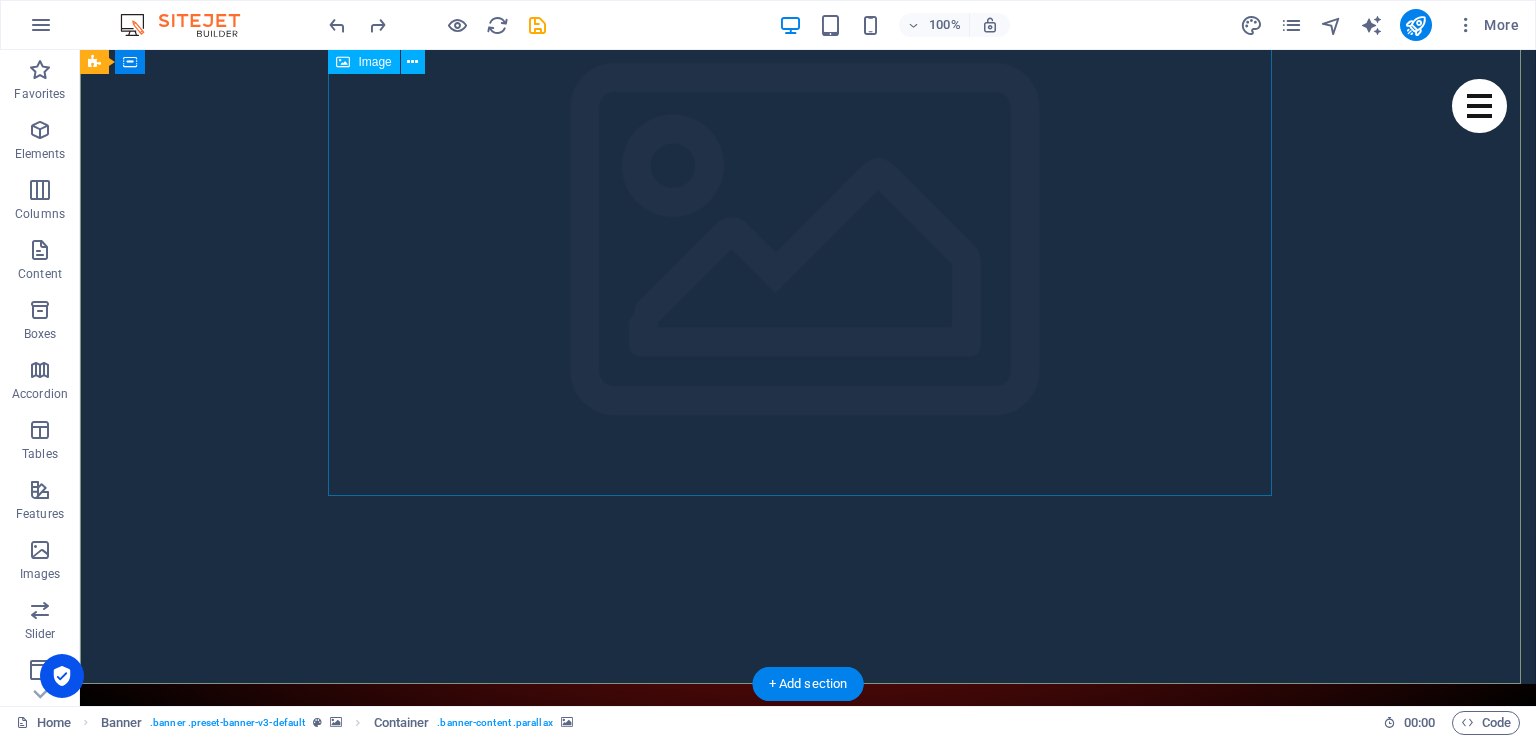 click at bounding box center (808, 1847) 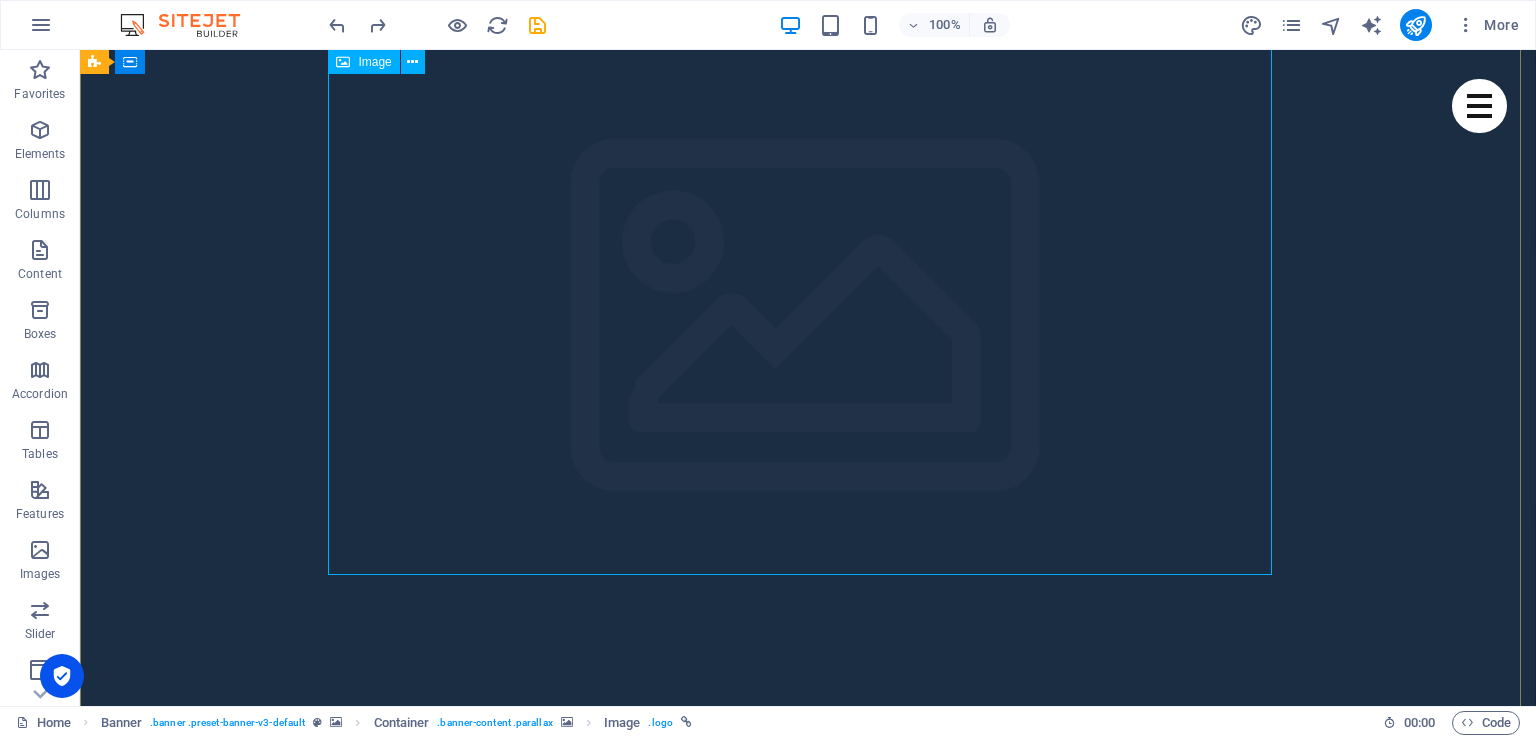 scroll, scrollTop: 132, scrollLeft: 0, axis: vertical 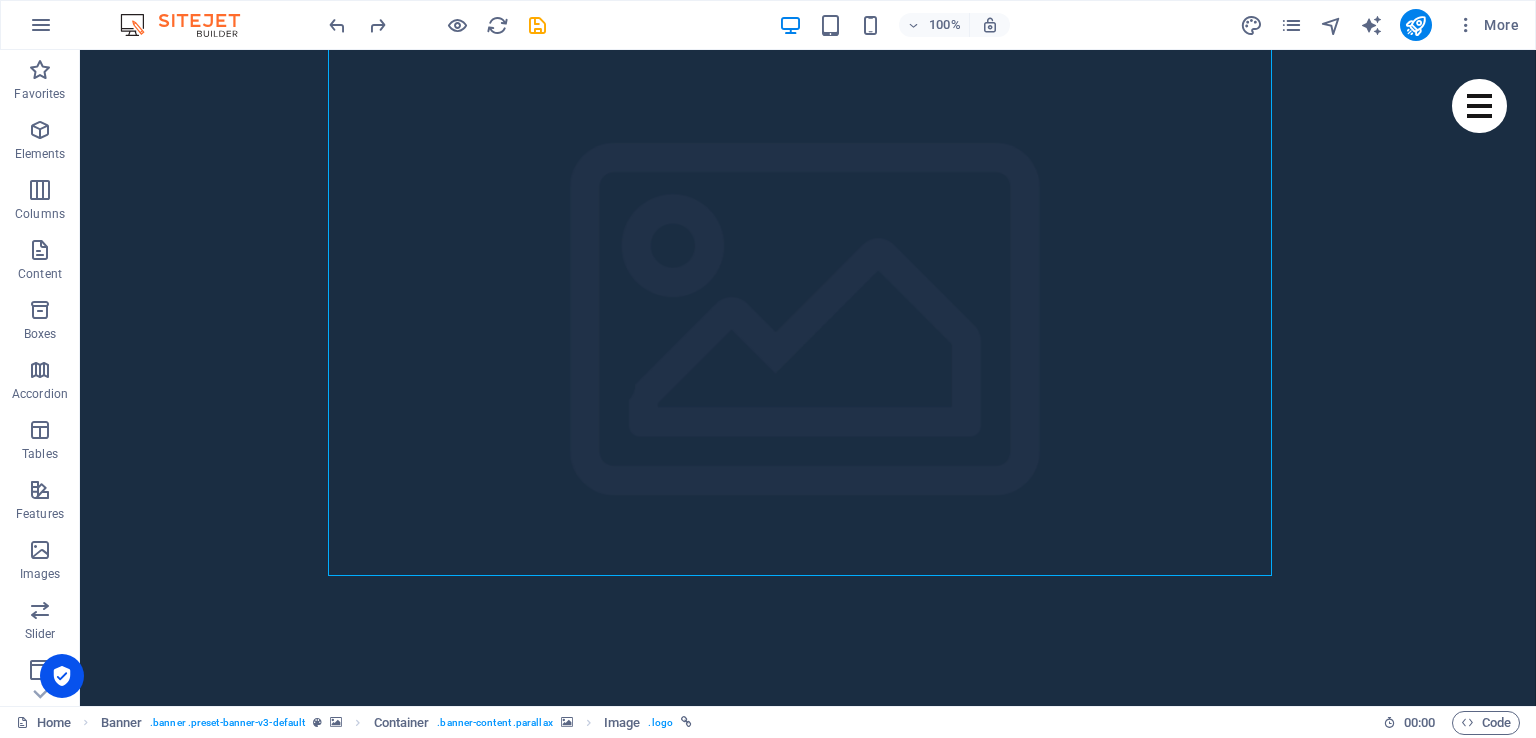 click at bounding box center (-4964, 817) 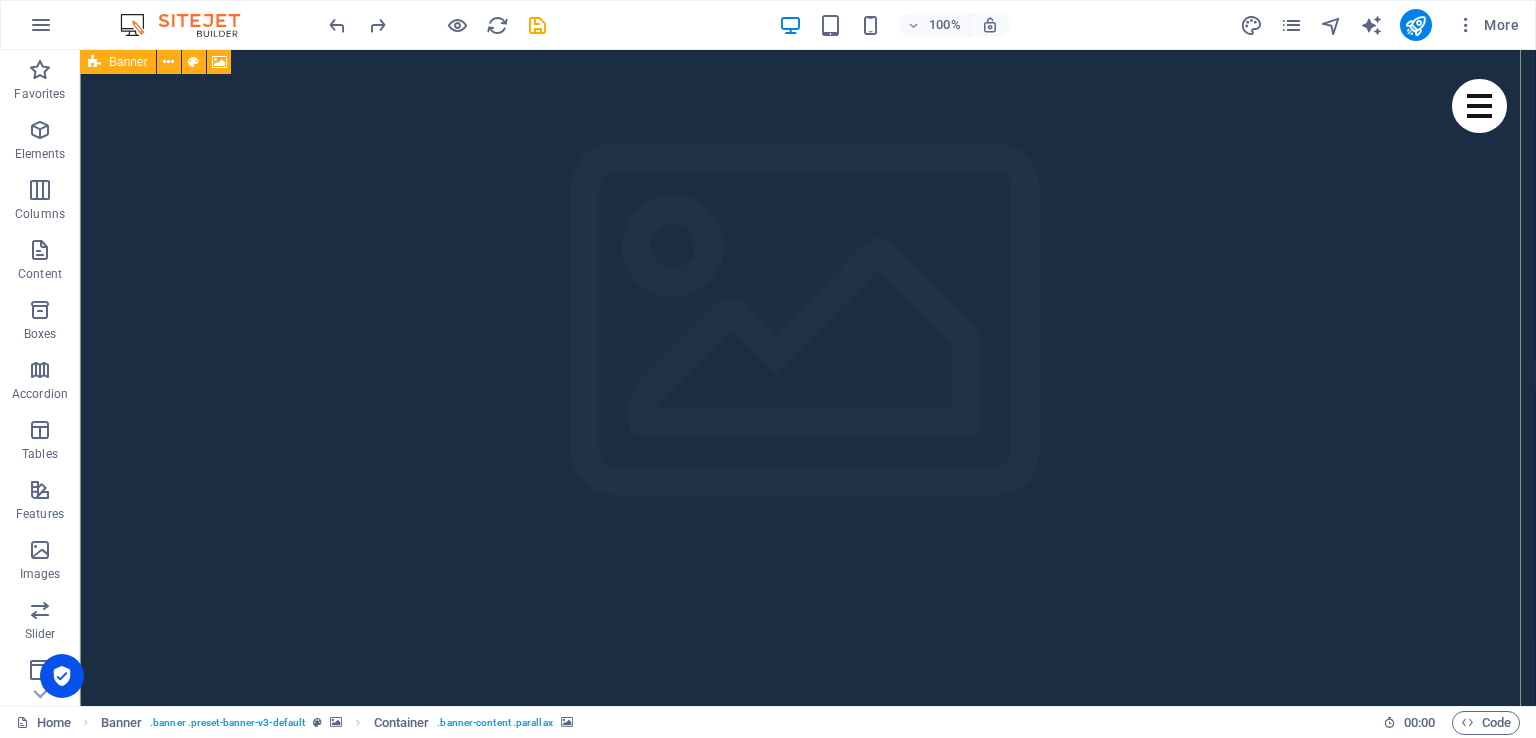 click at bounding box center (94, 62) 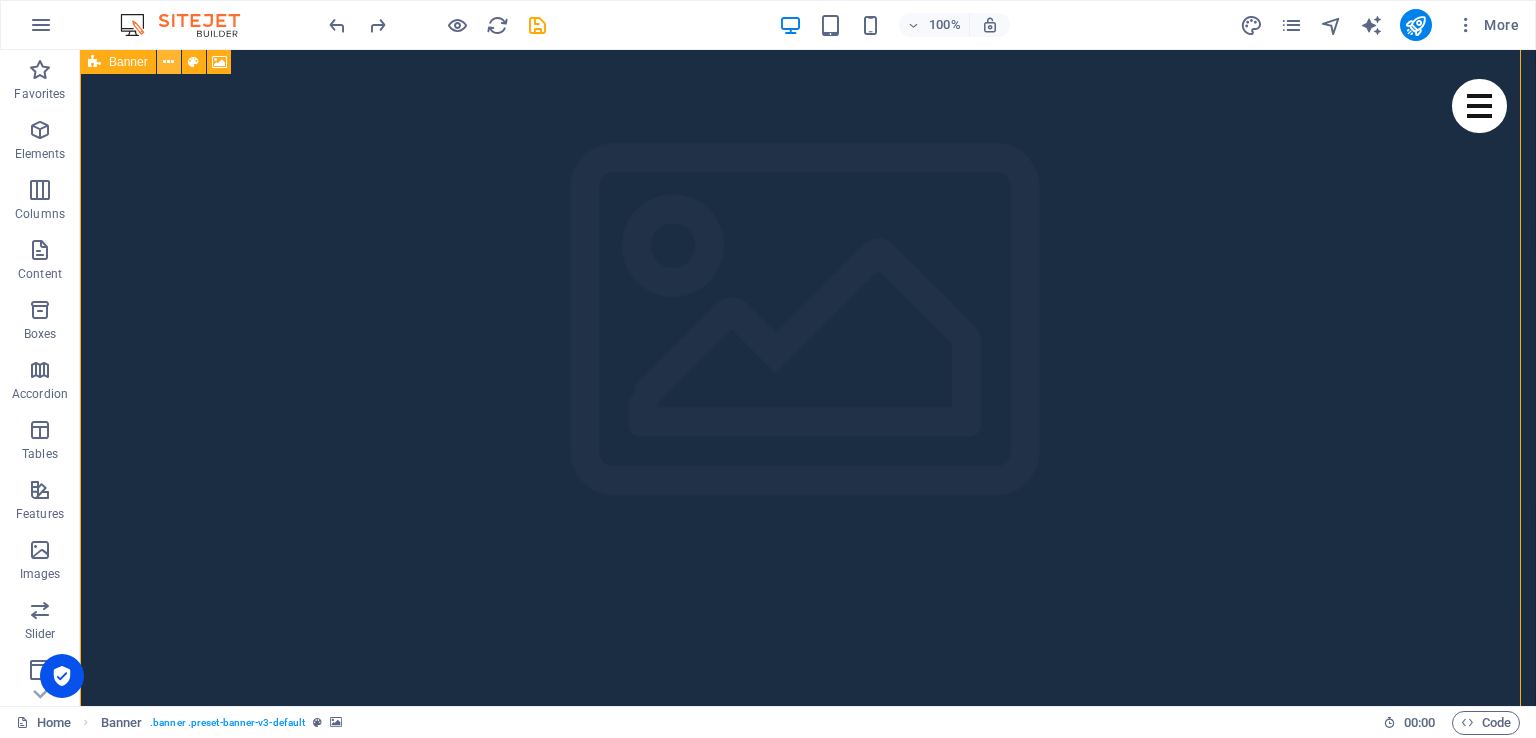 click at bounding box center [168, 62] 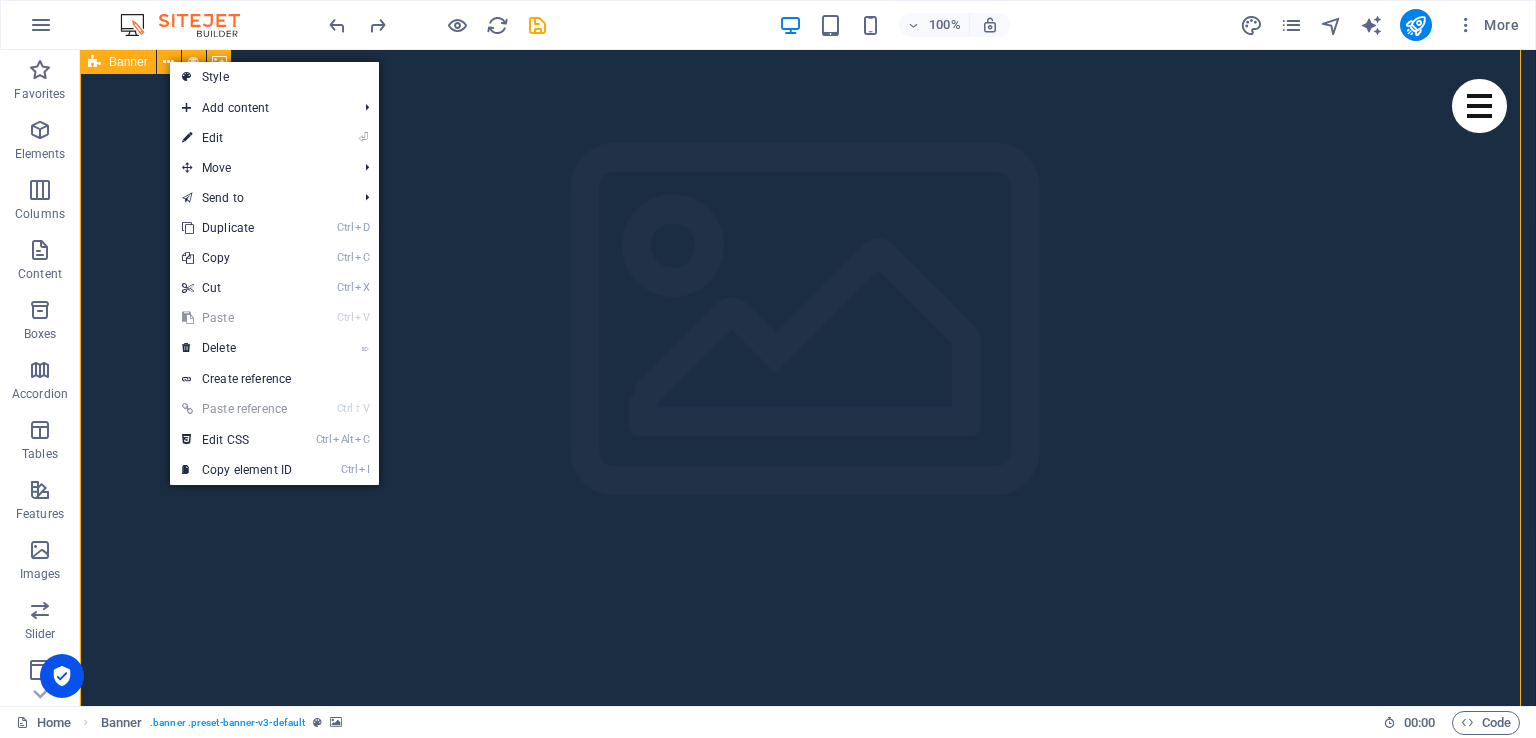 click on "Banner" at bounding box center [128, 62] 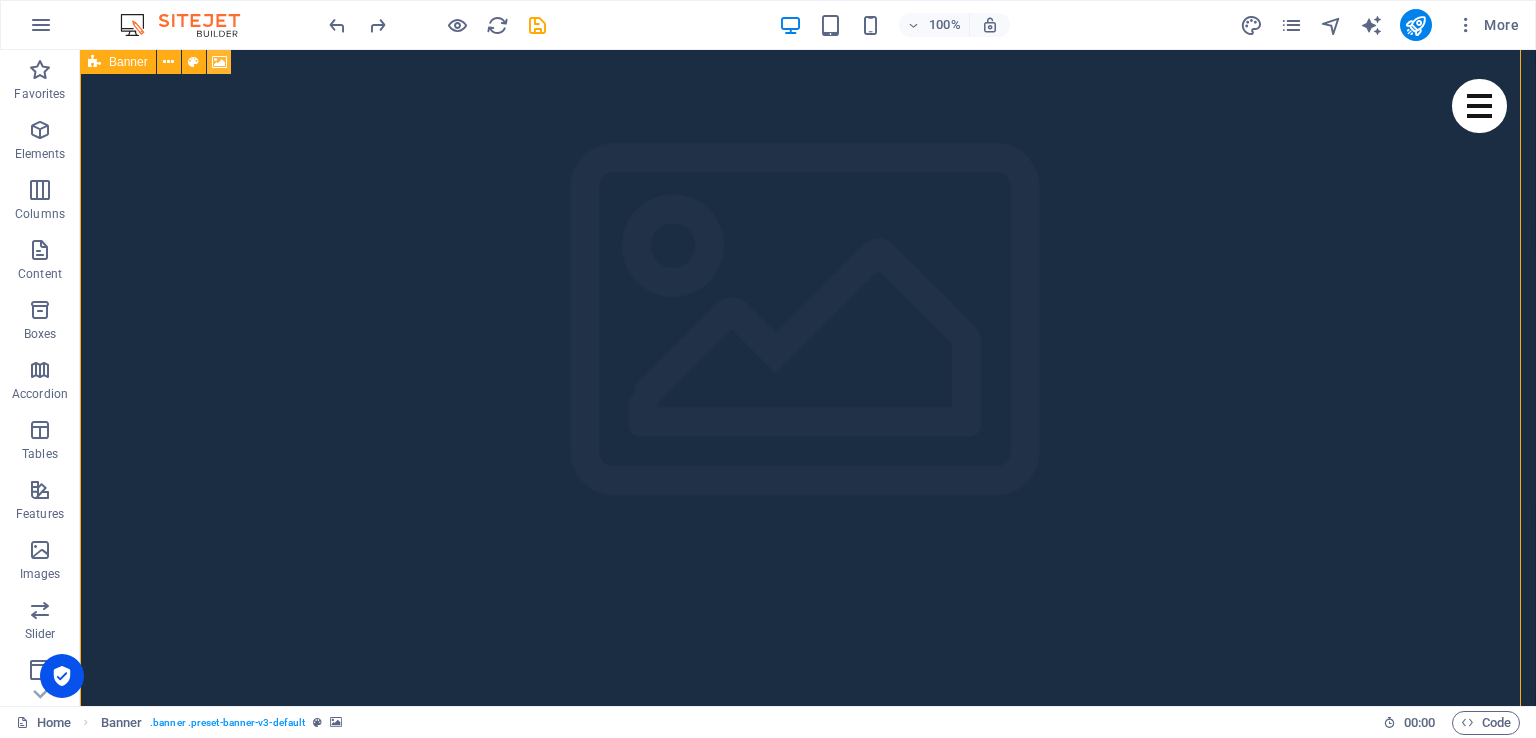click at bounding box center [219, 62] 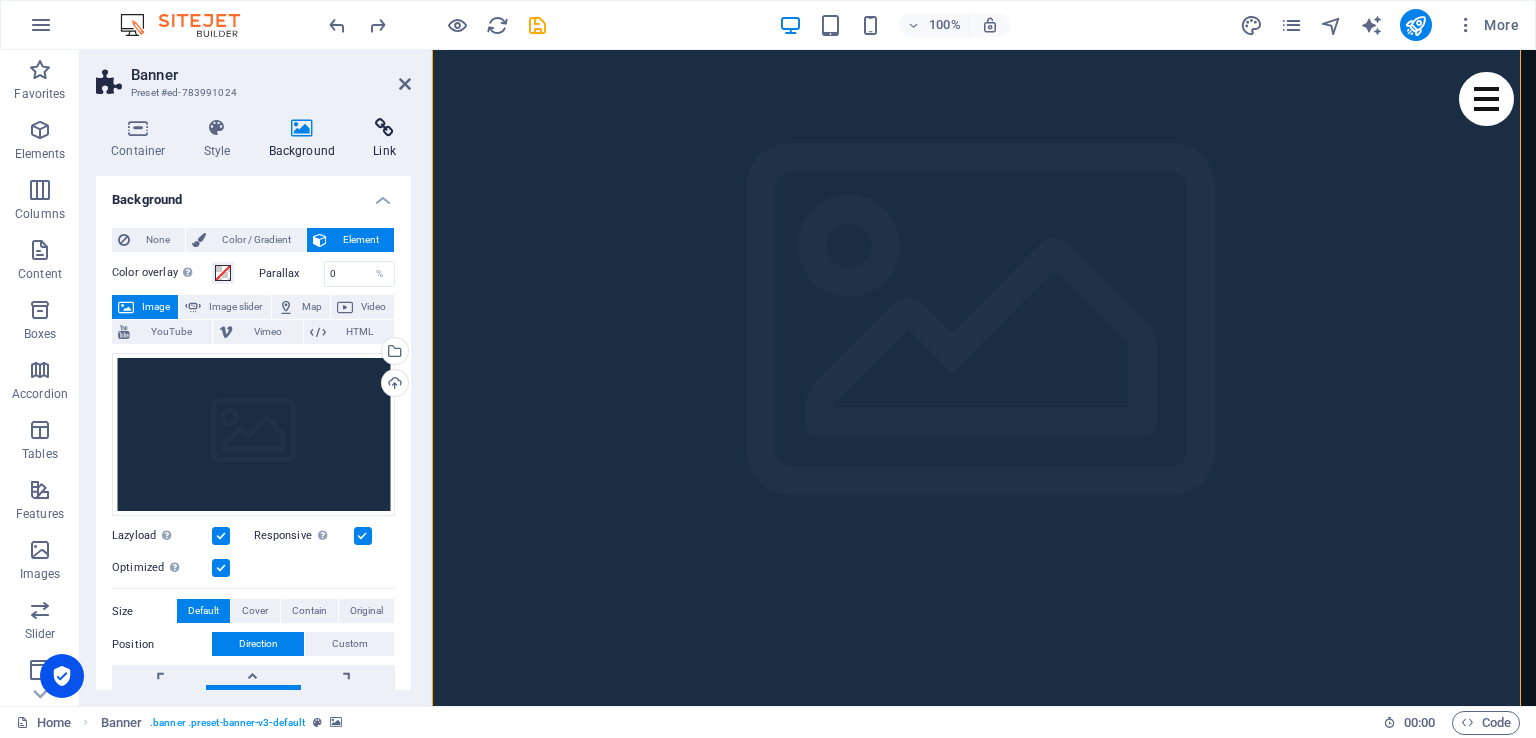 click at bounding box center (384, 128) 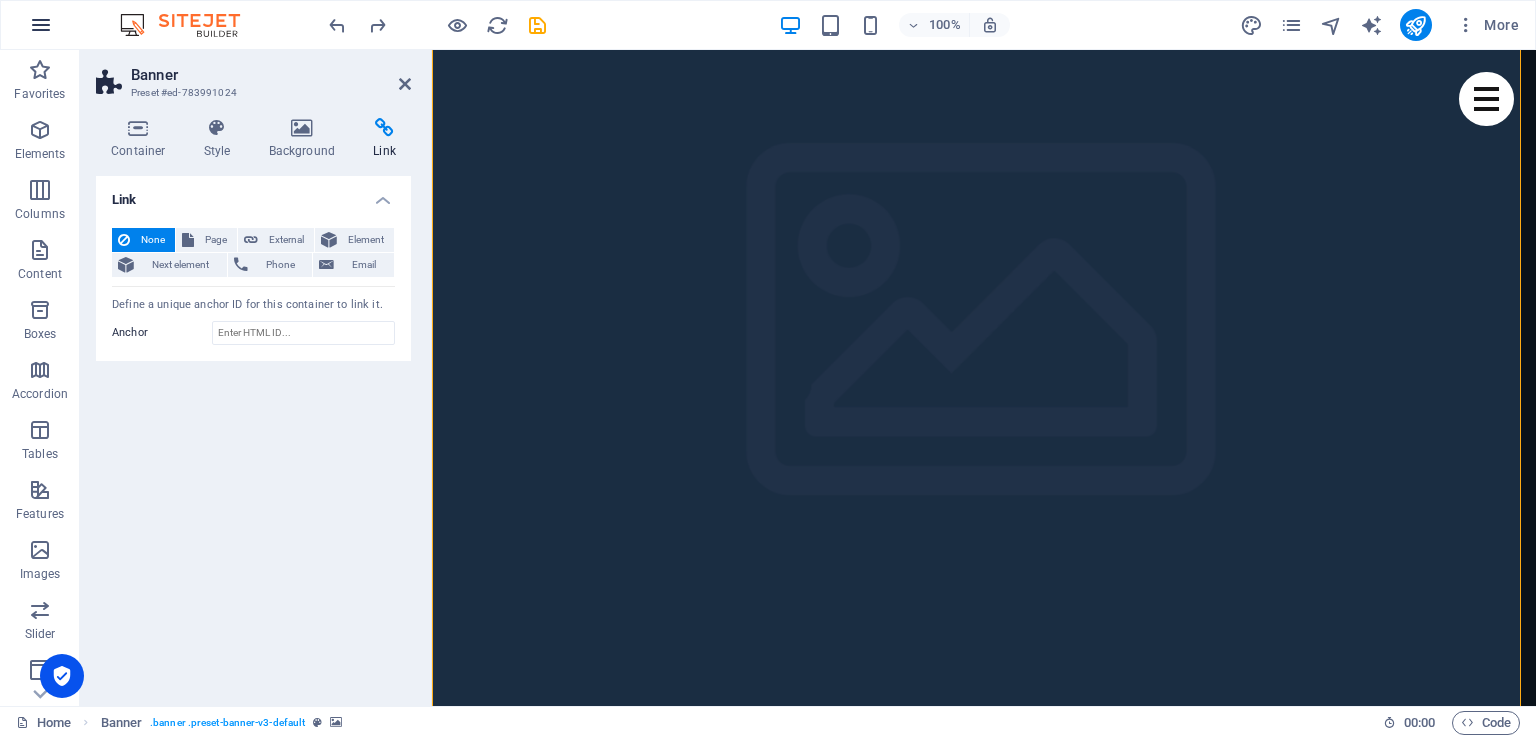 click at bounding box center [41, 25] 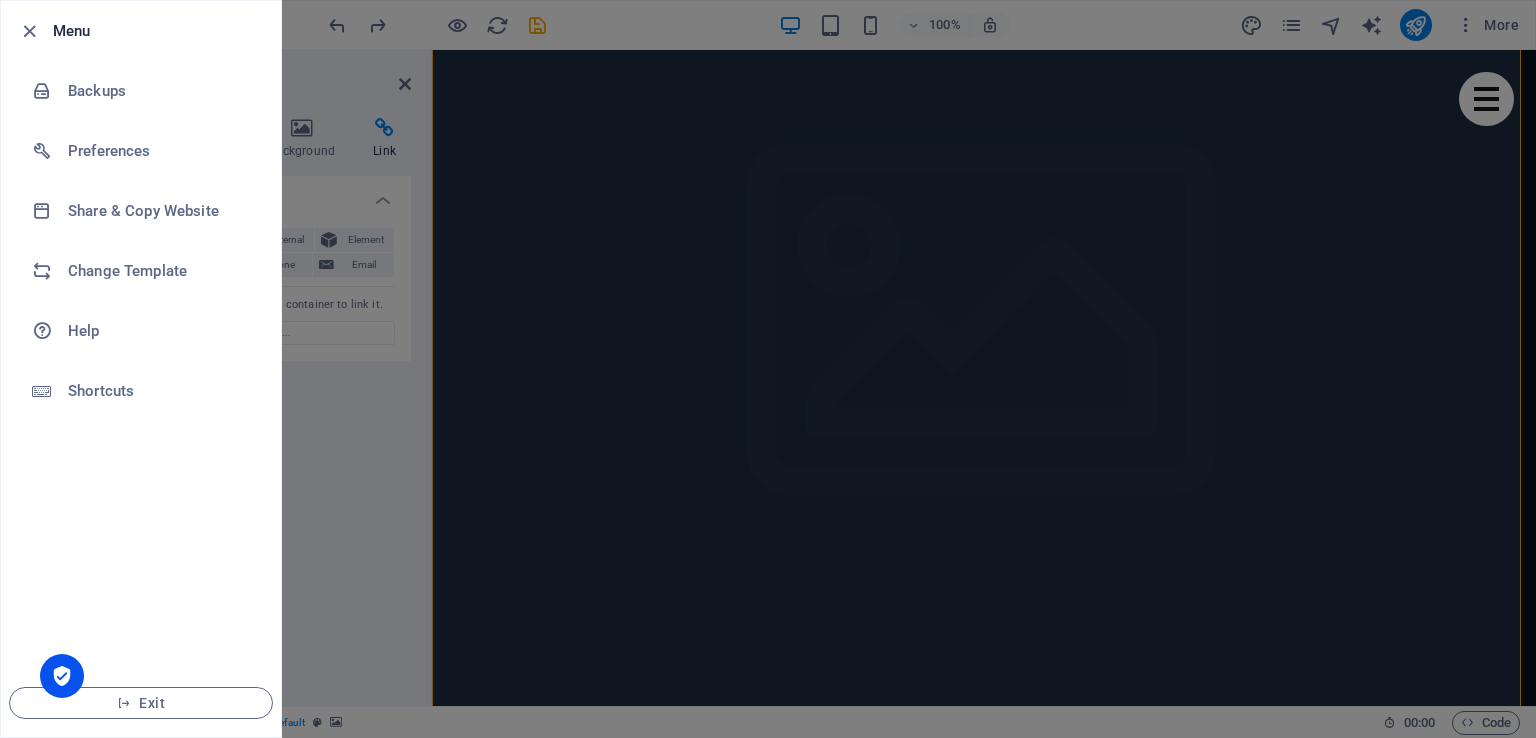 click at bounding box center (768, 369) 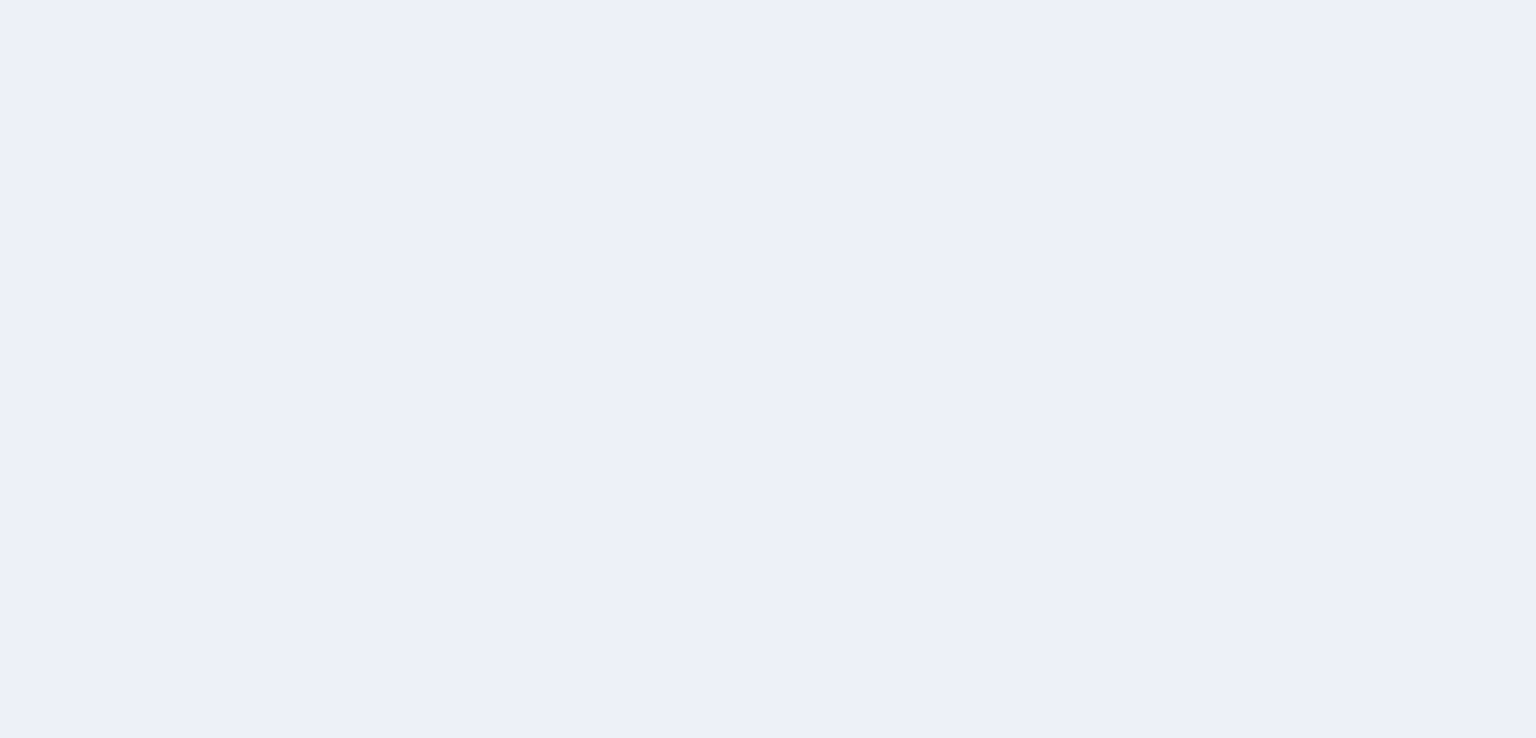 scroll, scrollTop: 0, scrollLeft: 0, axis: both 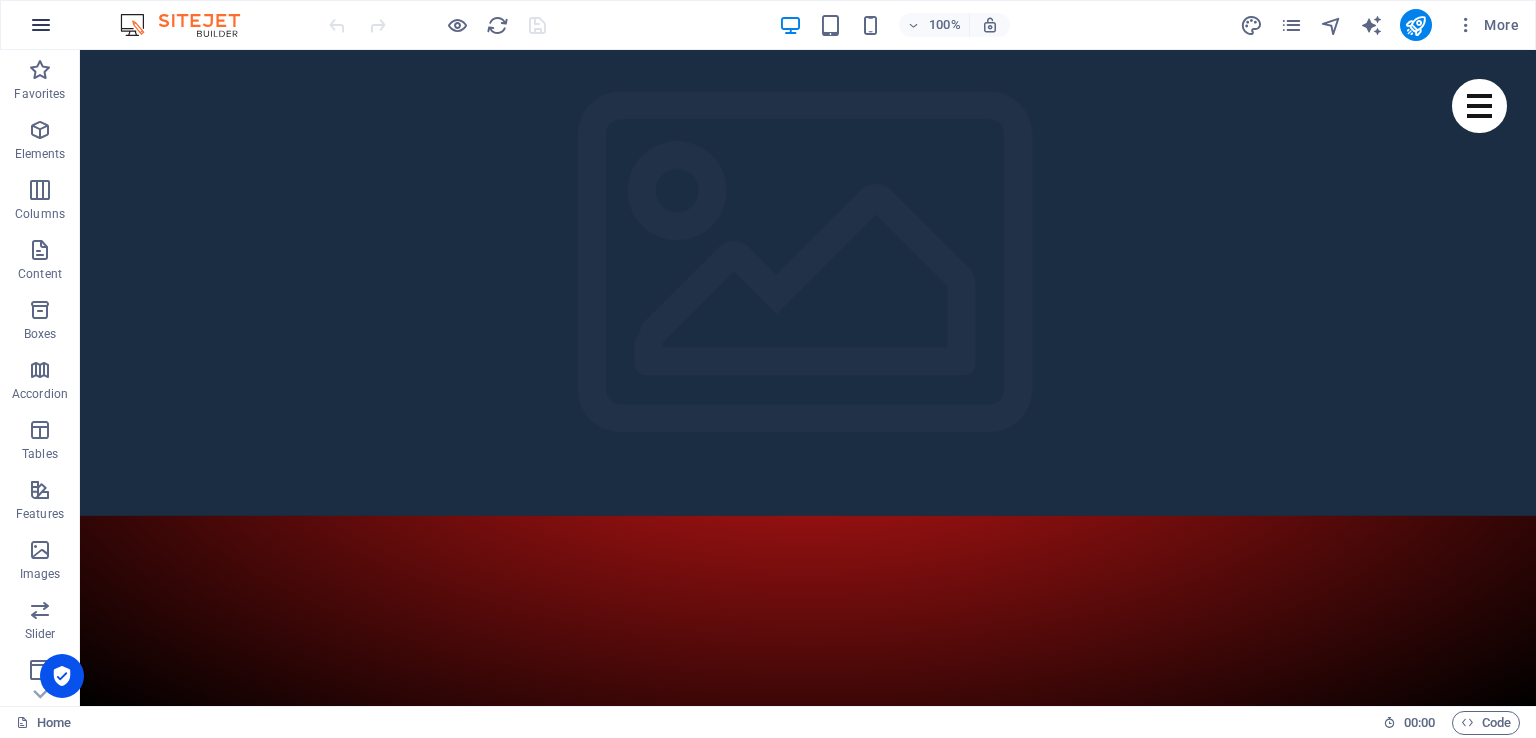 click at bounding box center (41, 25) 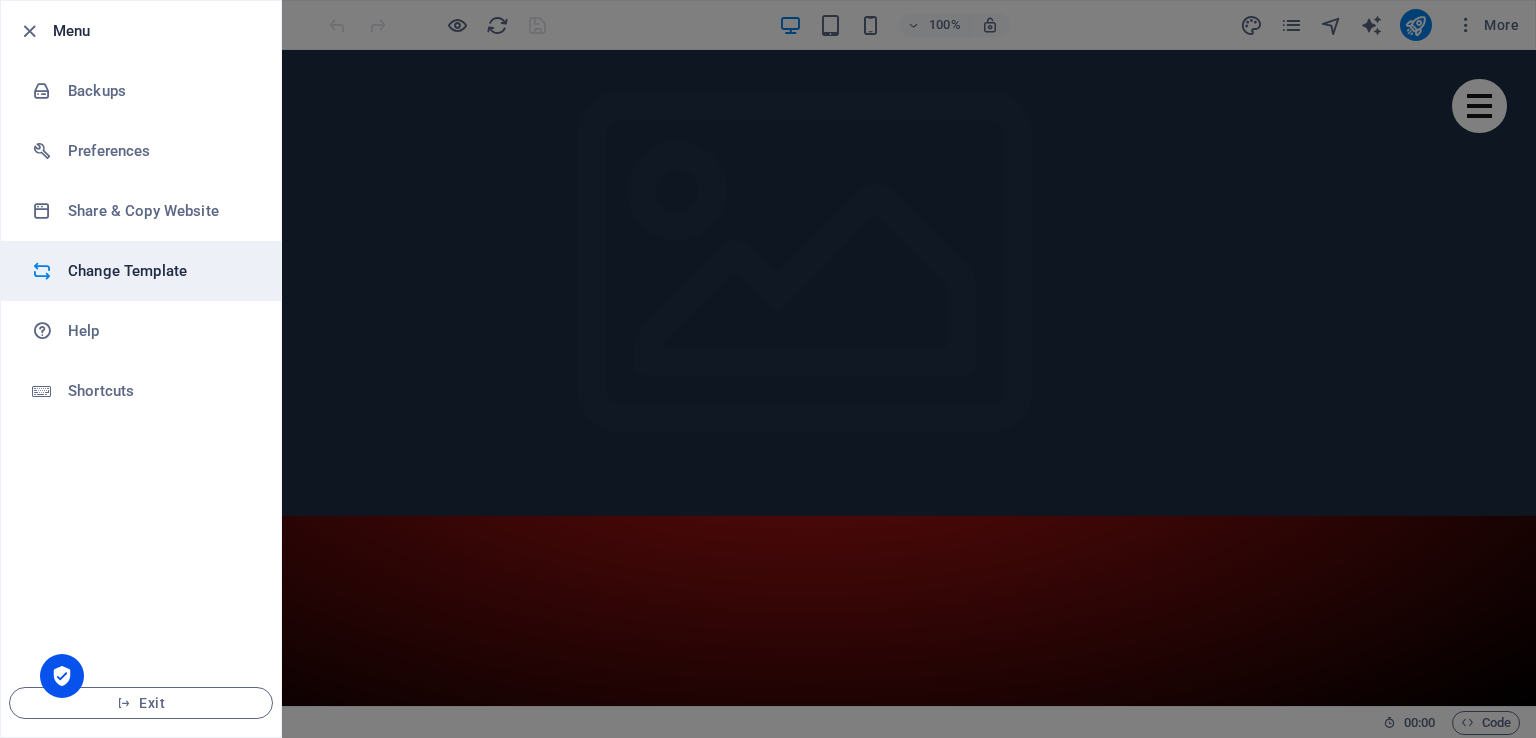 click on "Change Template" at bounding box center [160, 271] 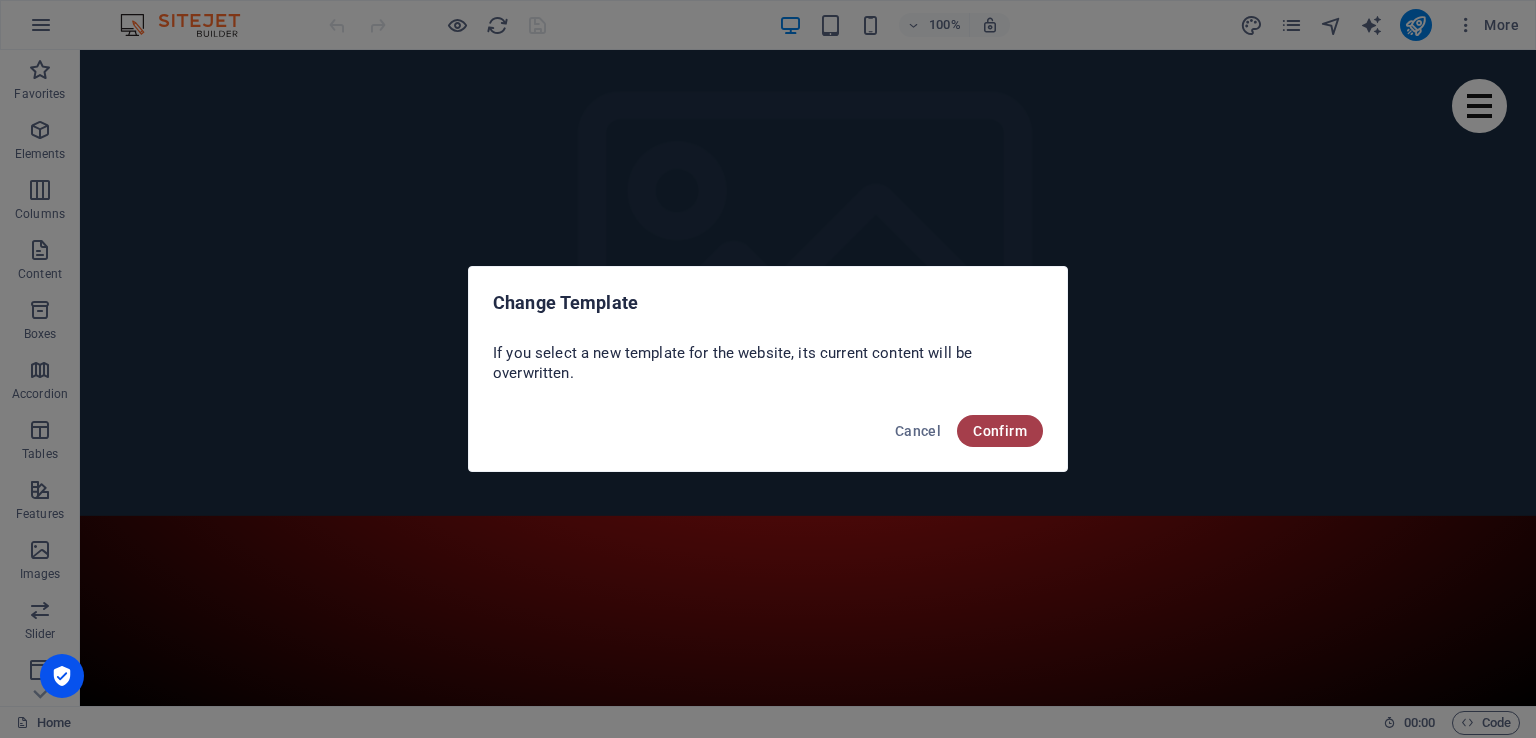 click on "Confirm" at bounding box center [1000, 431] 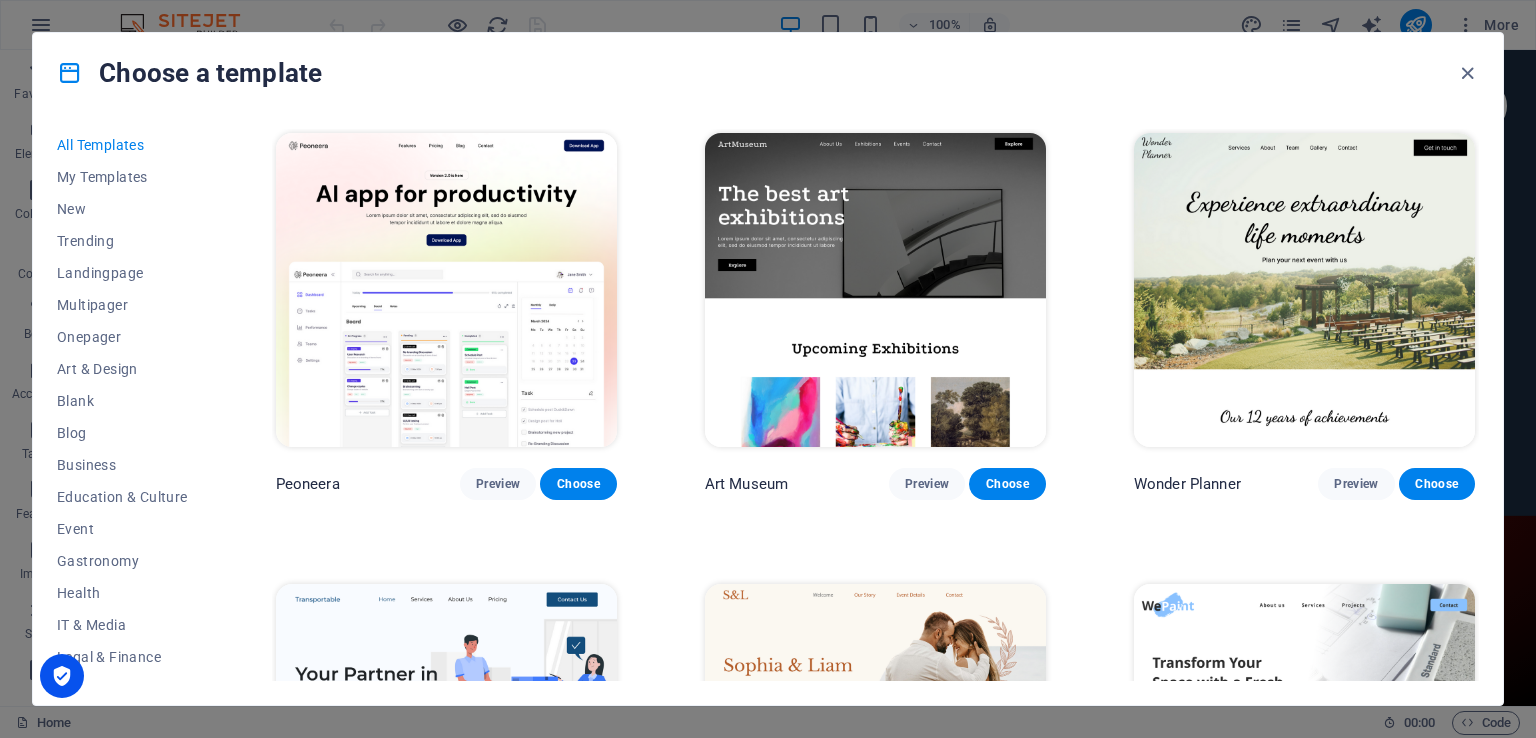 click on "All Templates" at bounding box center (122, 145) 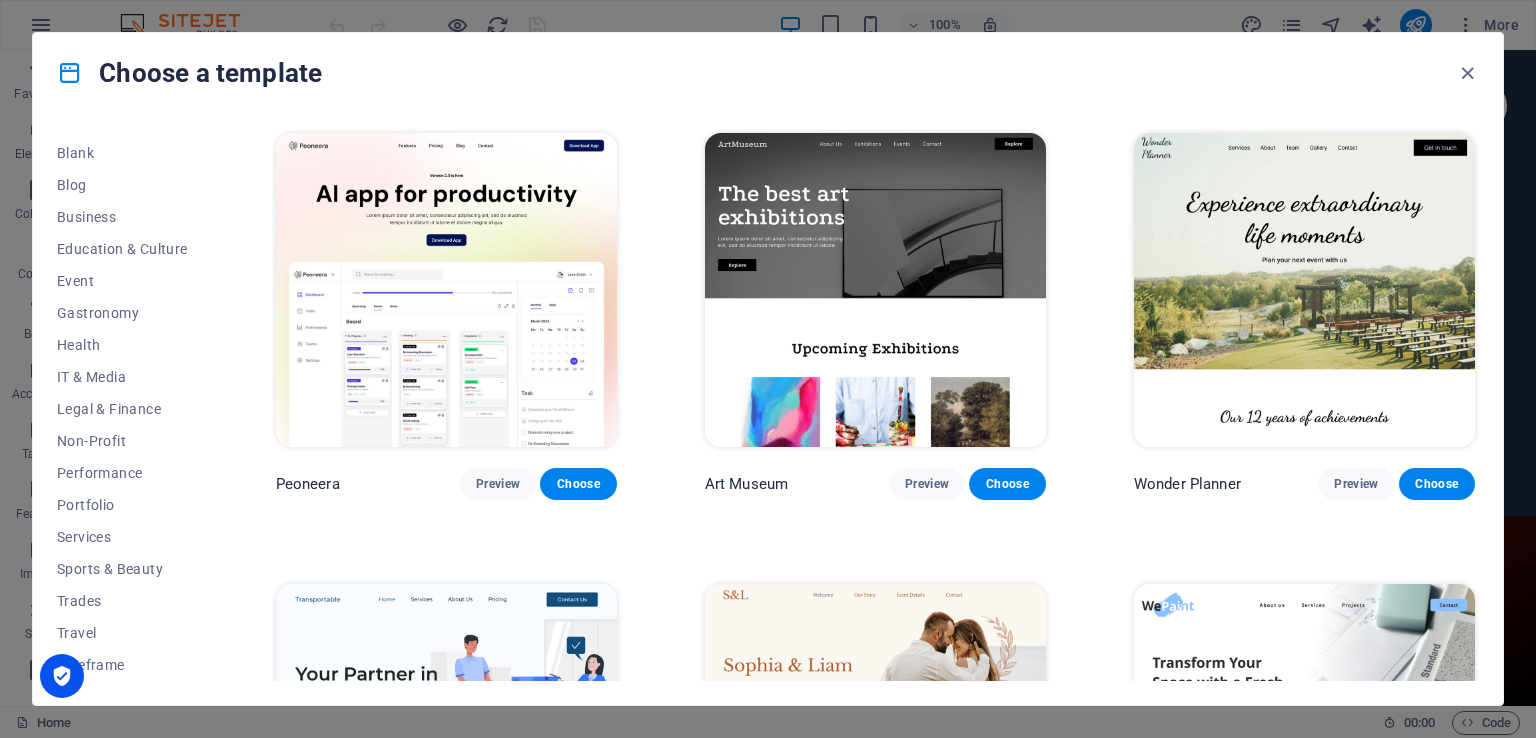 scroll, scrollTop: 0, scrollLeft: 0, axis: both 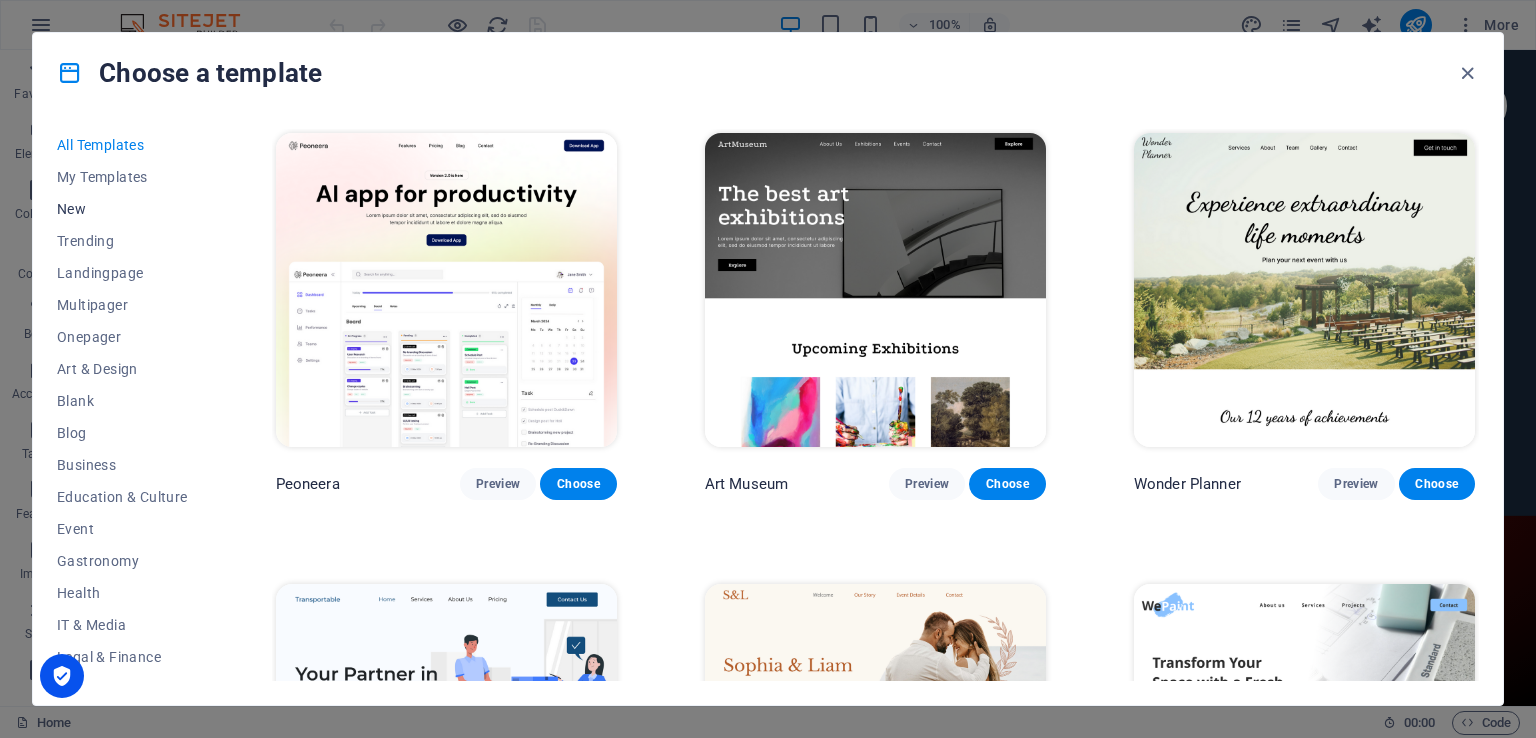 click on "New" at bounding box center [122, 209] 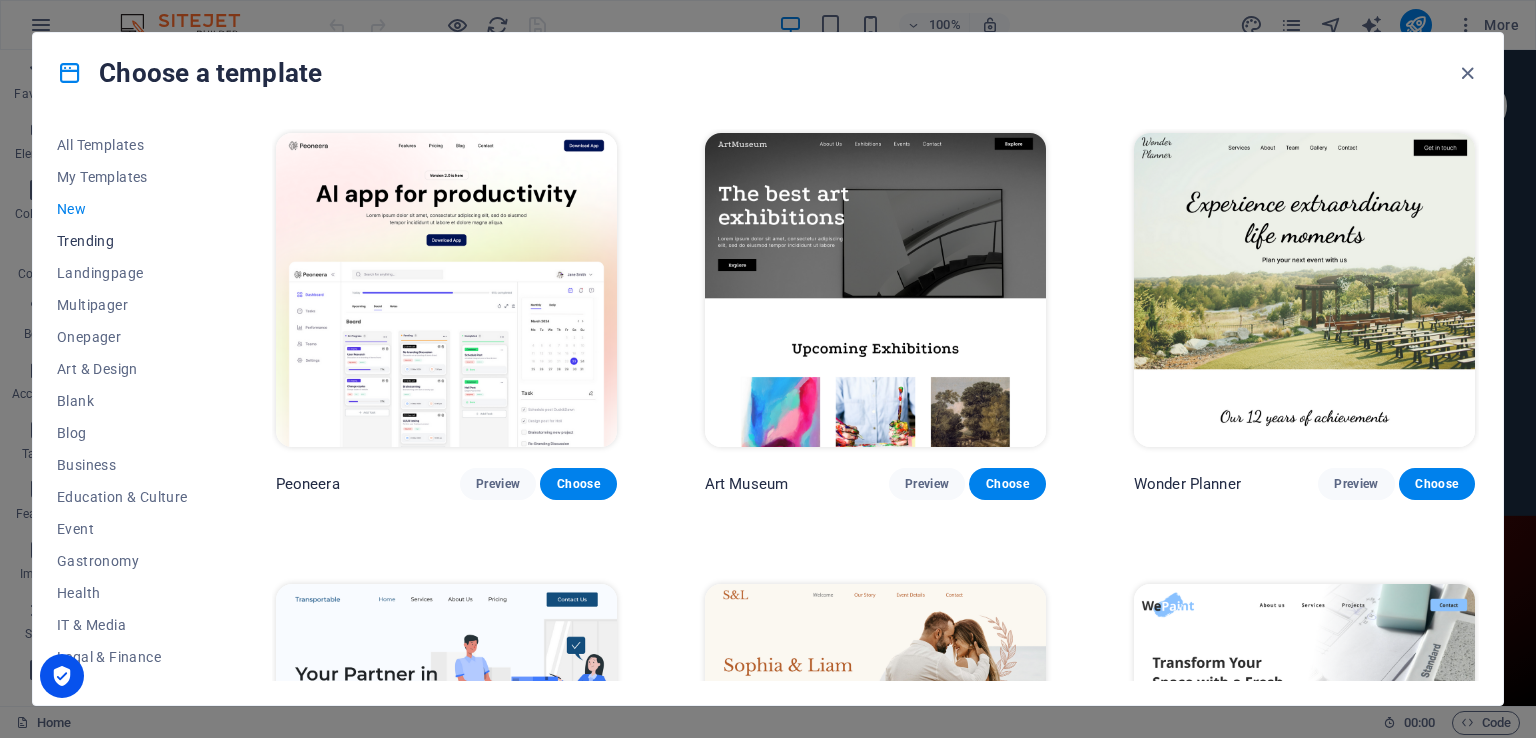 click on "Trending" at bounding box center (122, 241) 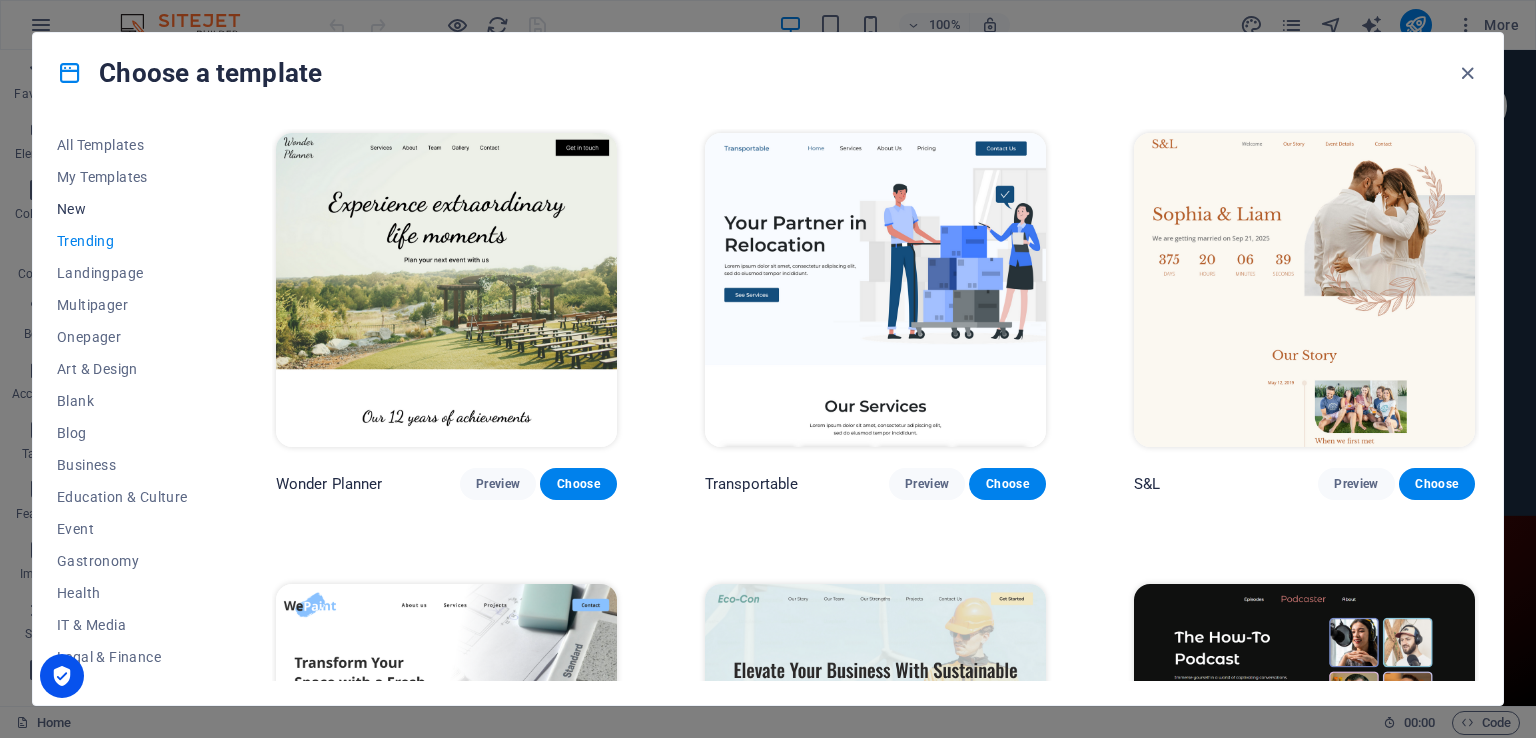 click on "New" at bounding box center [122, 209] 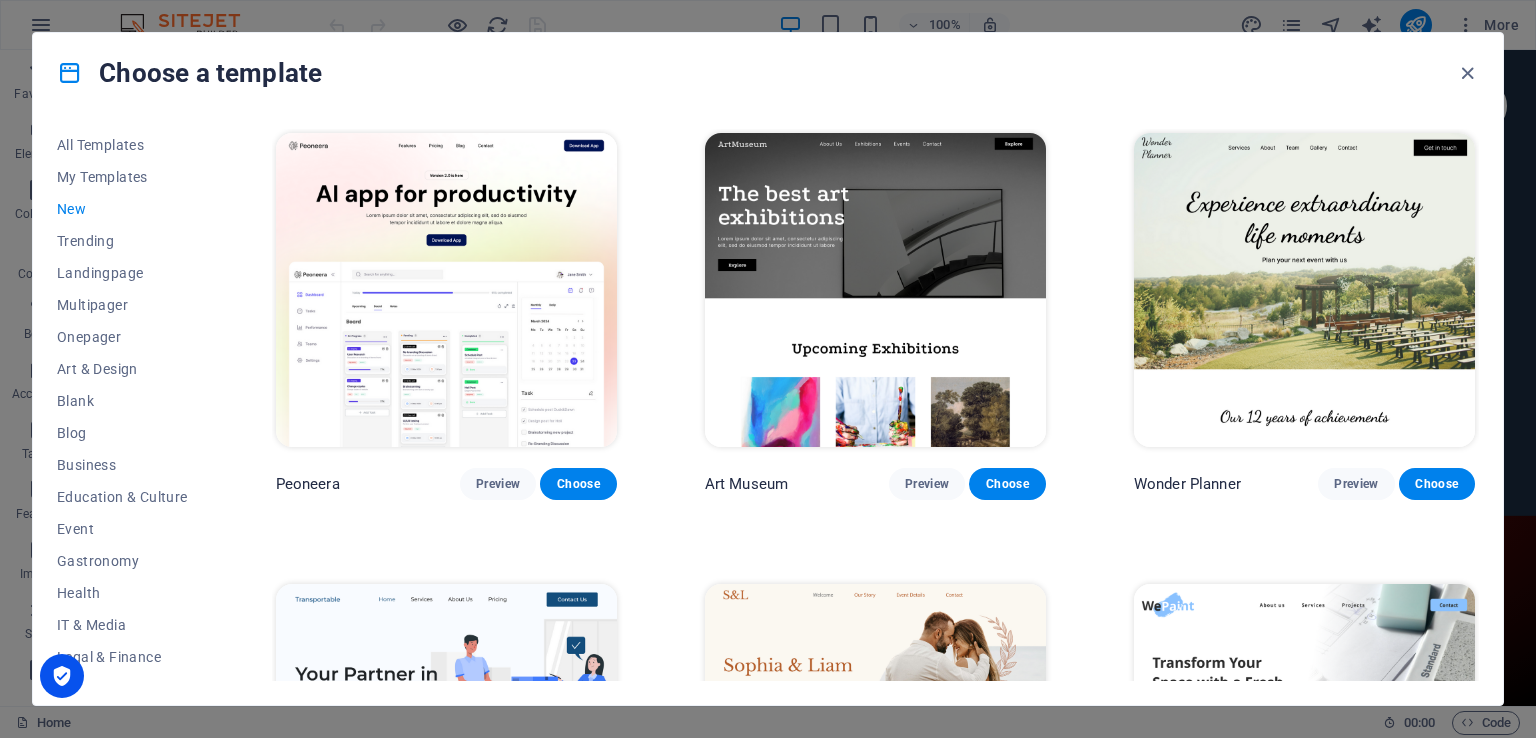 click at bounding box center (70, 73) 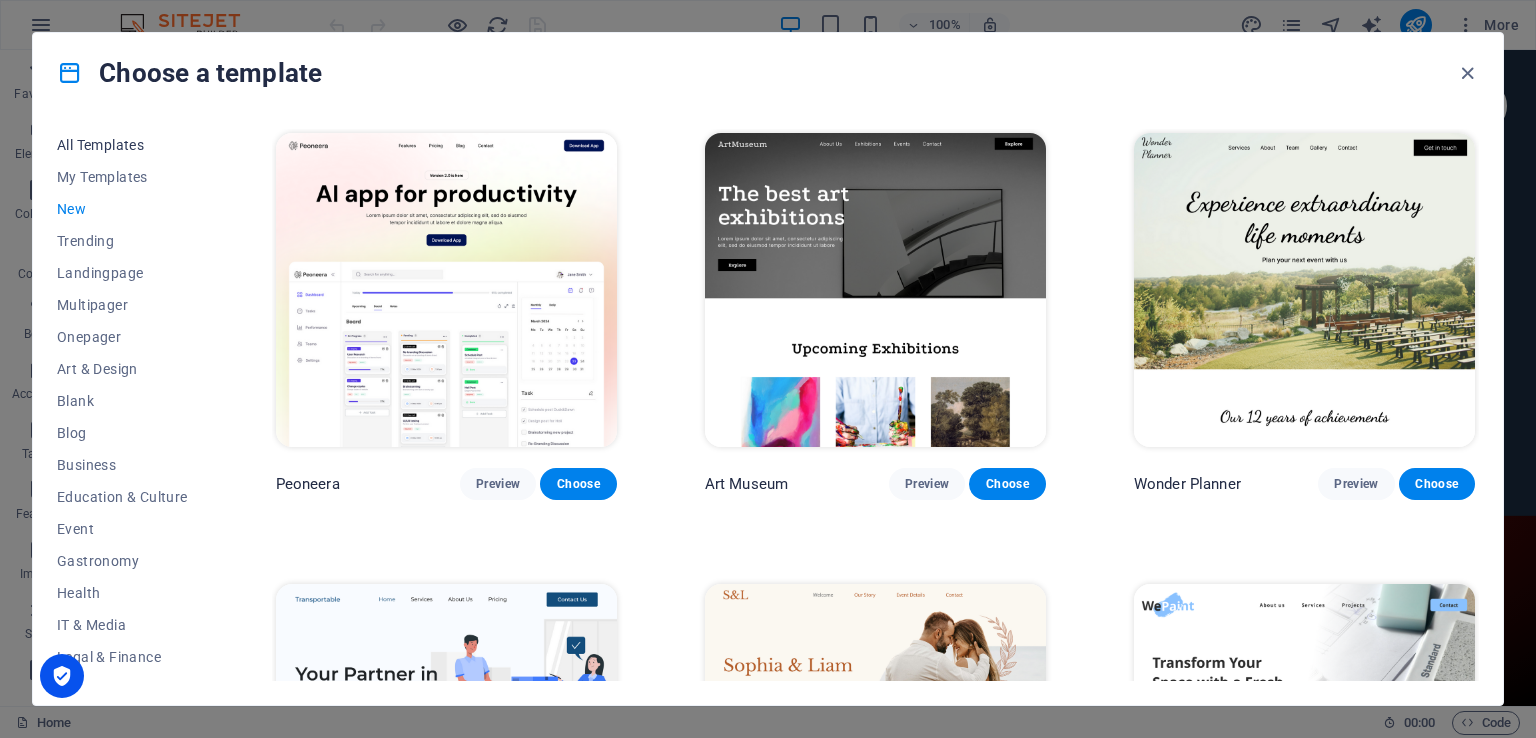 click on "All Templates" at bounding box center [122, 145] 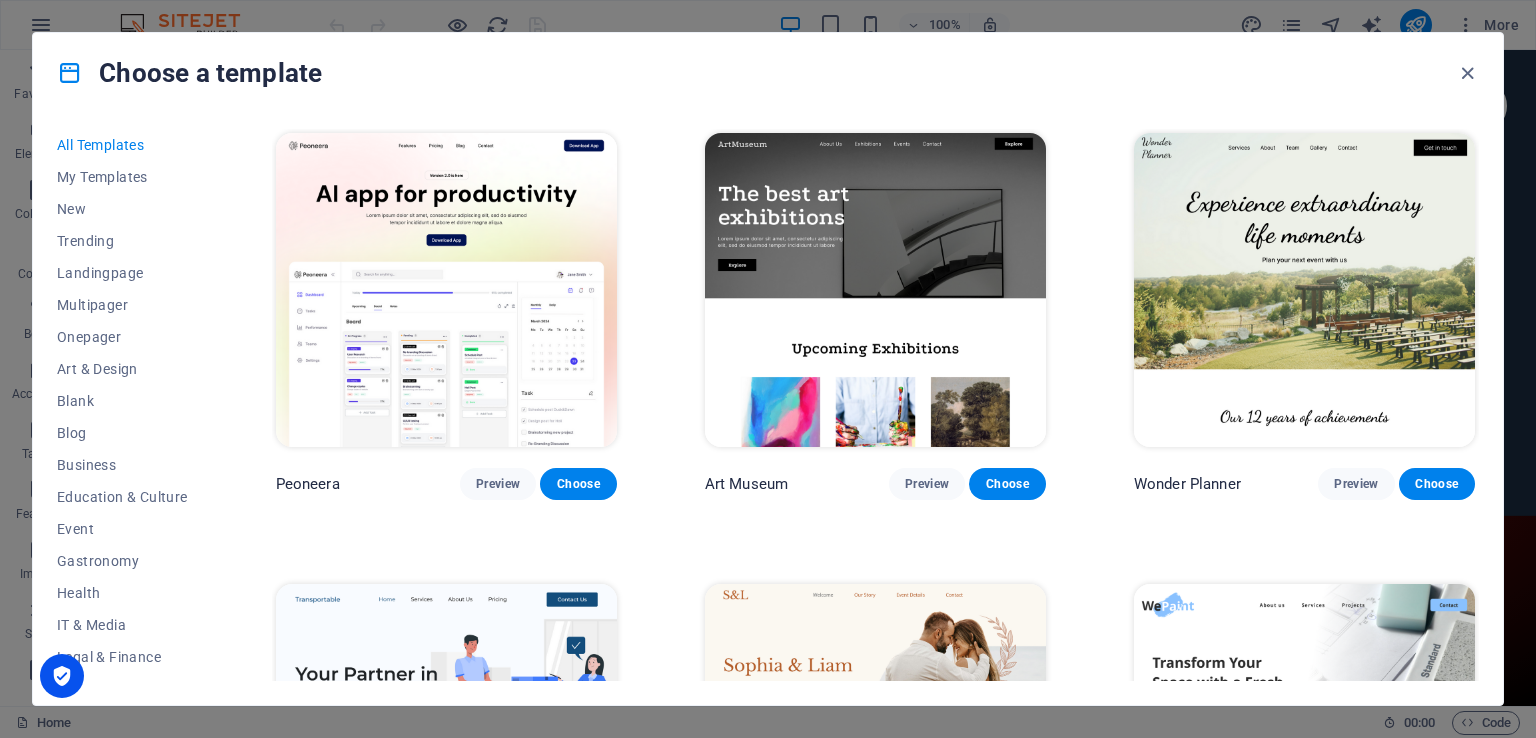 click on "All Templates" at bounding box center (122, 145) 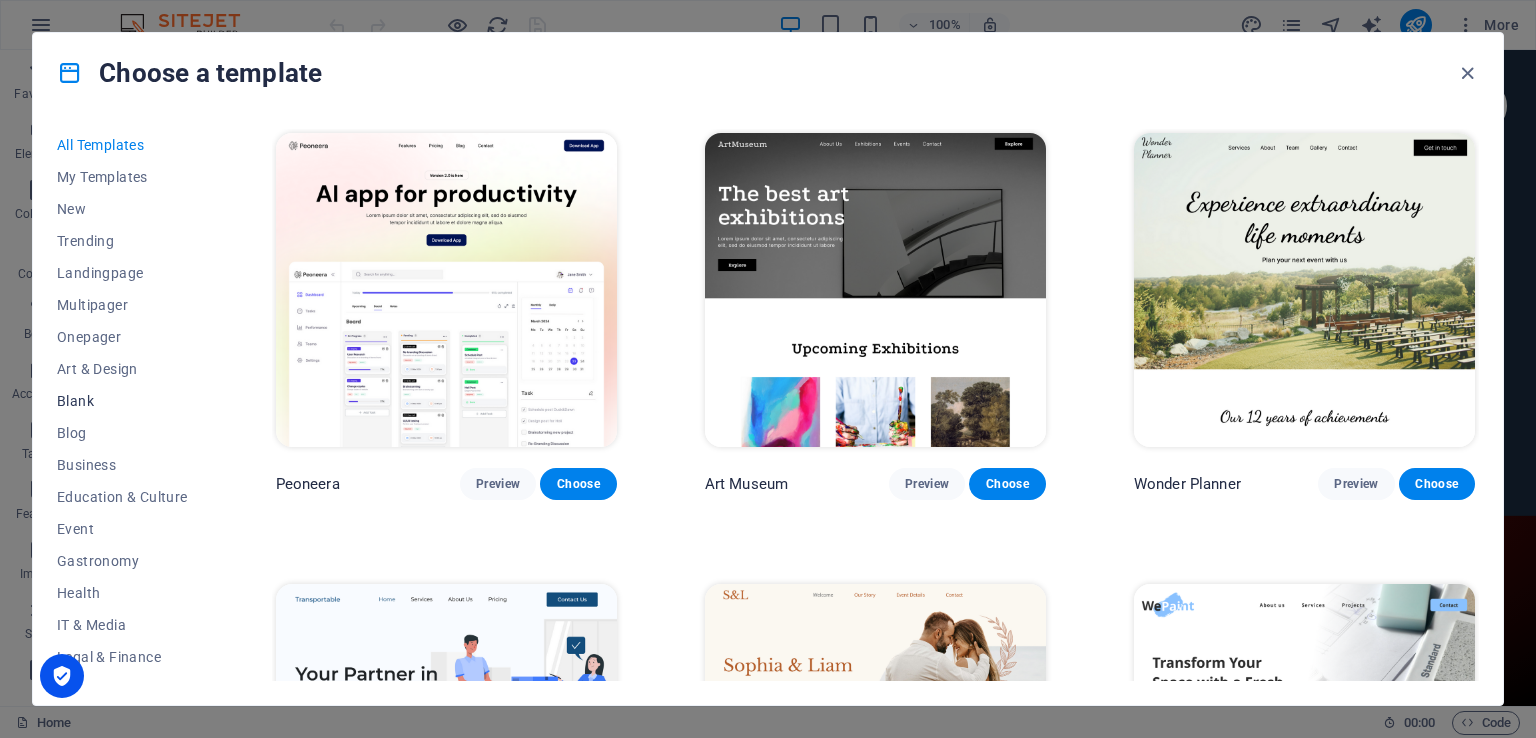 click on "Blank" at bounding box center [122, 401] 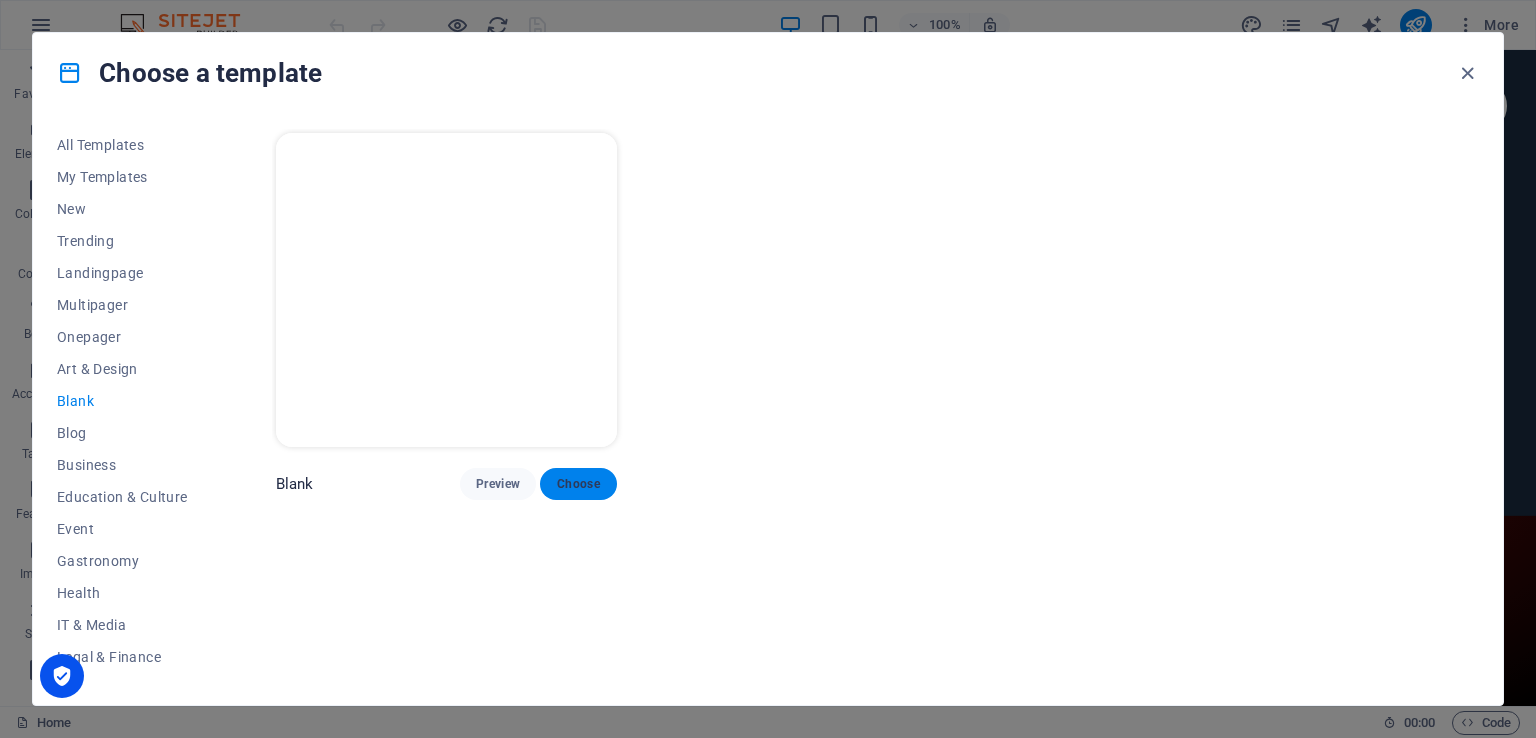 click on "Choose" at bounding box center [578, 484] 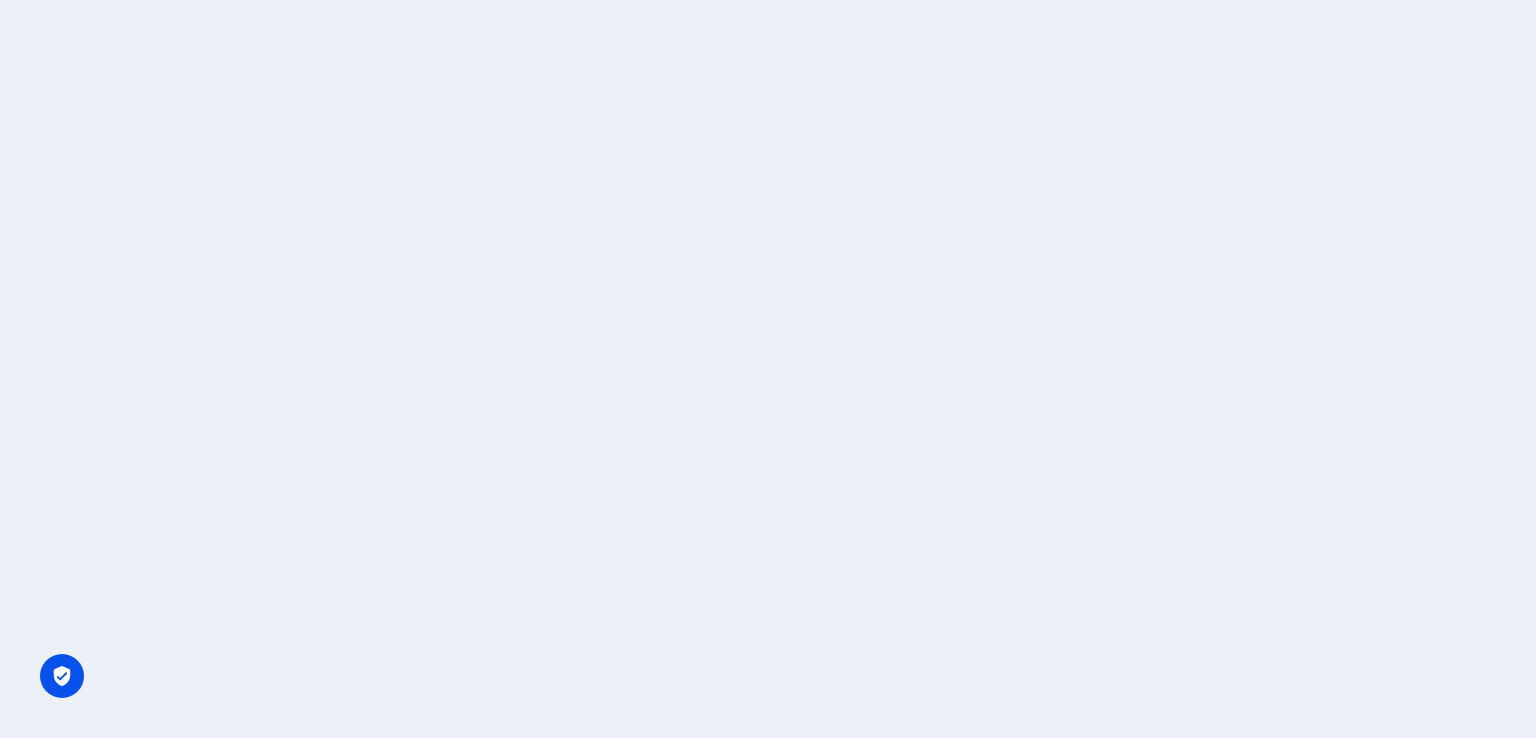 scroll, scrollTop: 0, scrollLeft: 0, axis: both 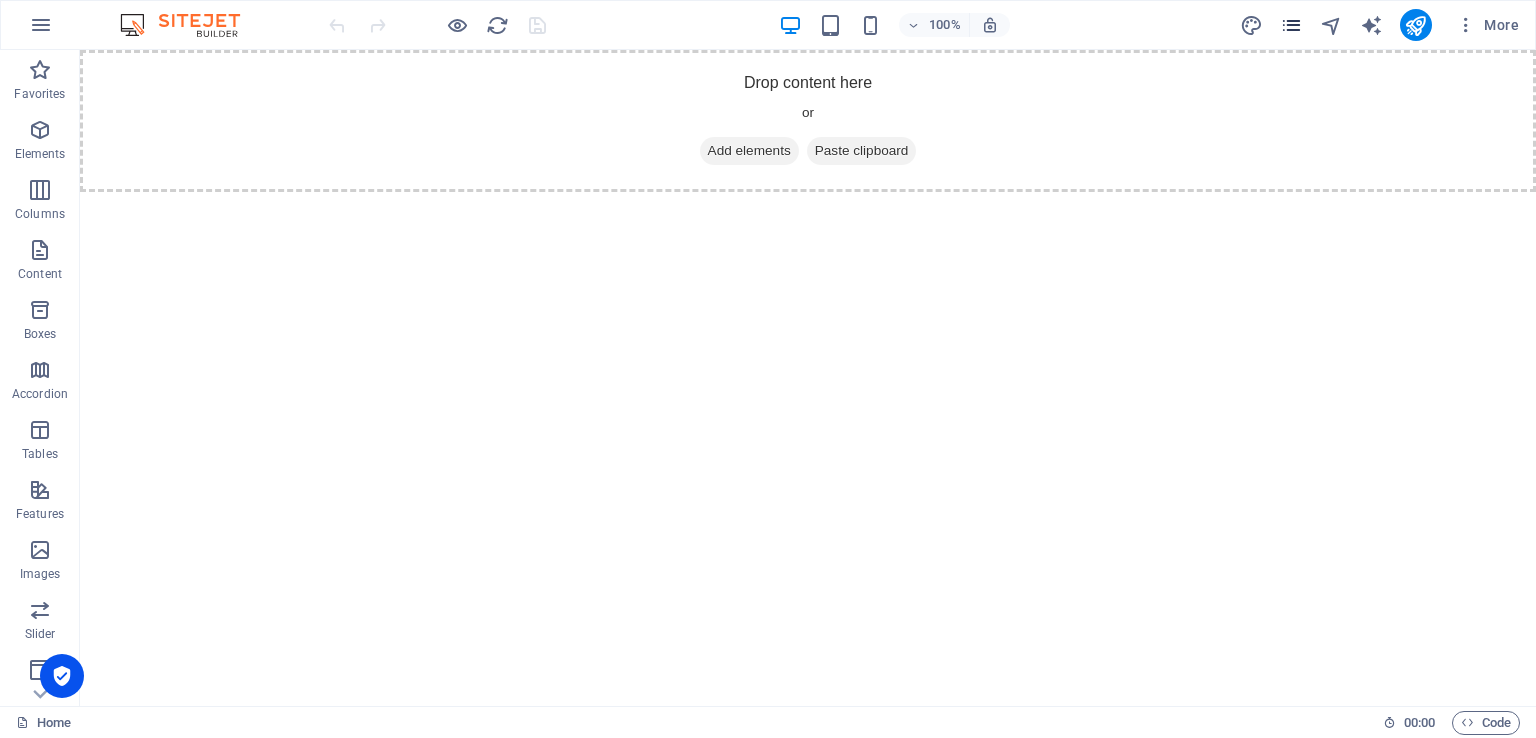 click at bounding box center [1291, 25] 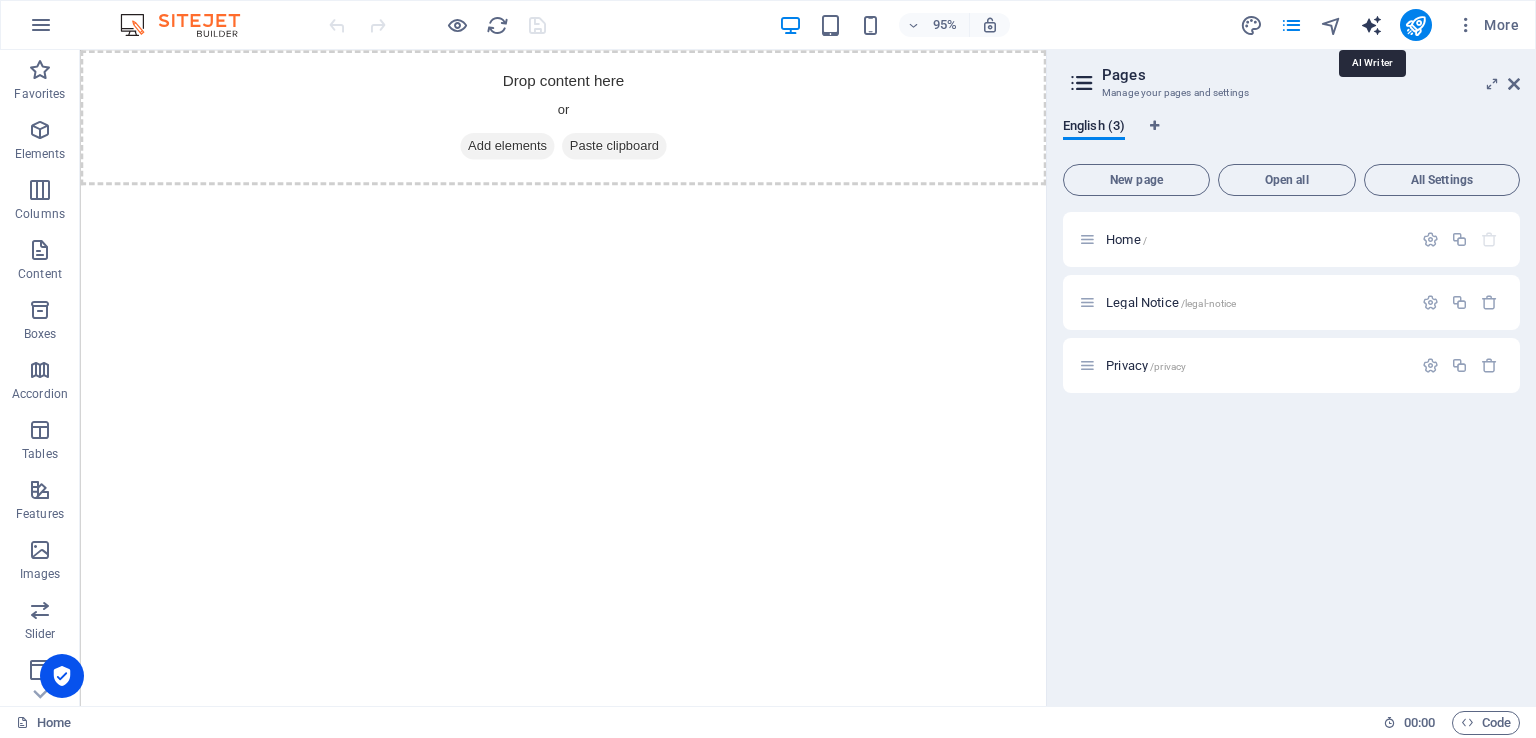 click at bounding box center [1371, 25] 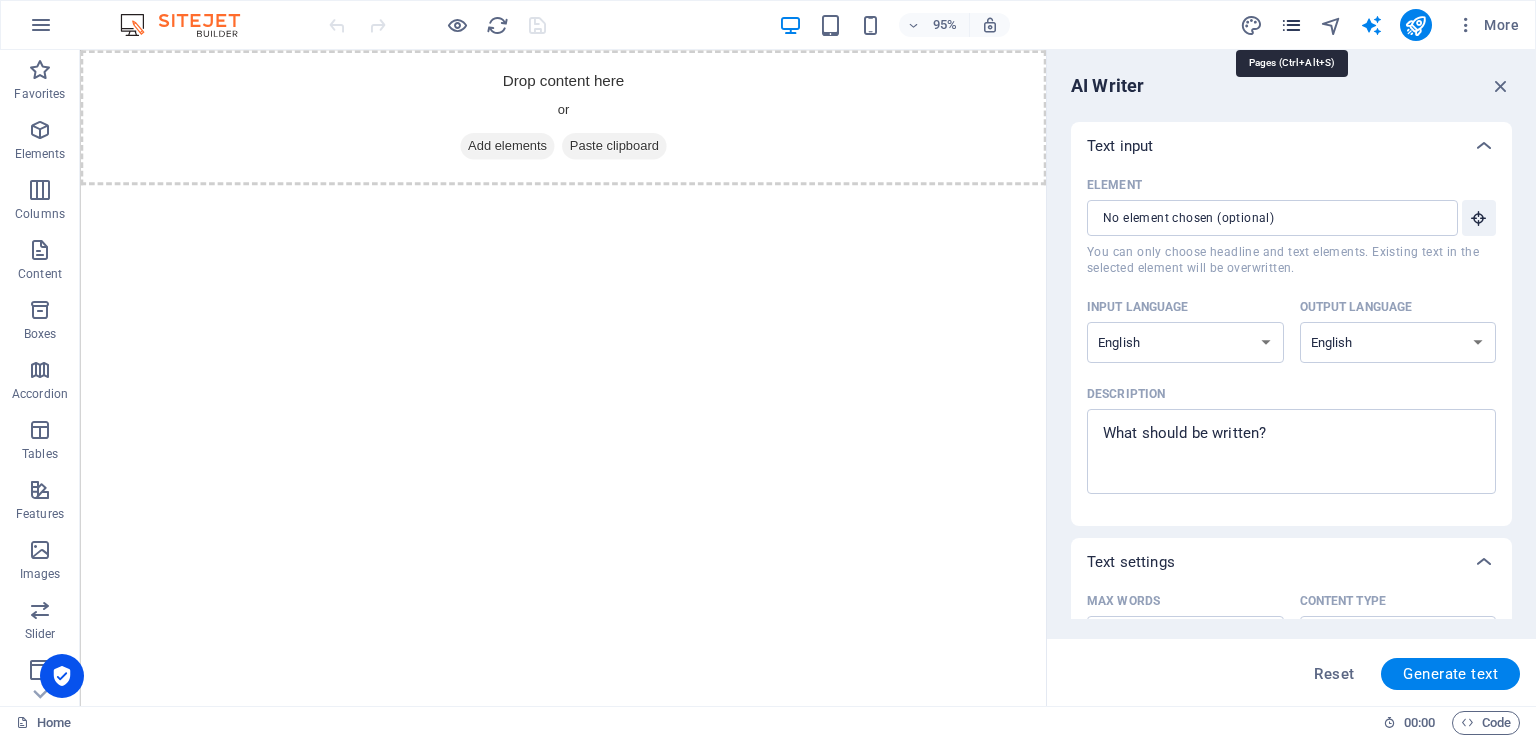 click at bounding box center (1291, 25) 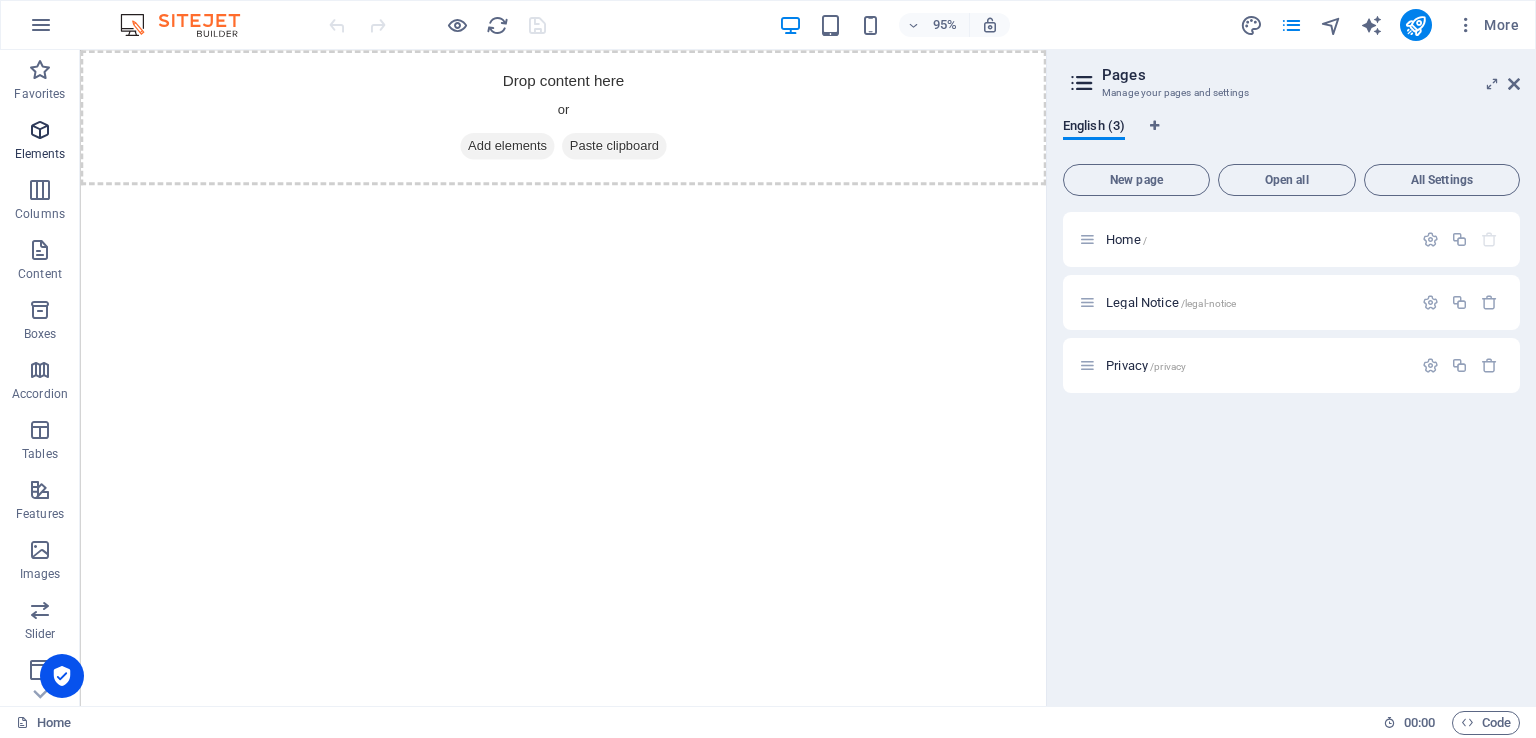 click on "Elements" at bounding box center (40, 142) 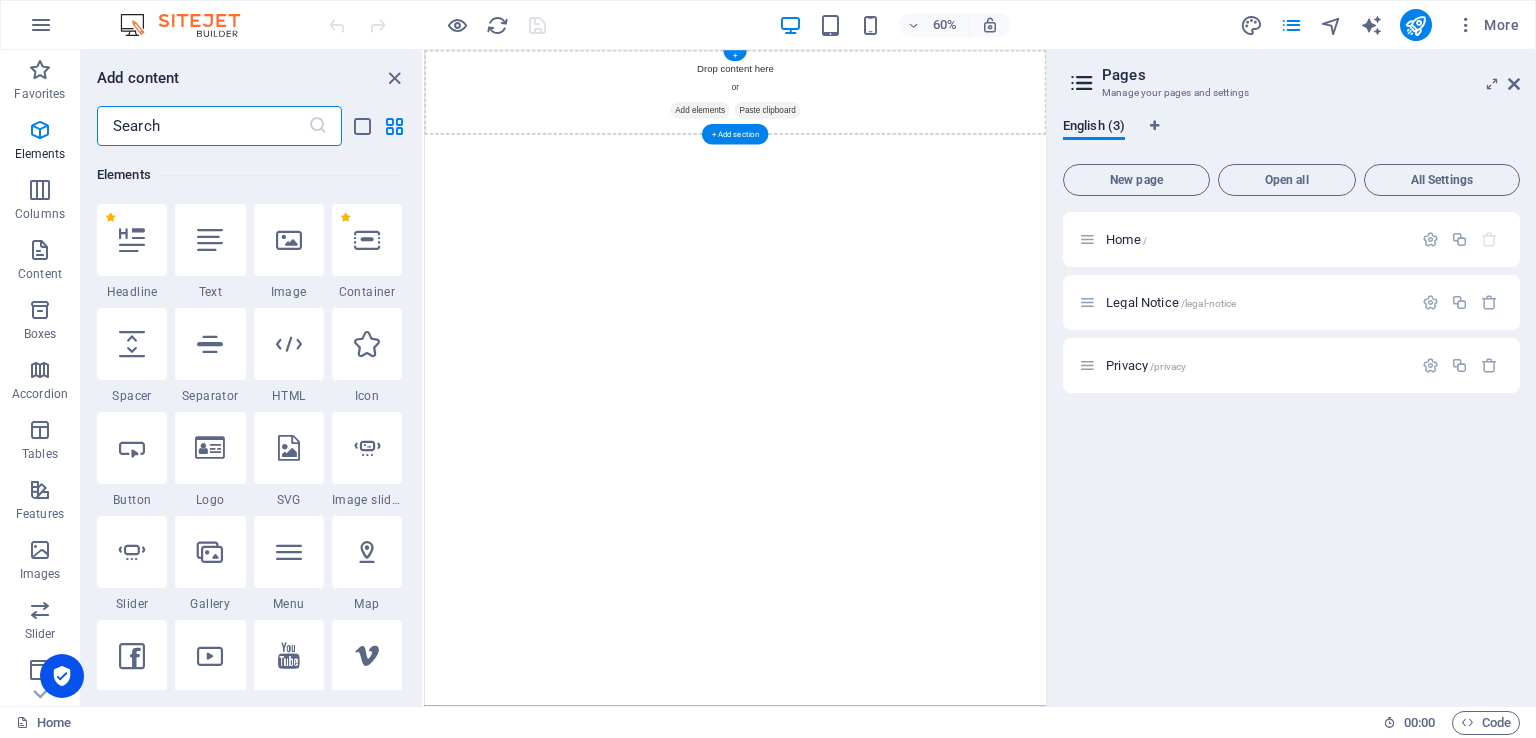 scroll, scrollTop: 212, scrollLeft: 0, axis: vertical 